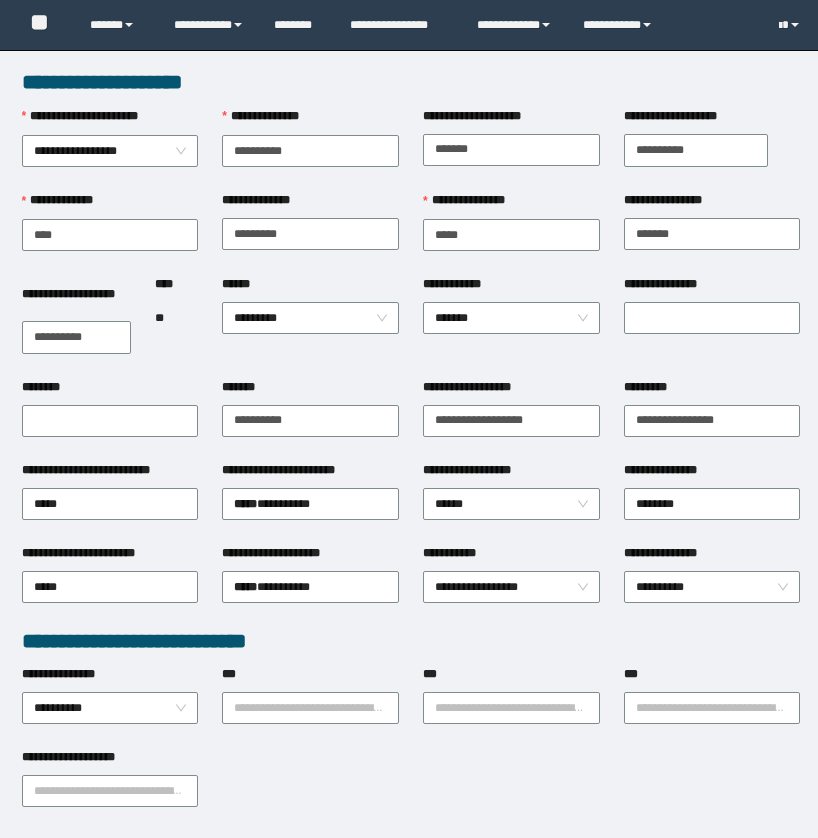 scroll, scrollTop: 0, scrollLeft: 0, axis: both 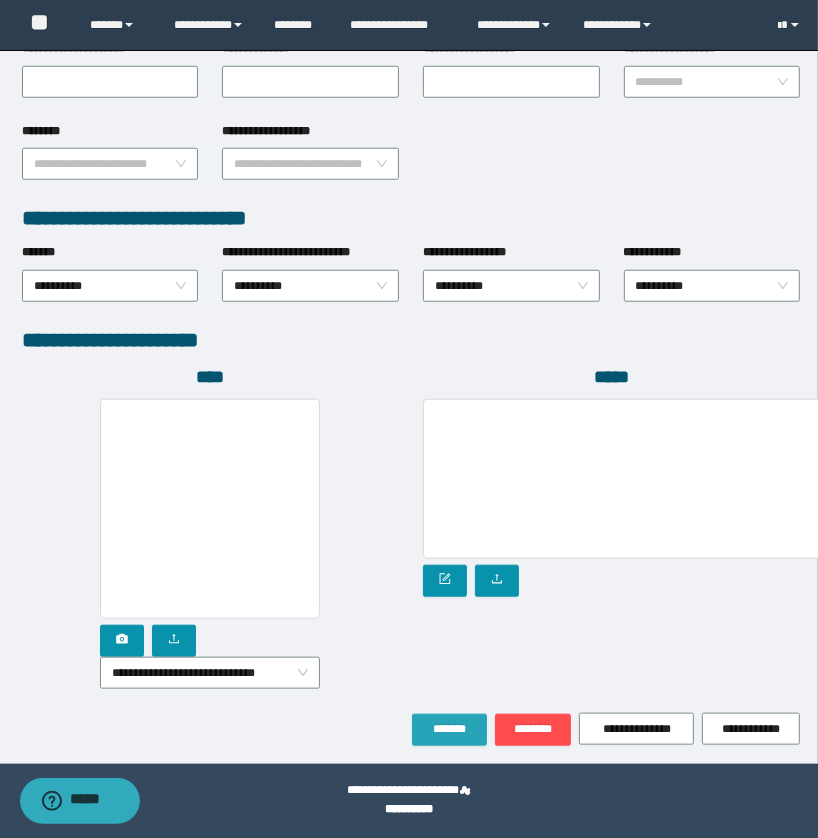 click on "*******" at bounding box center [449, 729] 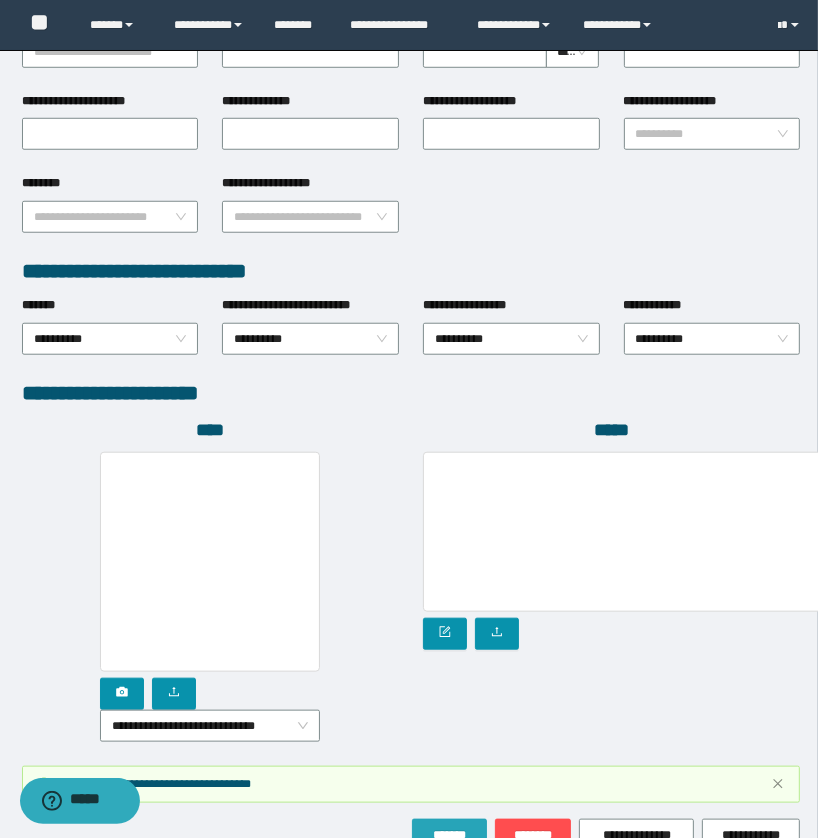 scroll, scrollTop: 967, scrollLeft: 0, axis: vertical 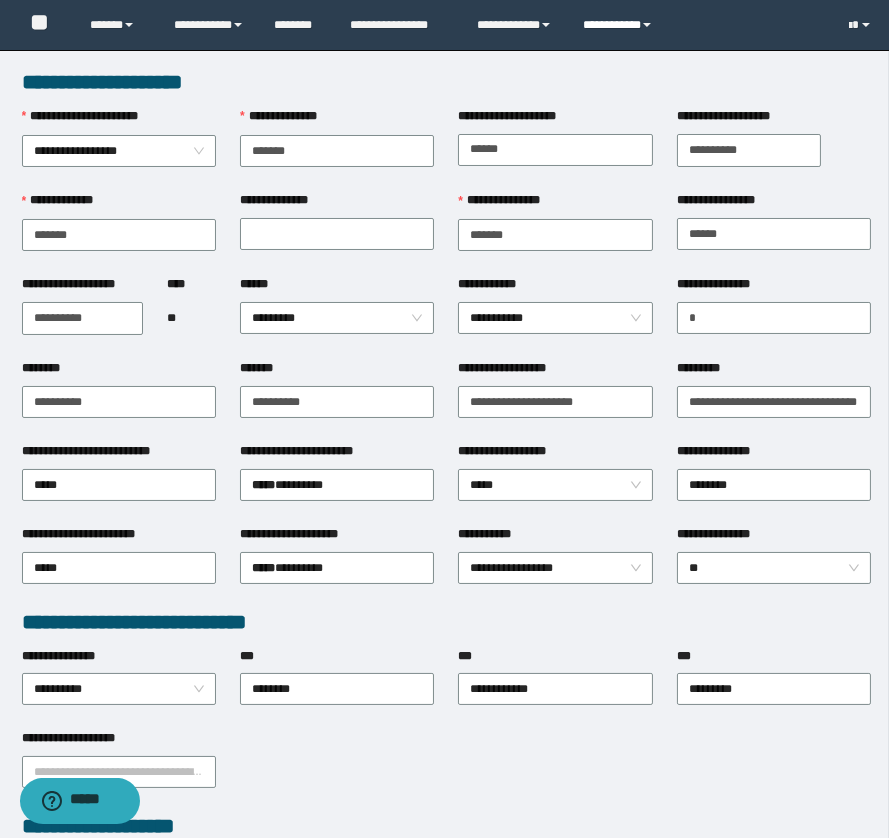 click on "**********" at bounding box center (620, 25) 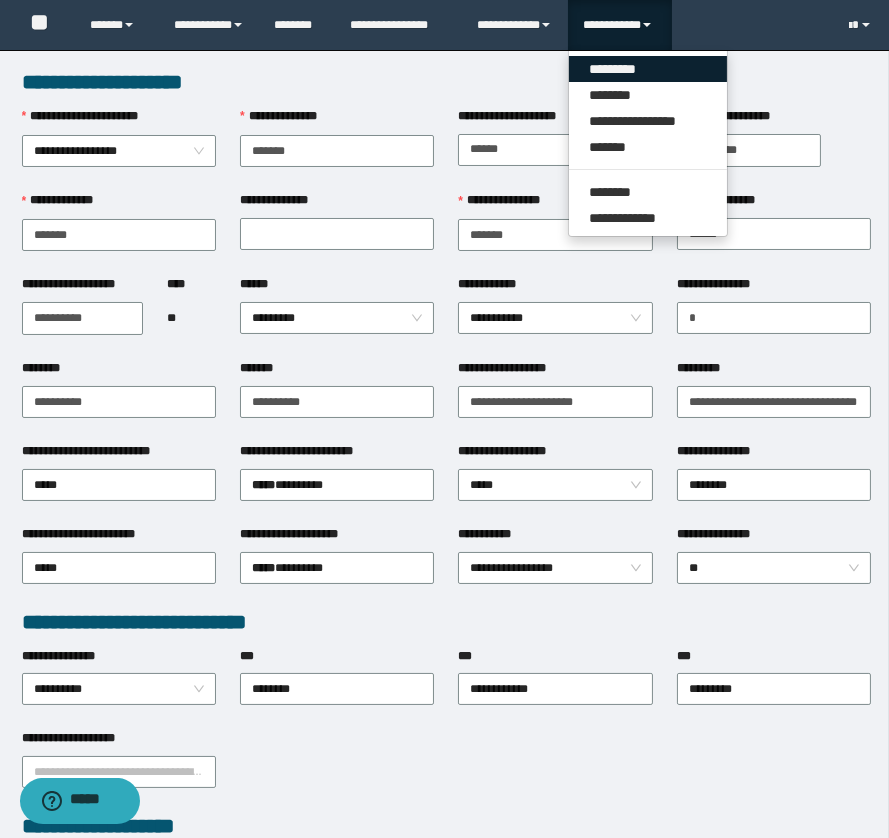 click on "*********" at bounding box center (648, 69) 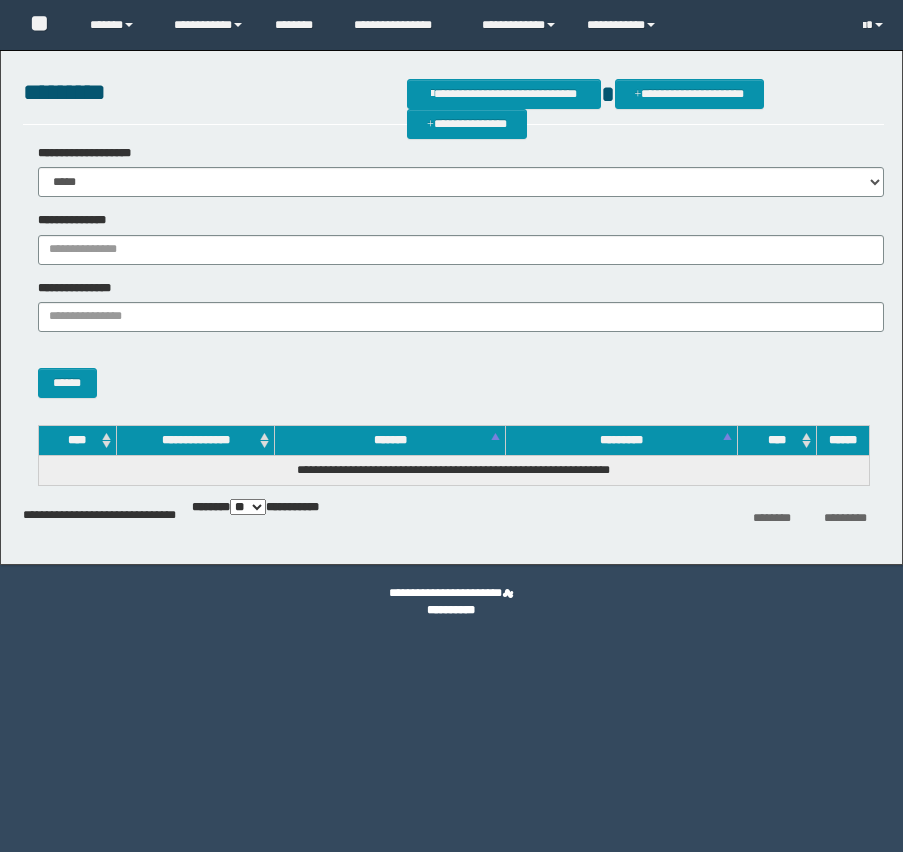 scroll, scrollTop: 0, scrollLeft: 0, axis: both 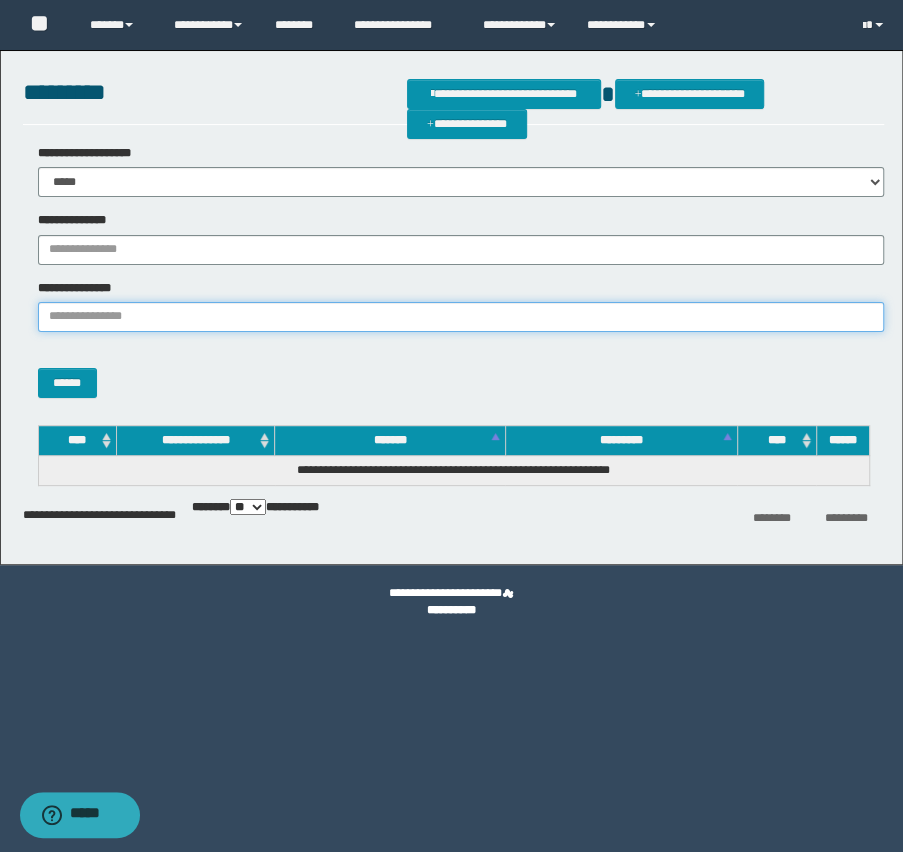 click on "**********" at bounding box center (461, 317) 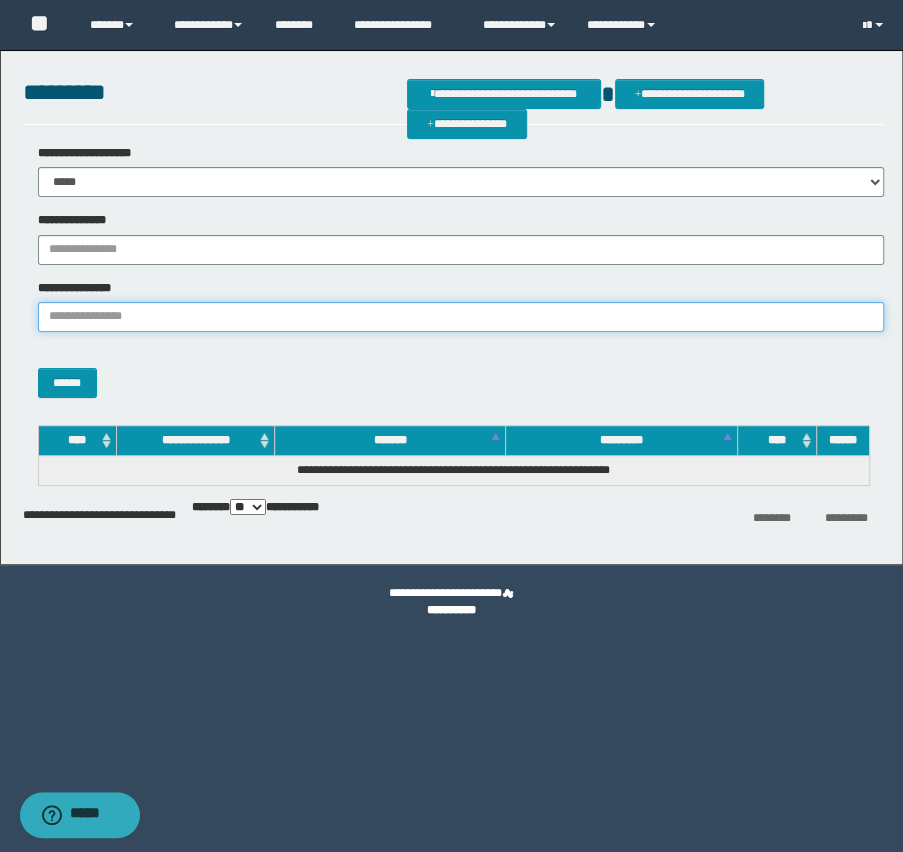 paste on "**********" 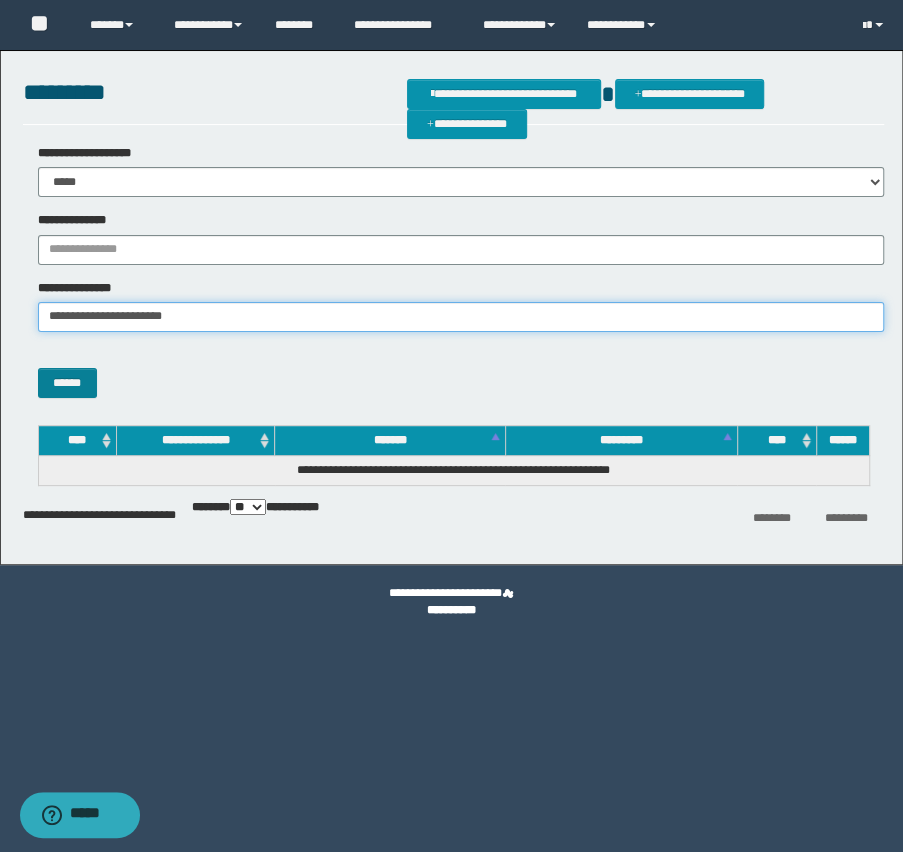 type on "**********" 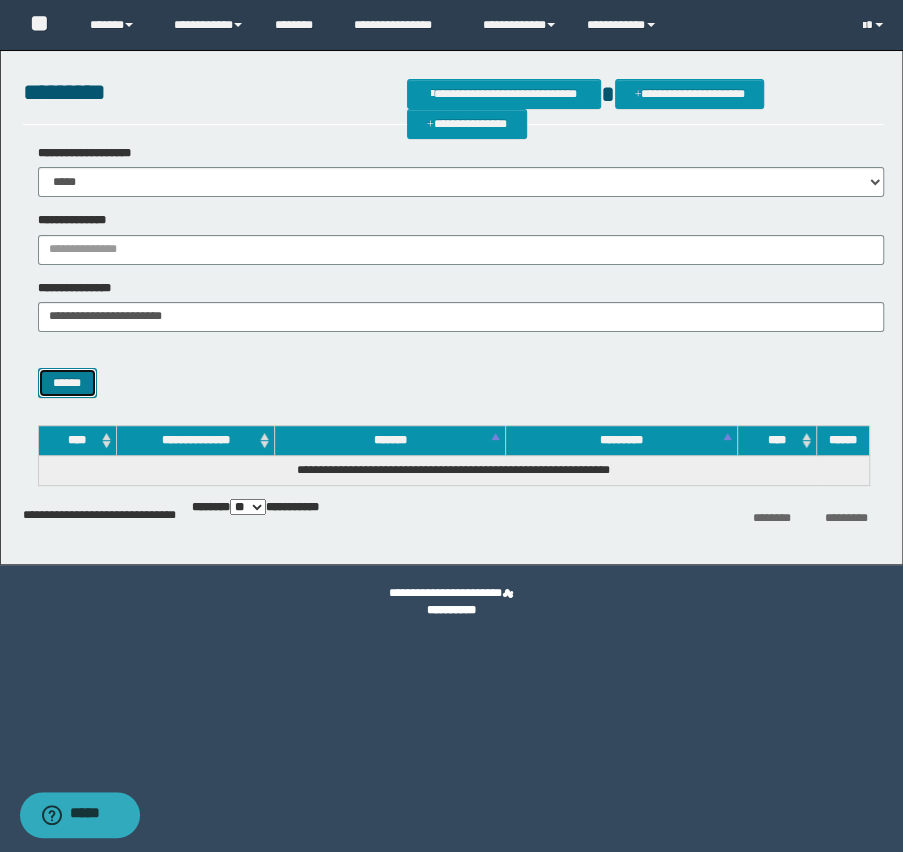 click on "******" at bounding box center [67, 383] 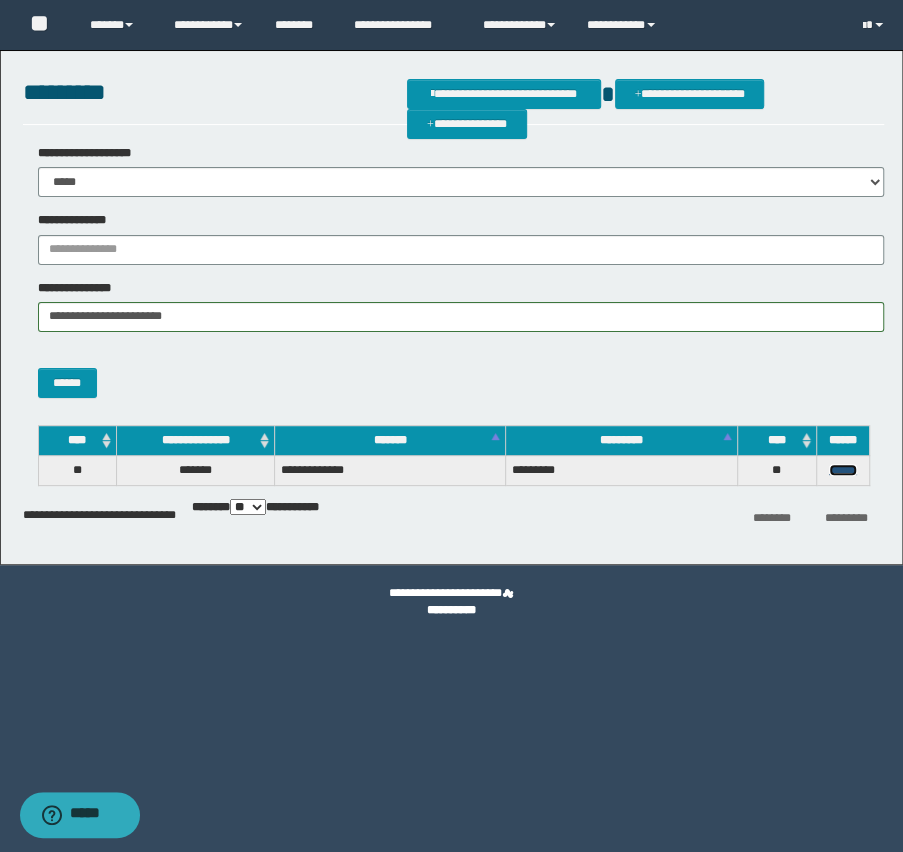 click on "******" at bounding box center (843, 470) 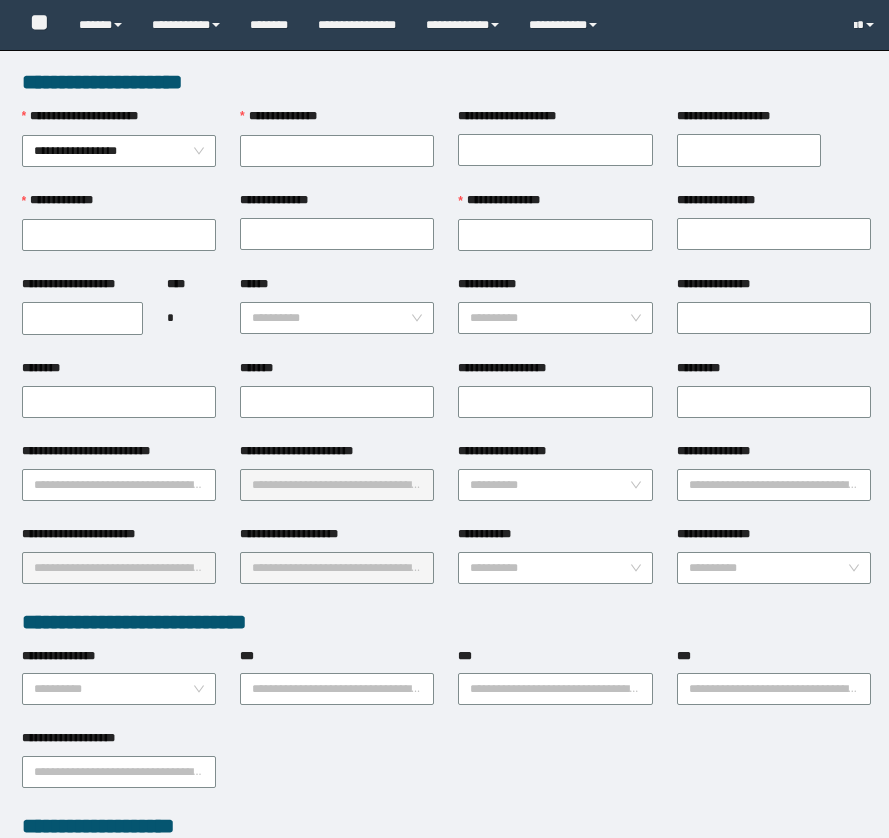 scroll, scrollTop: 0, scrollLeft: 0, axis: both 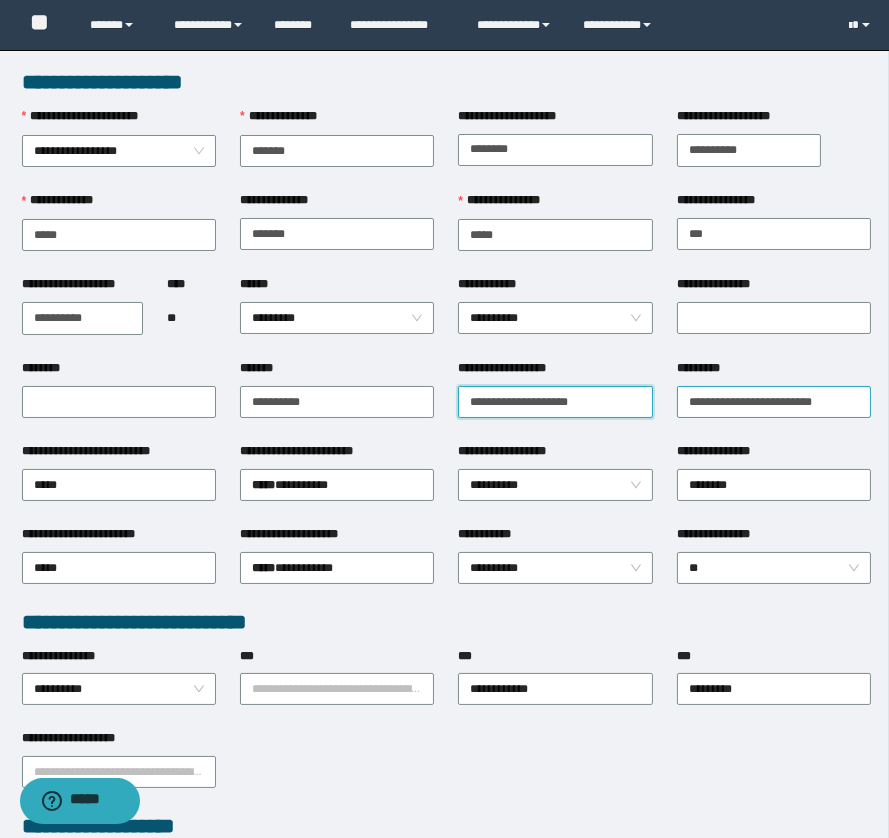drag, startPoint x: 458, startPoint y: 395, endPoint x: 686, endPoint y: 392, distance: 228.01973 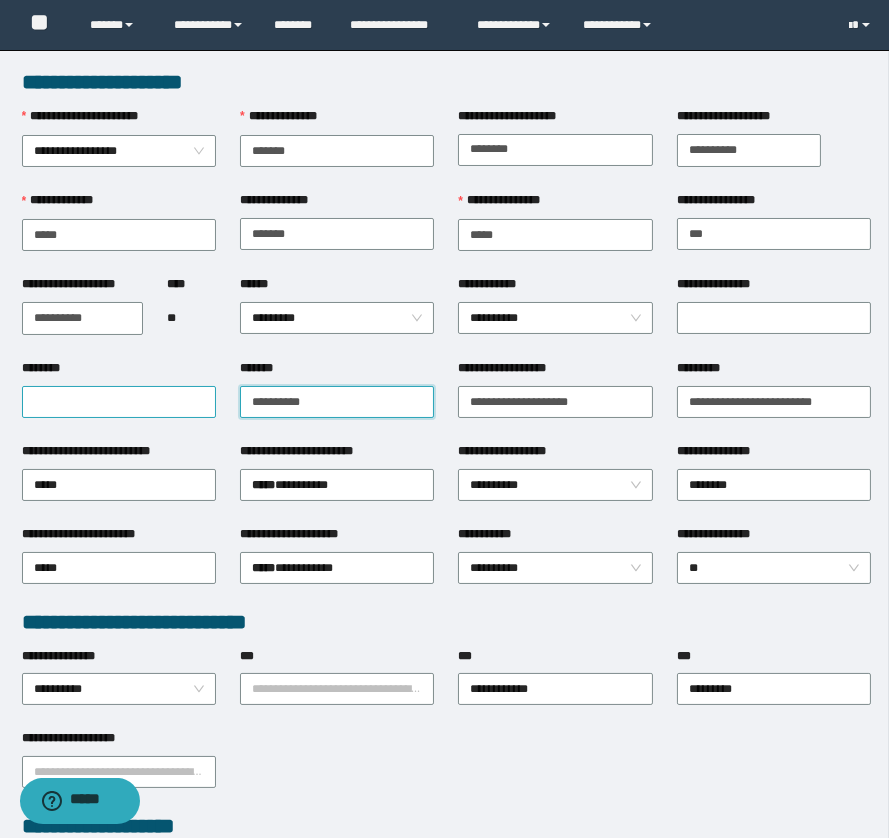drag, startPoint x: 333, startPoint y: 390, endPoint x: 80, endPoint y: 402, distance: 253.28442 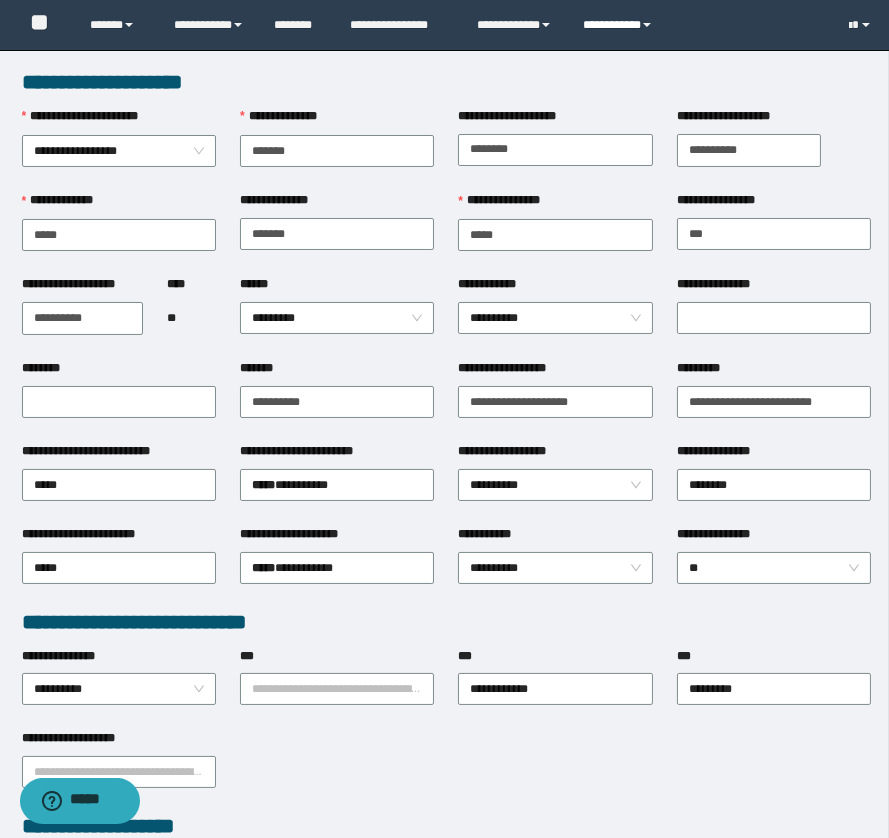click on "**********" at bounding box center [620, 25] 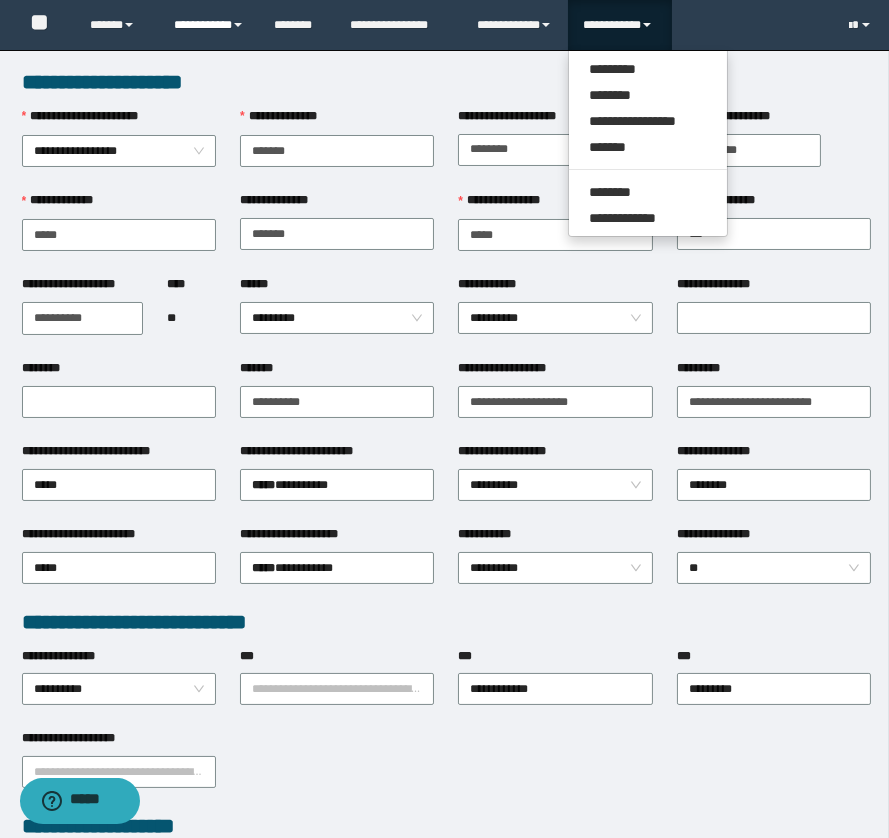 click on "**********" at bounding box center [209, 25] 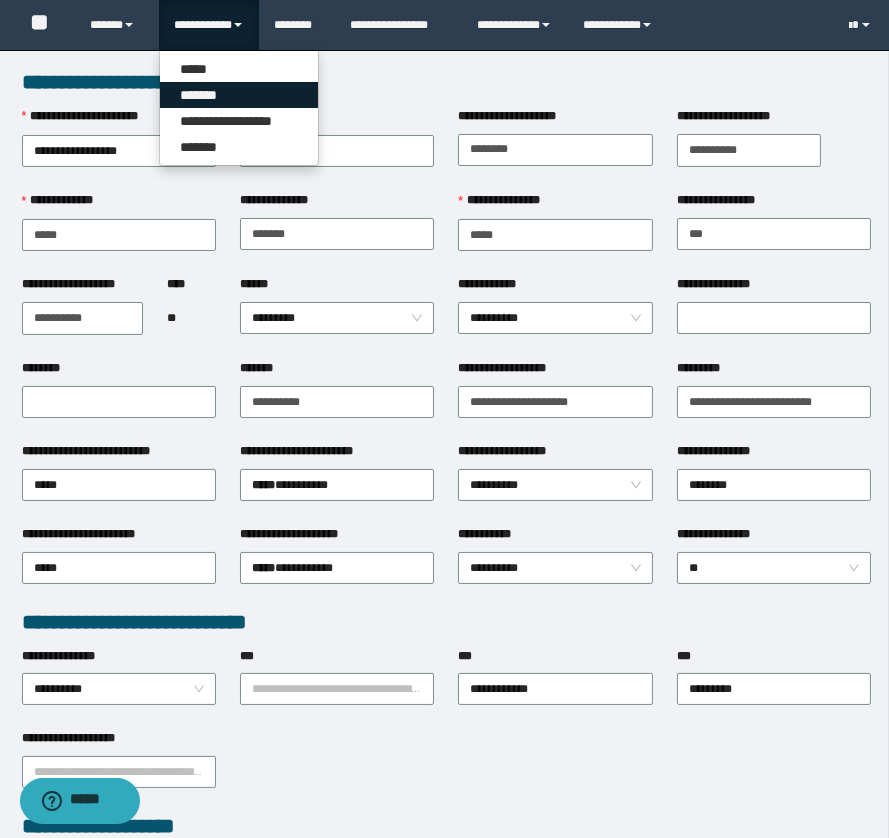 click on "*******" at bounding box center [239, 95] 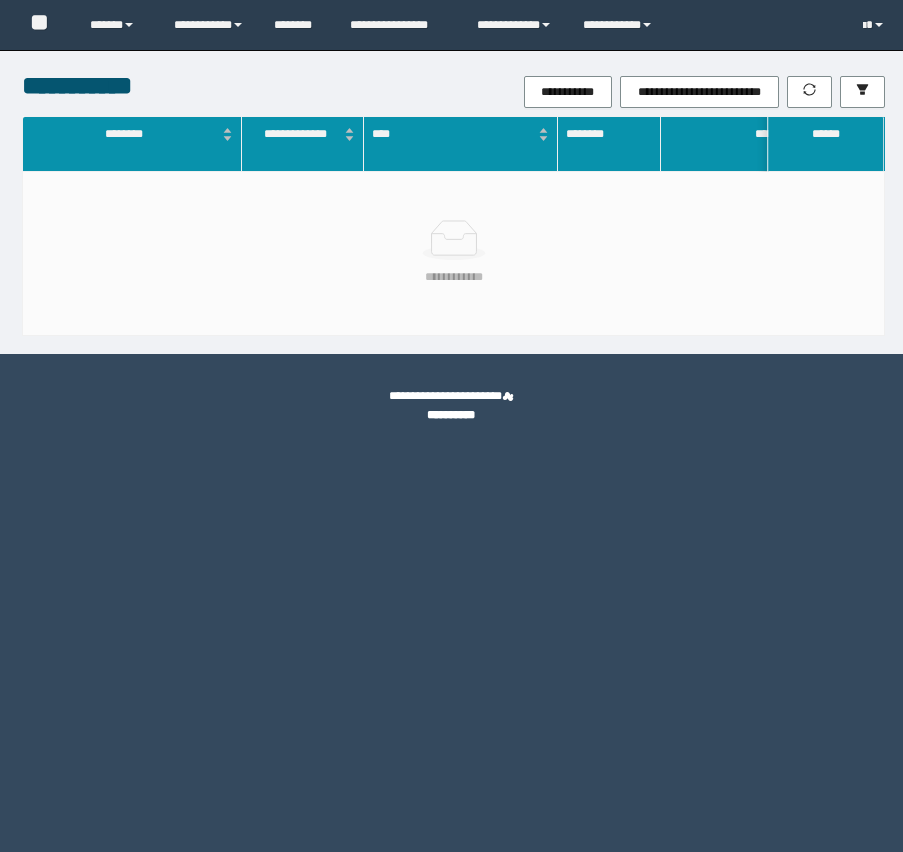 scroll, scrollTop: 0, scrollLeft: 0, axis: both 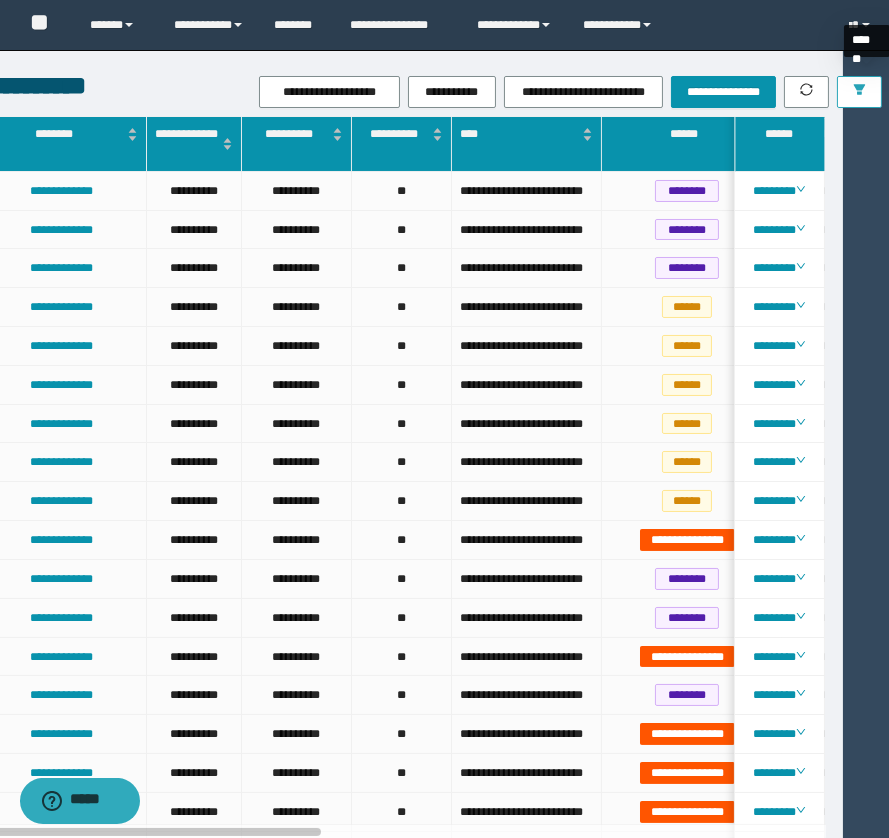 click 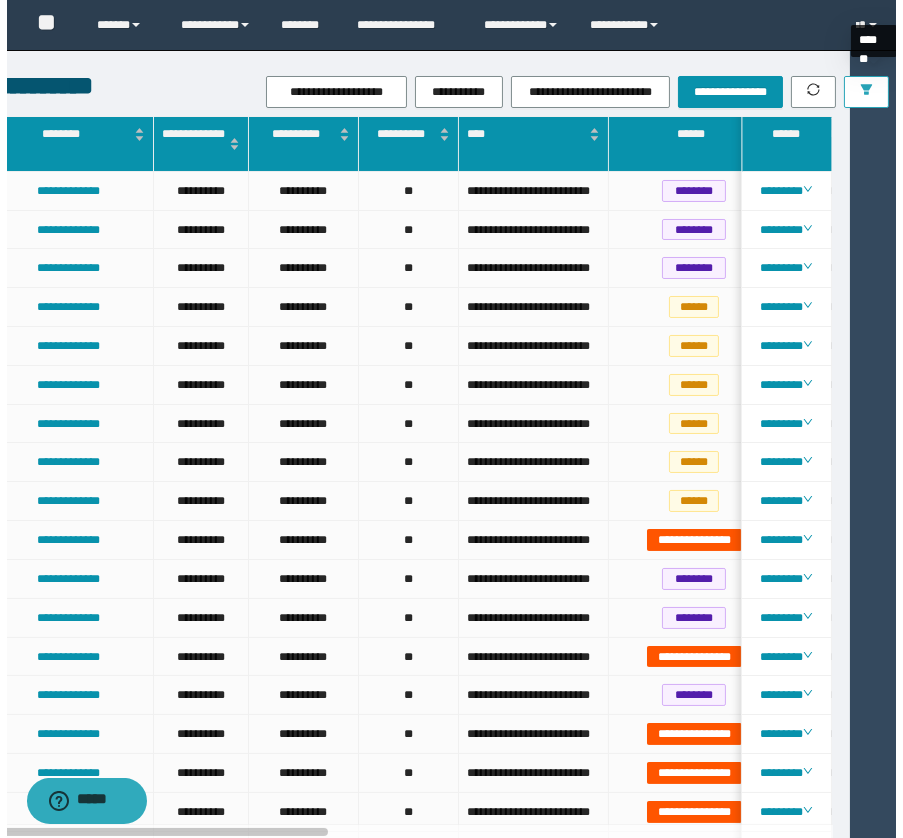 scroll, scrollTop: 0, scrollLeft: 32, axis: horizontal 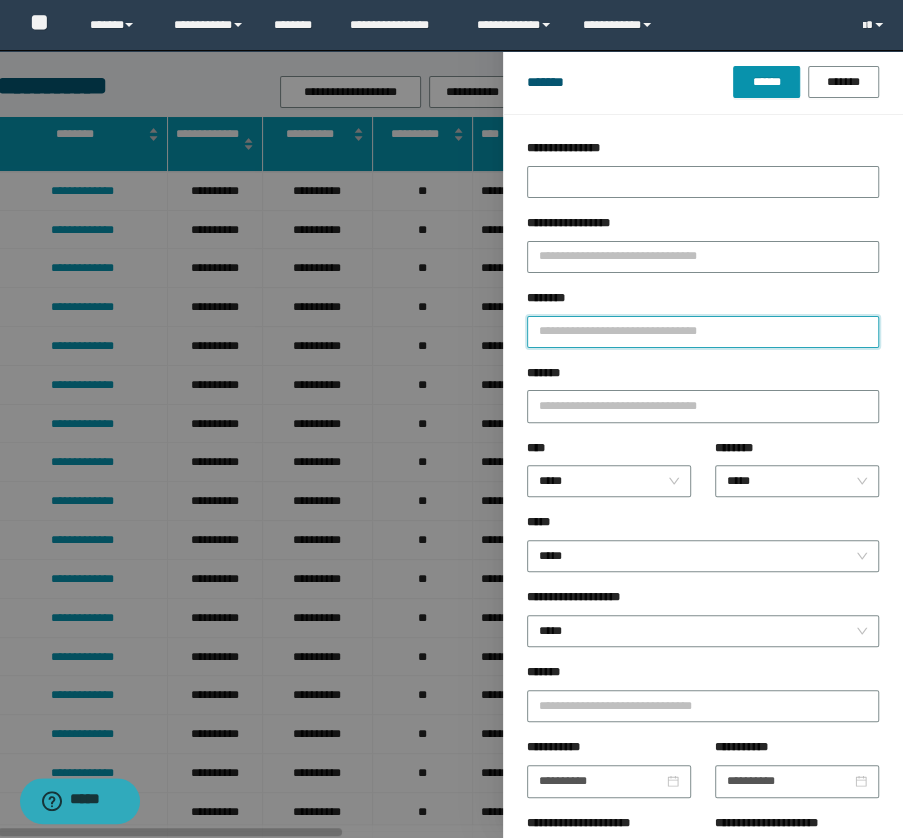click on "********" at bounding box center (703, 332) 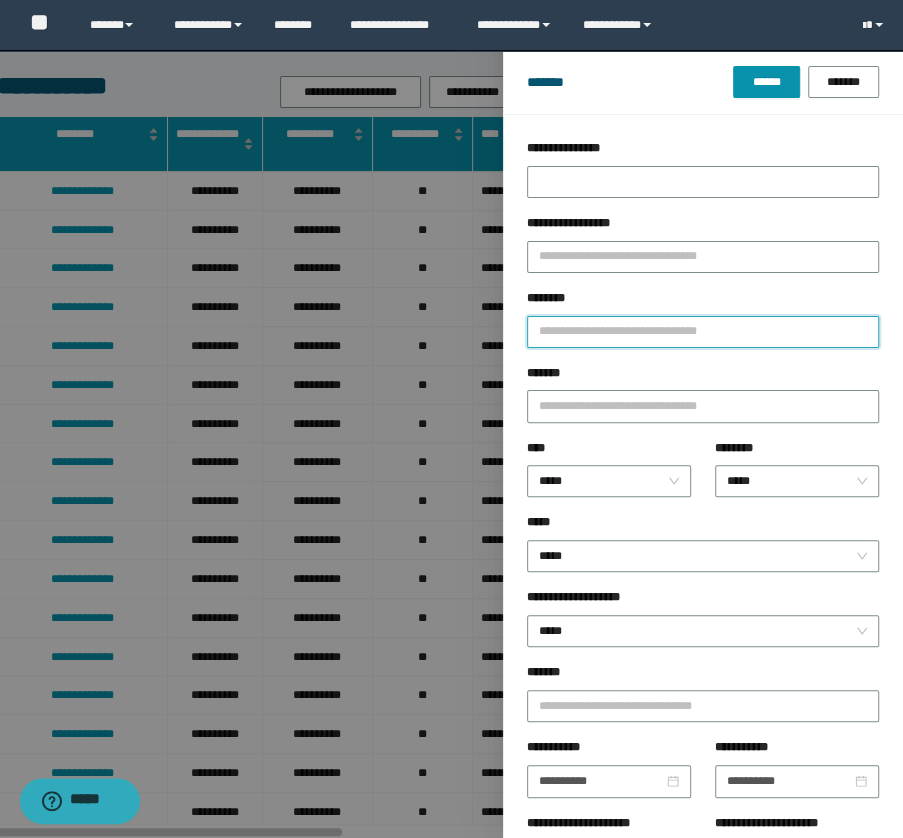 paste on "**********" 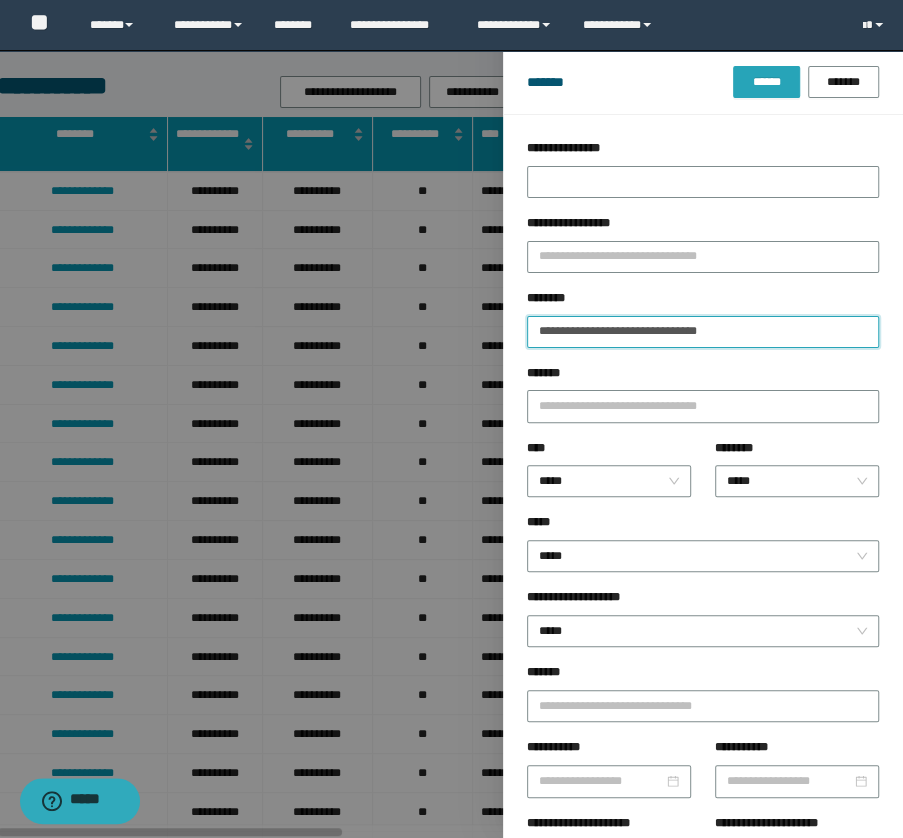 type on "**********" 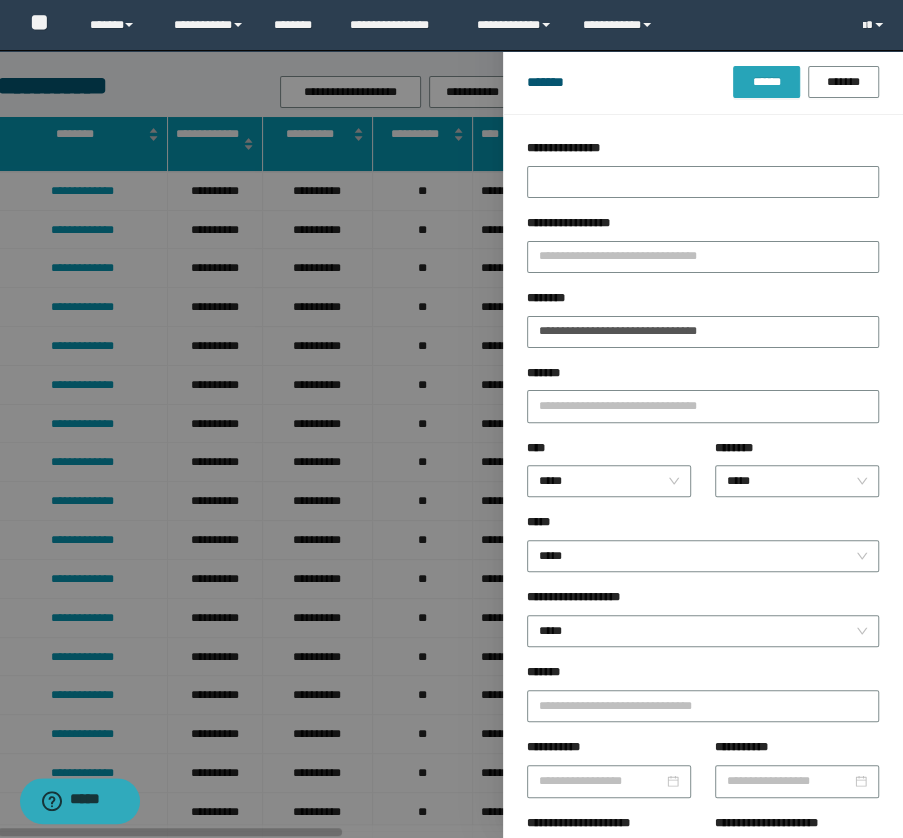 click on "******" at bounding box center (766, 82) 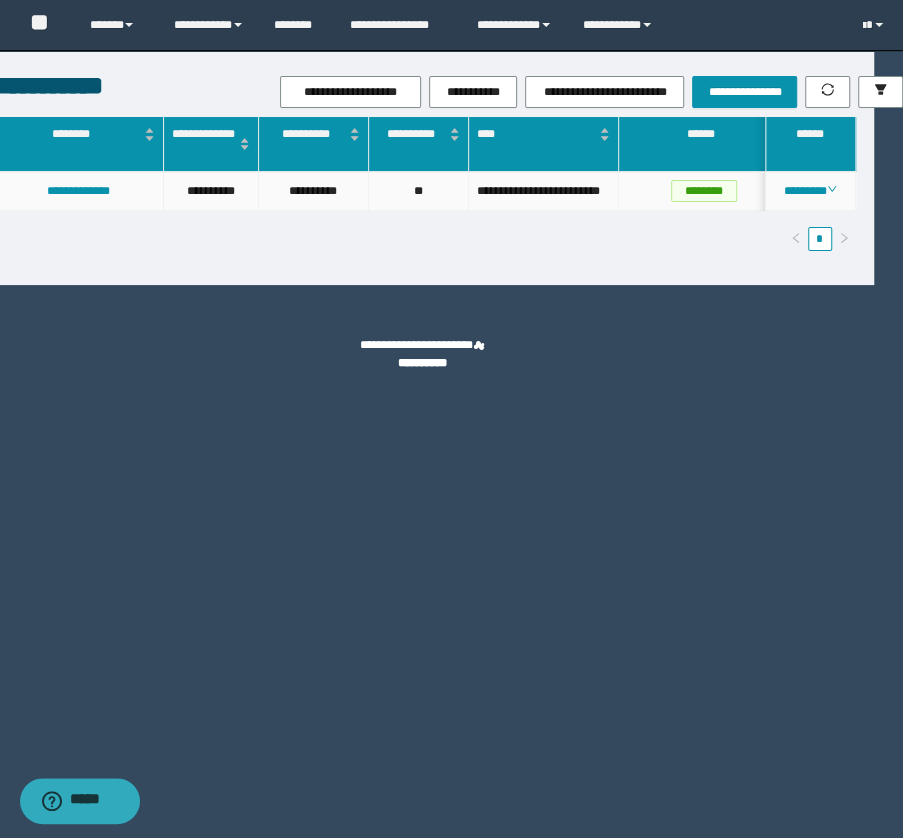 click on "********" at bounding box center (811, 191) 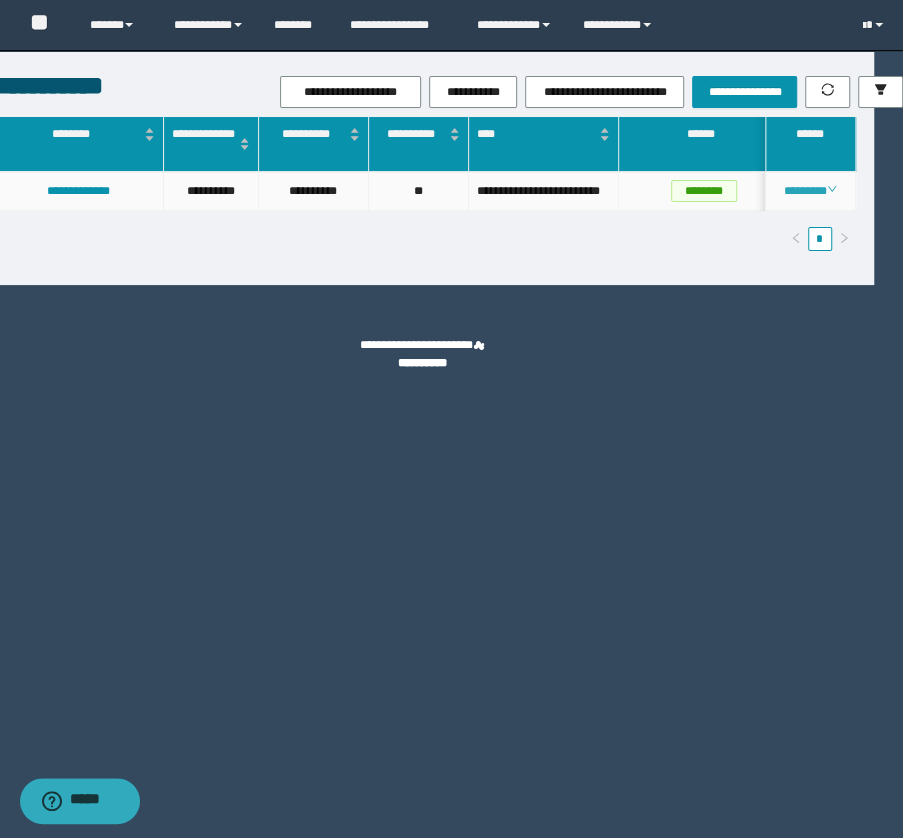 click on "********" at bounding box center (810, 191) 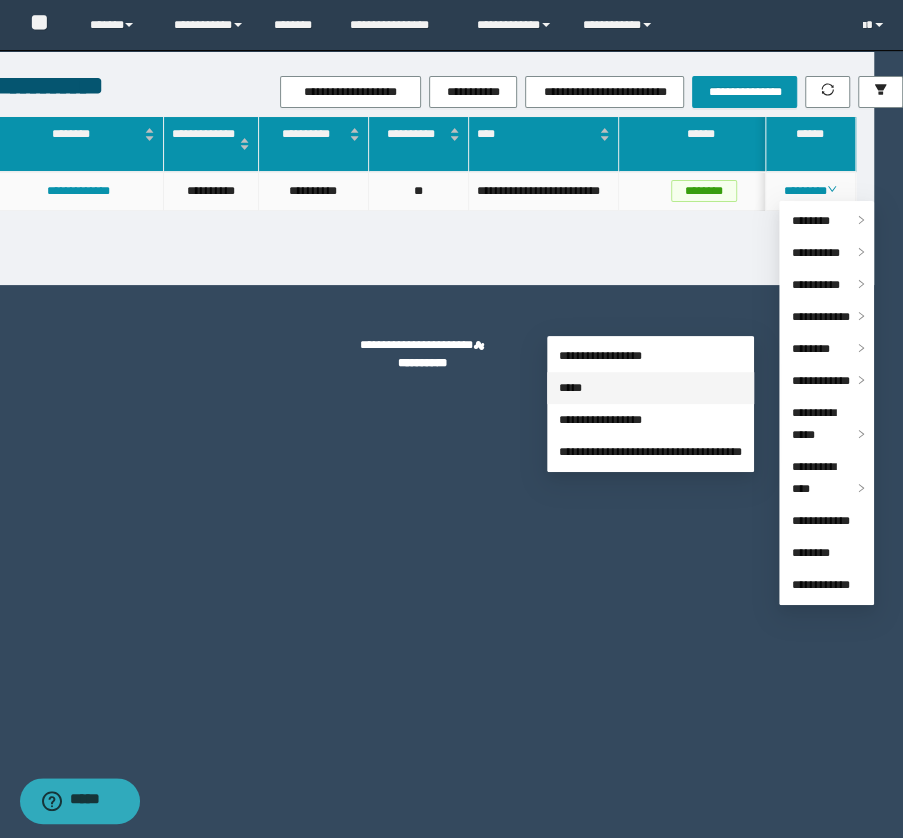 scroll, scrollTop: 0, scrollLeft: 0, axis: both 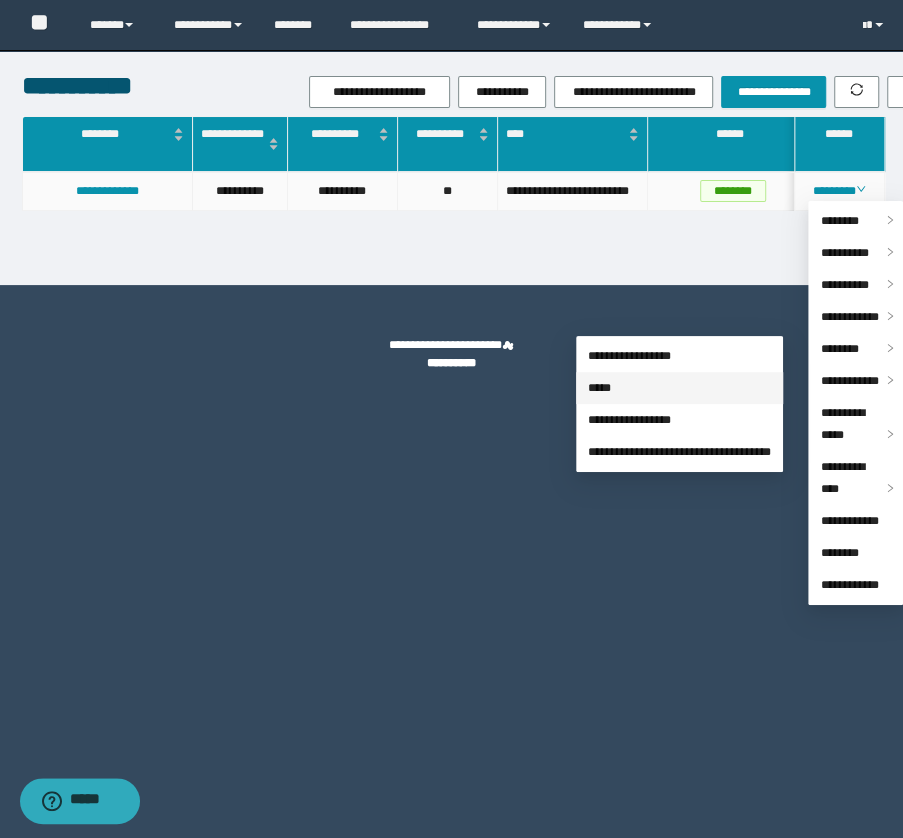 click on "*****" at bounding box center (599, 388) 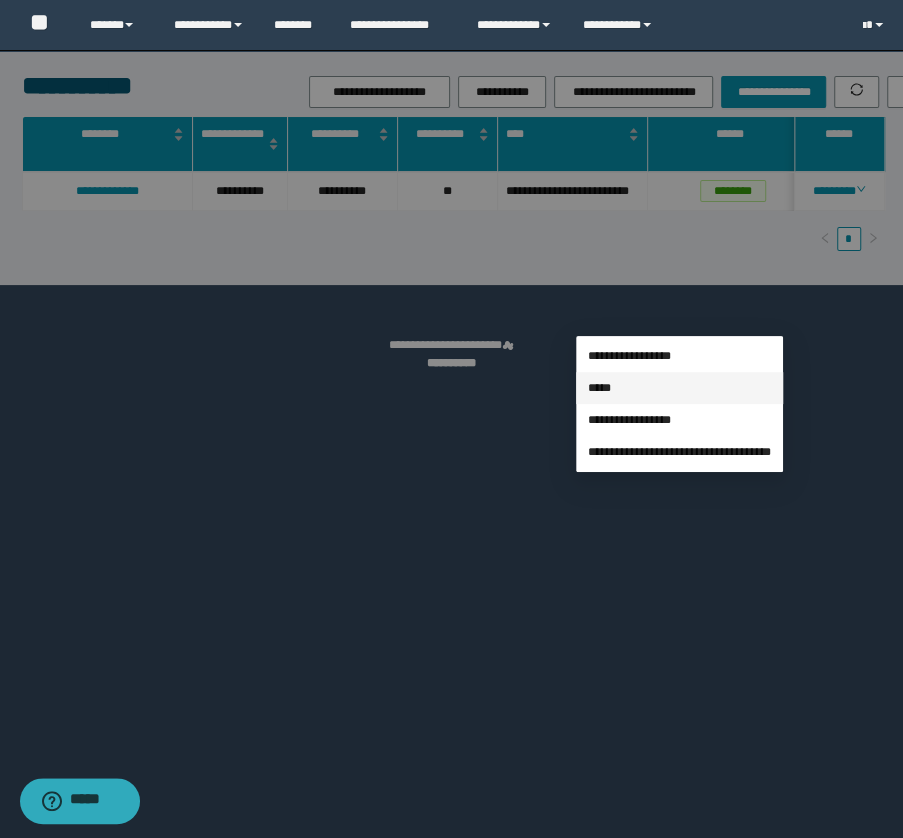 type on "**********" 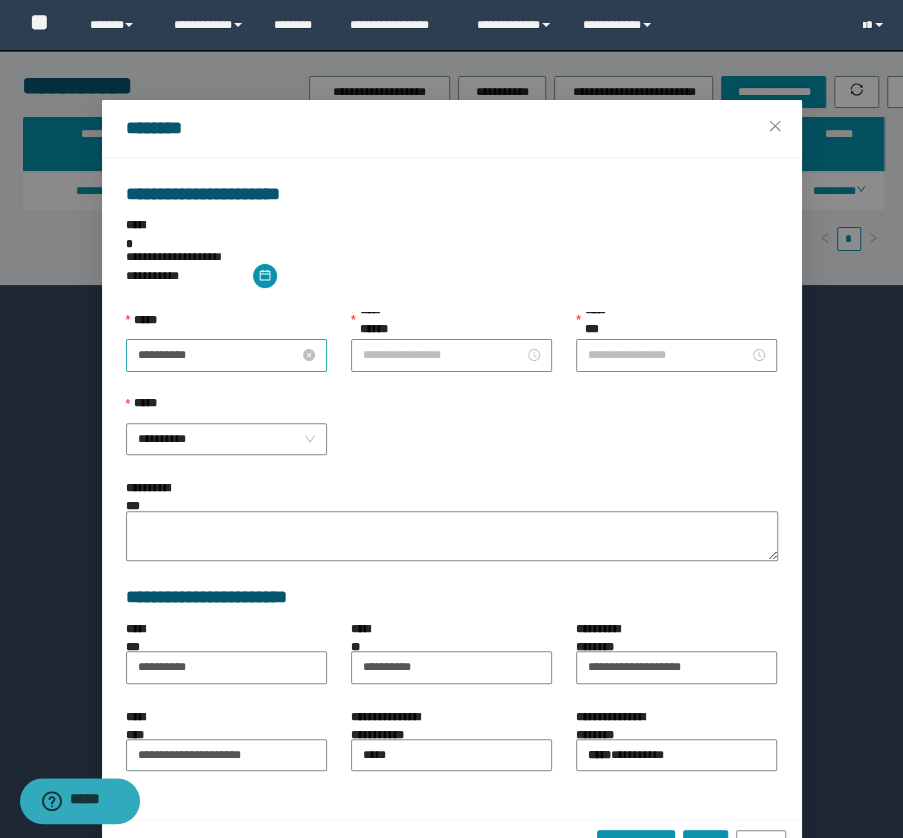 click on "**********" at bounding box center (218, 355) 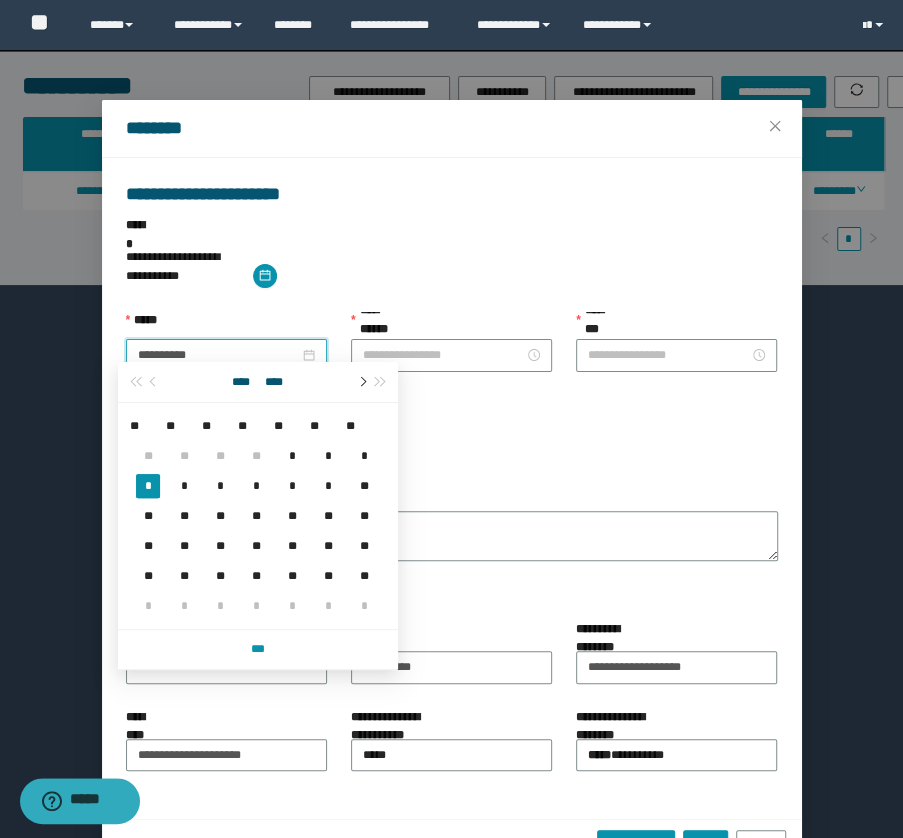 click at bounding box center (361, 382) 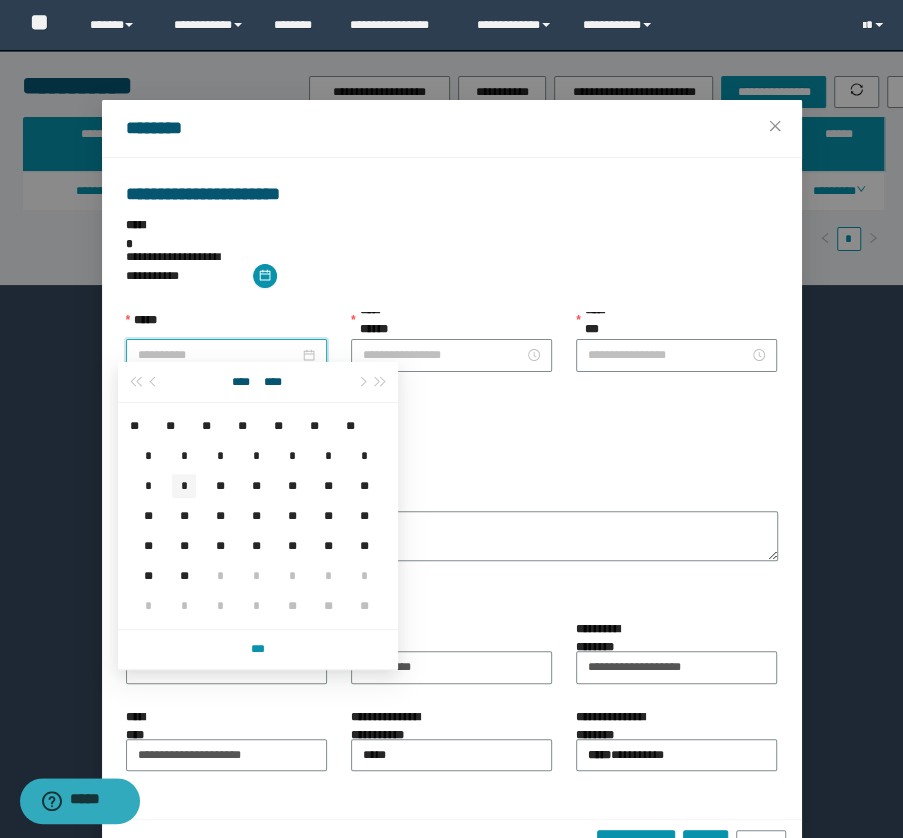 type on "**********" 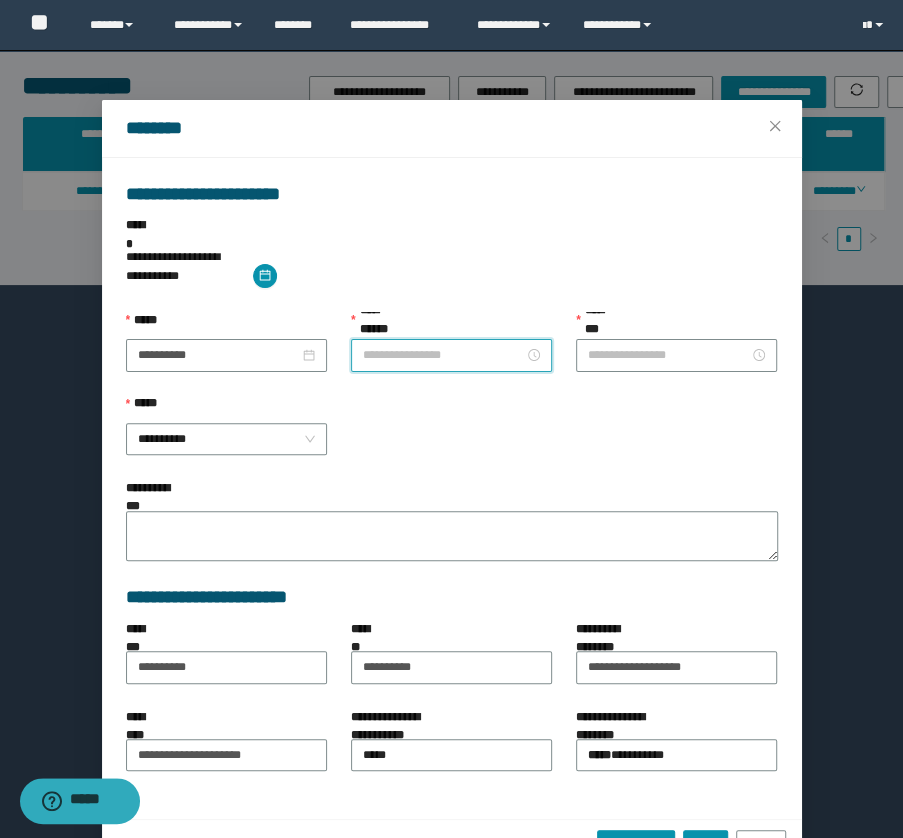 click on "**********" at bounding box center (443, 355) 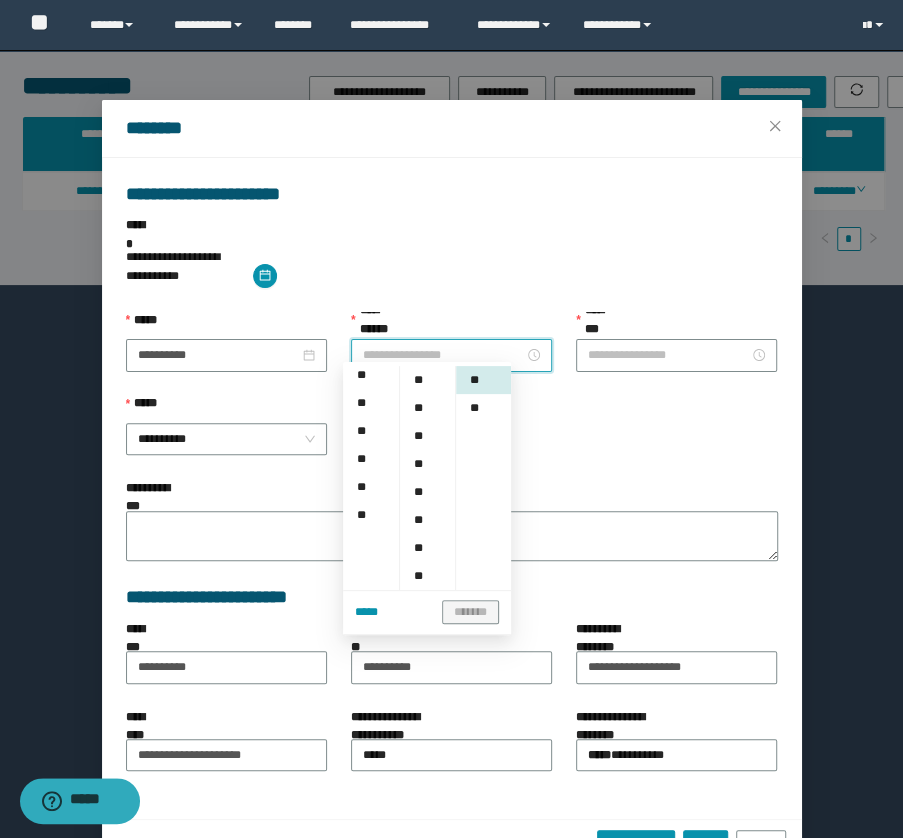 scroll, scrollTop: 181, scrollLeft: 0, axis: vertical 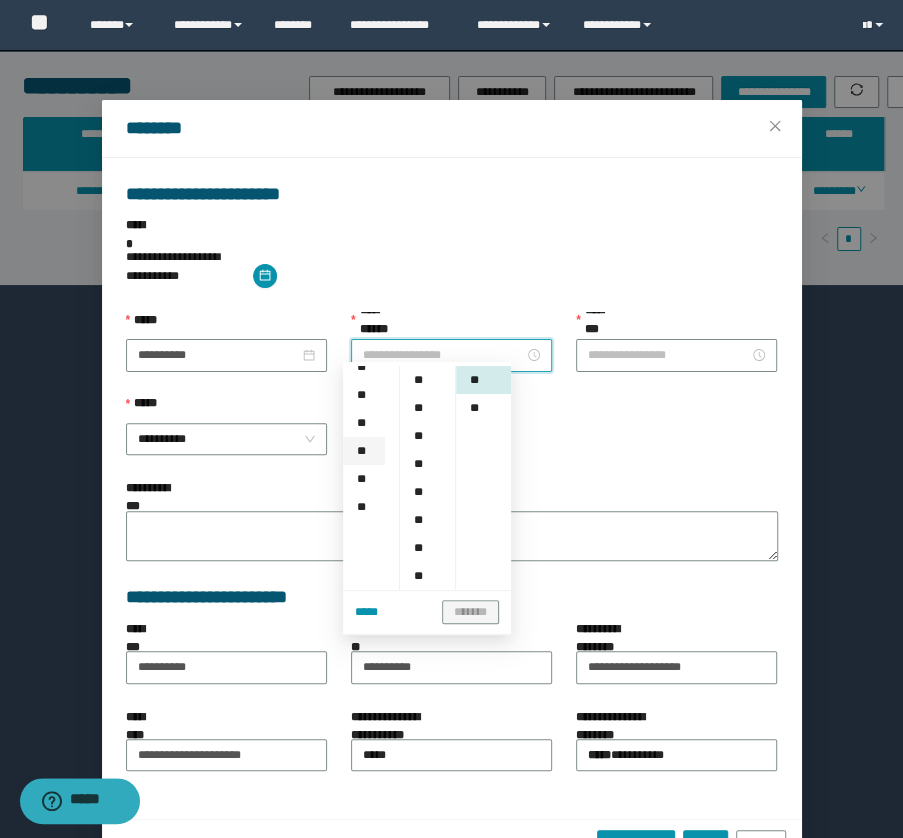 click on "**" at bounding box center [364, 451] 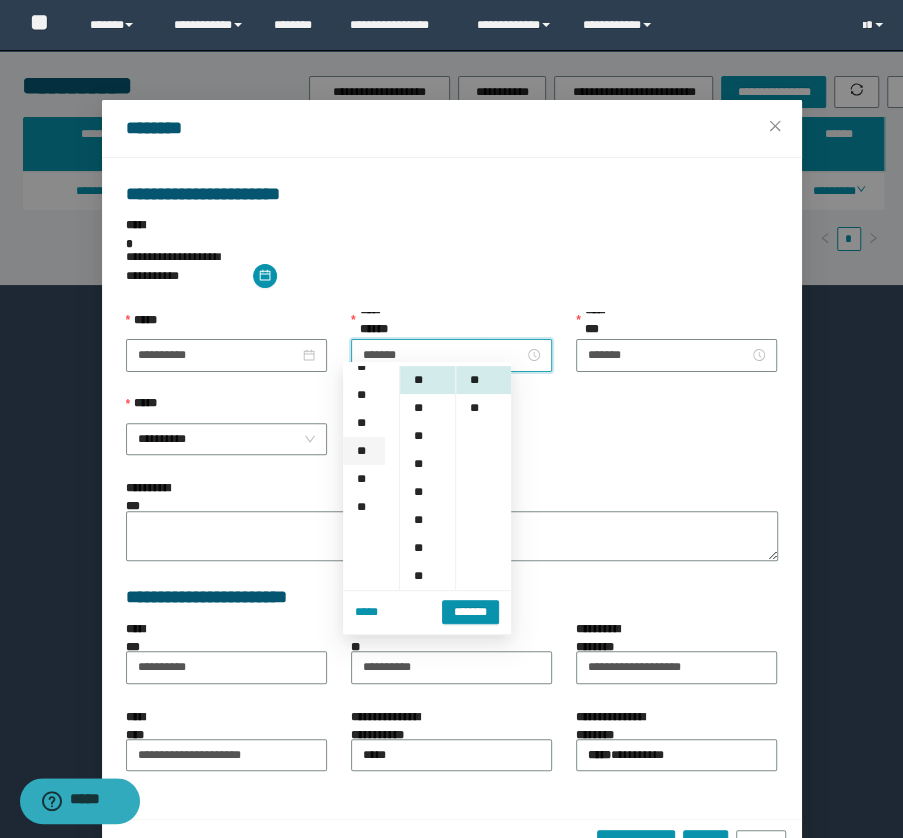 scroll, scrollTop: 251, scrollLeft: 0, axis: vertical 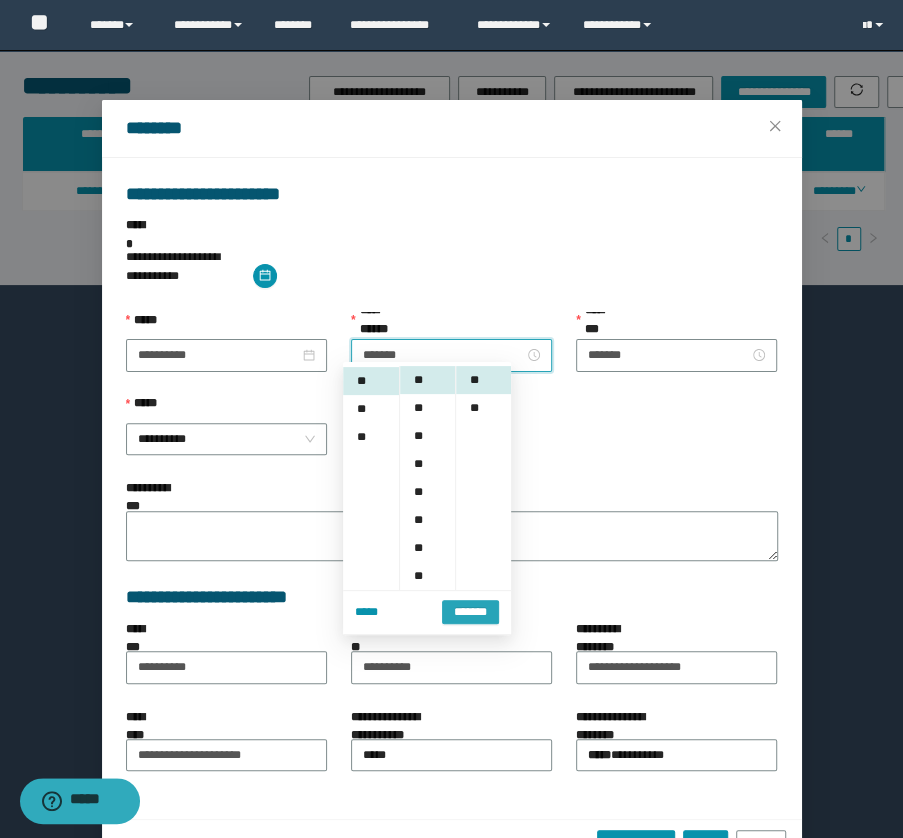 click on "*******" at bounding box center [470, 611] 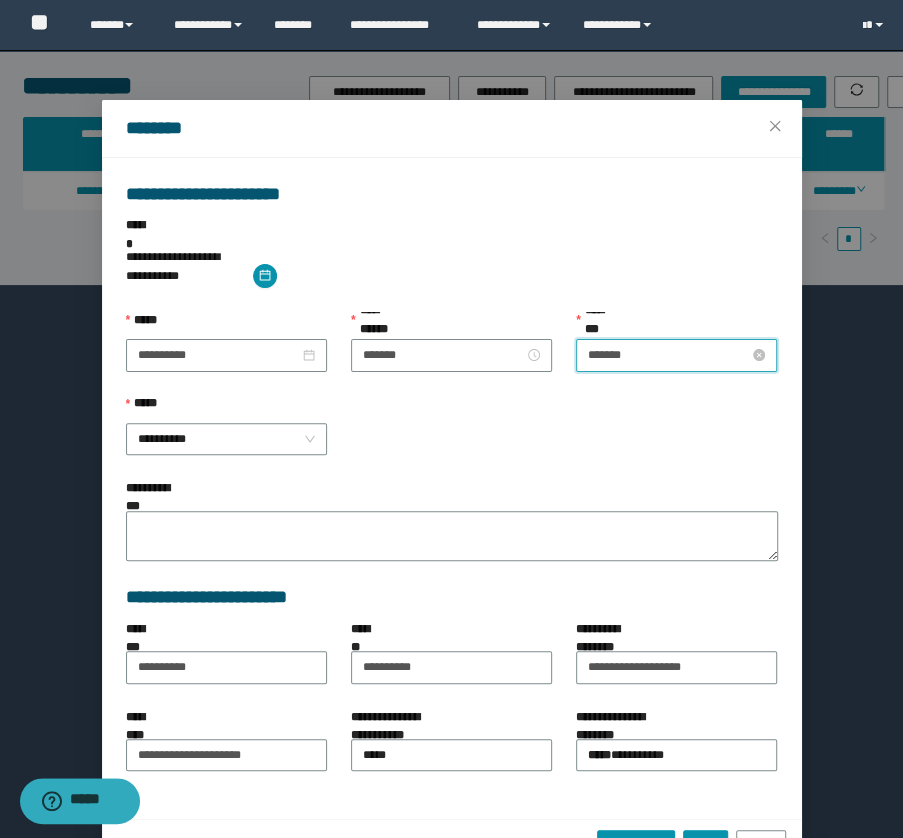 click on "*******" at bounding box center [668, 355] 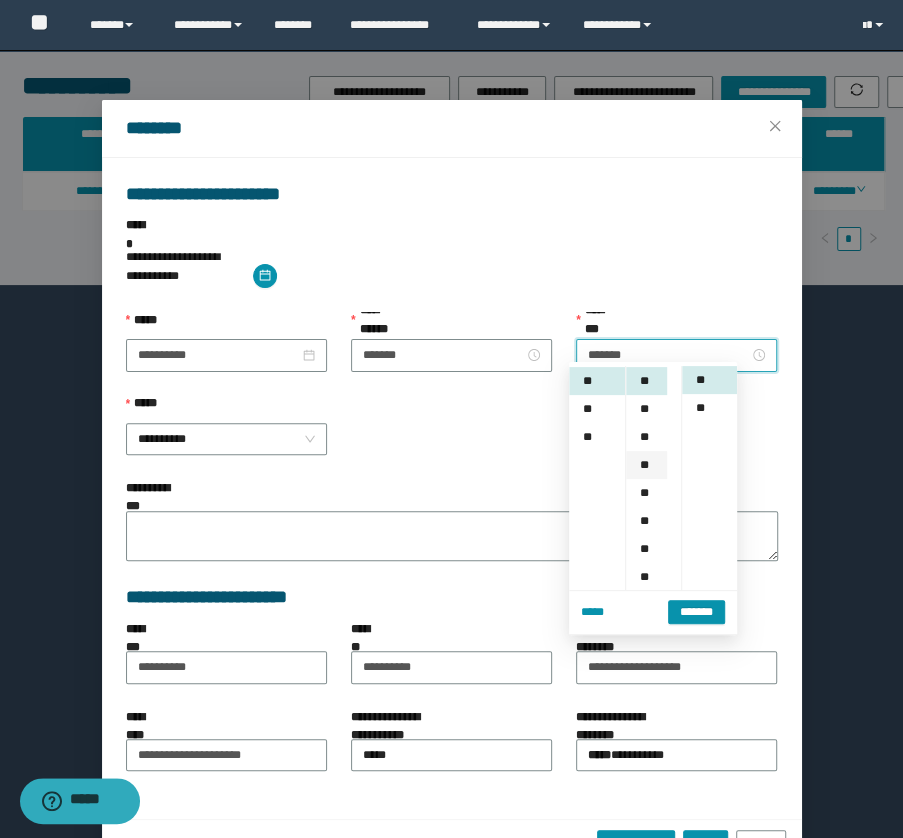 click on "**" at bounding box center [646, 465] 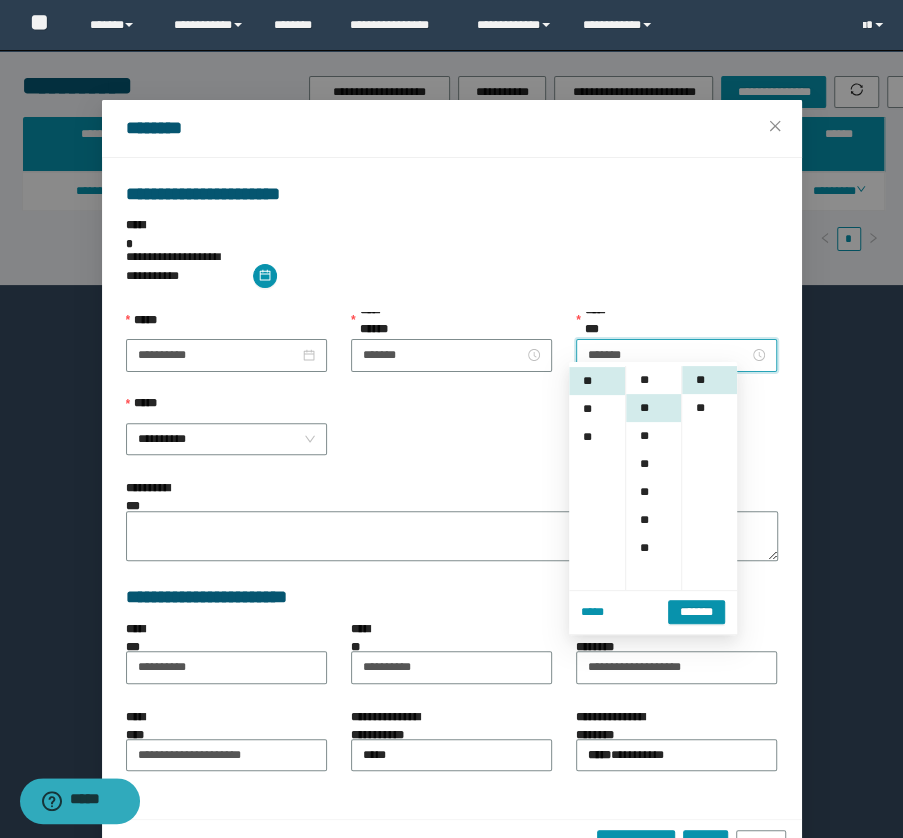 scroll, scrollTop: 168, scrollLeft: 0, axis: vertical 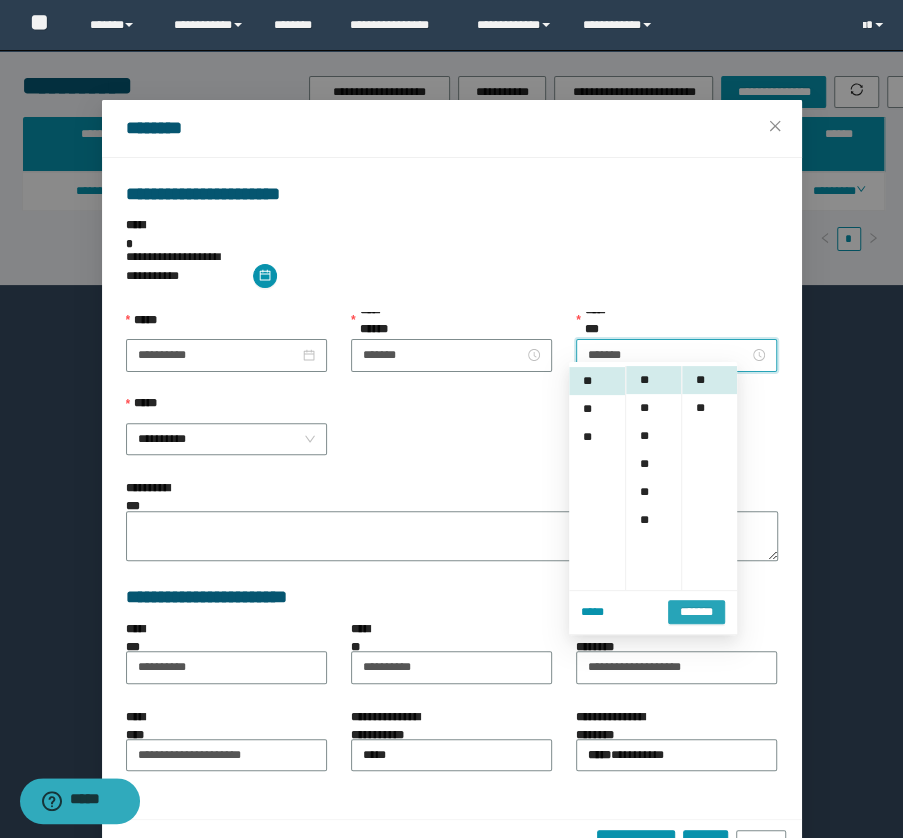 click on "*******" at bounding box center (696, 611) 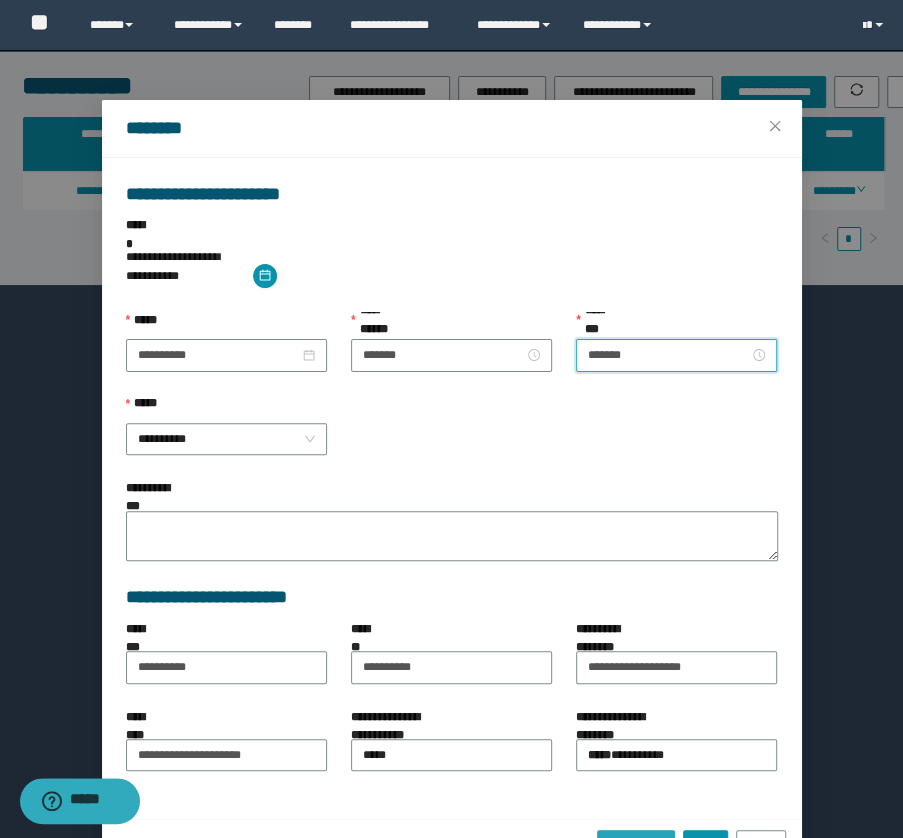 click on "**********" at bounding box center (636, 842) 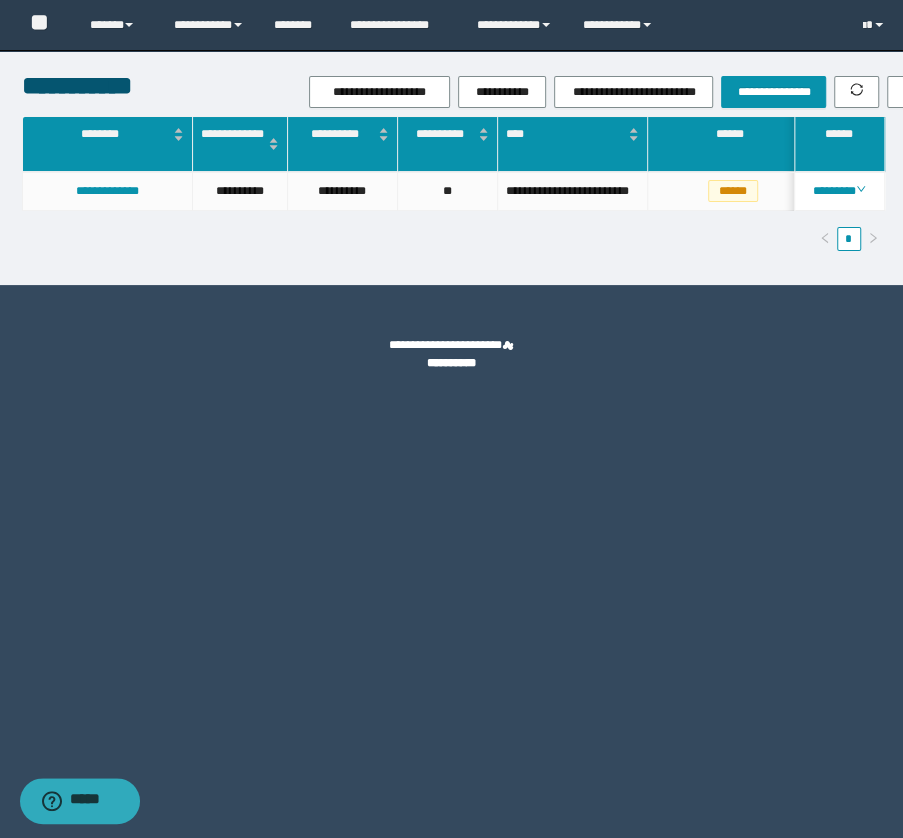 scroll, scrollTop: 0, scrollLeft: 37, axis: horizontal 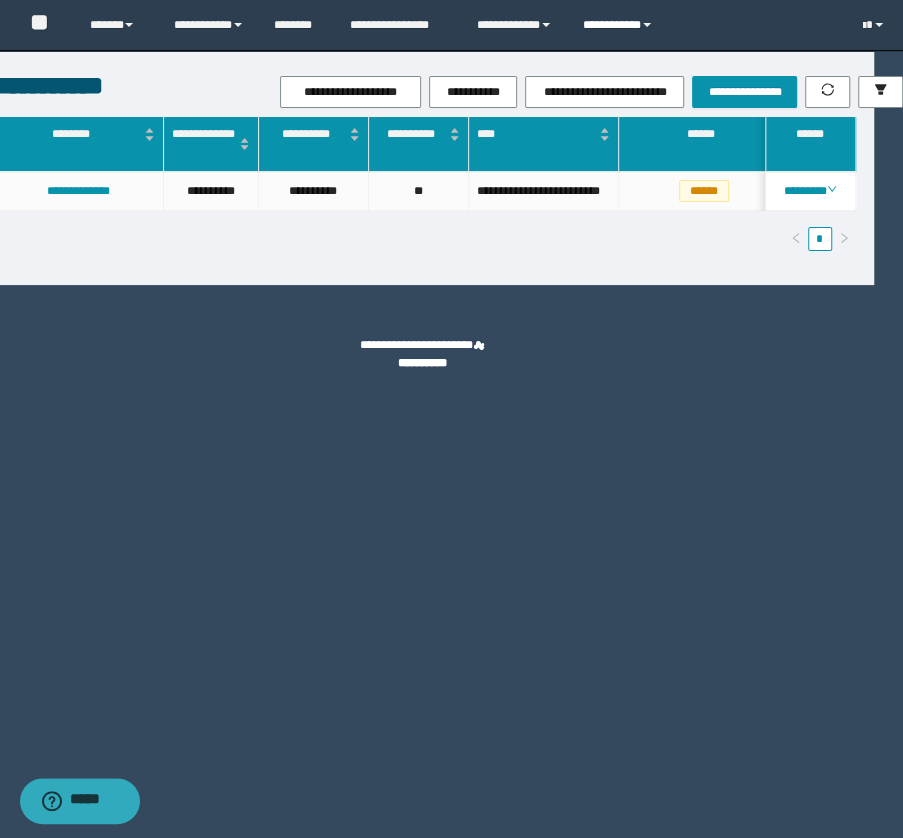 click on "**********" at bounding box center (620, 25) 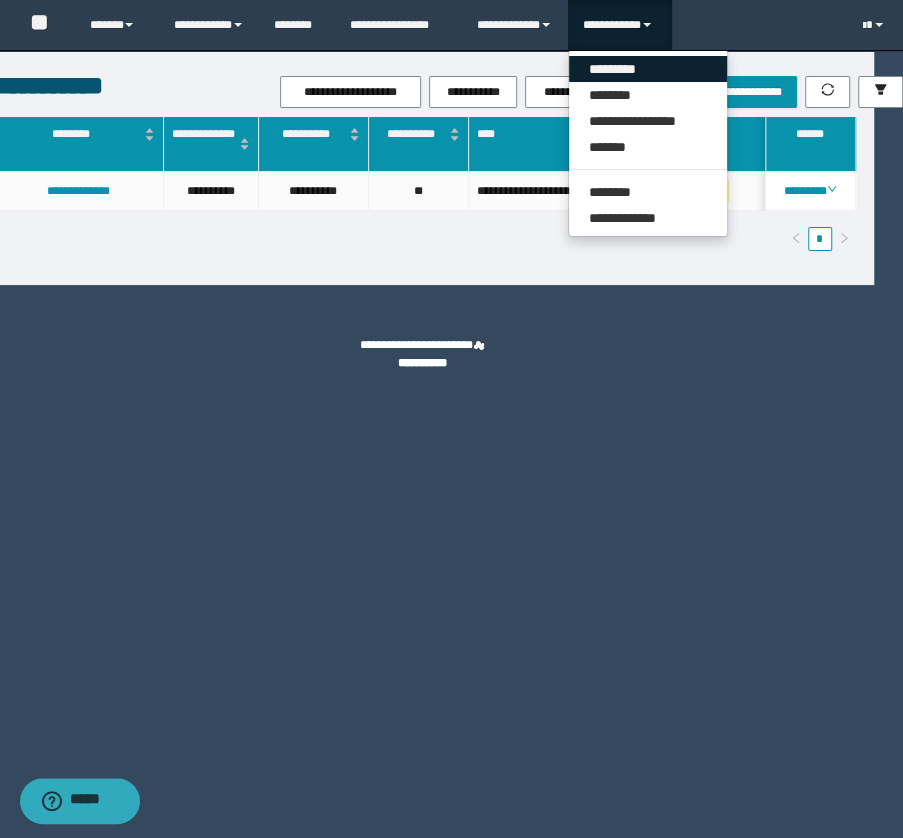 click on "*********" at bounding box center (648, 69) 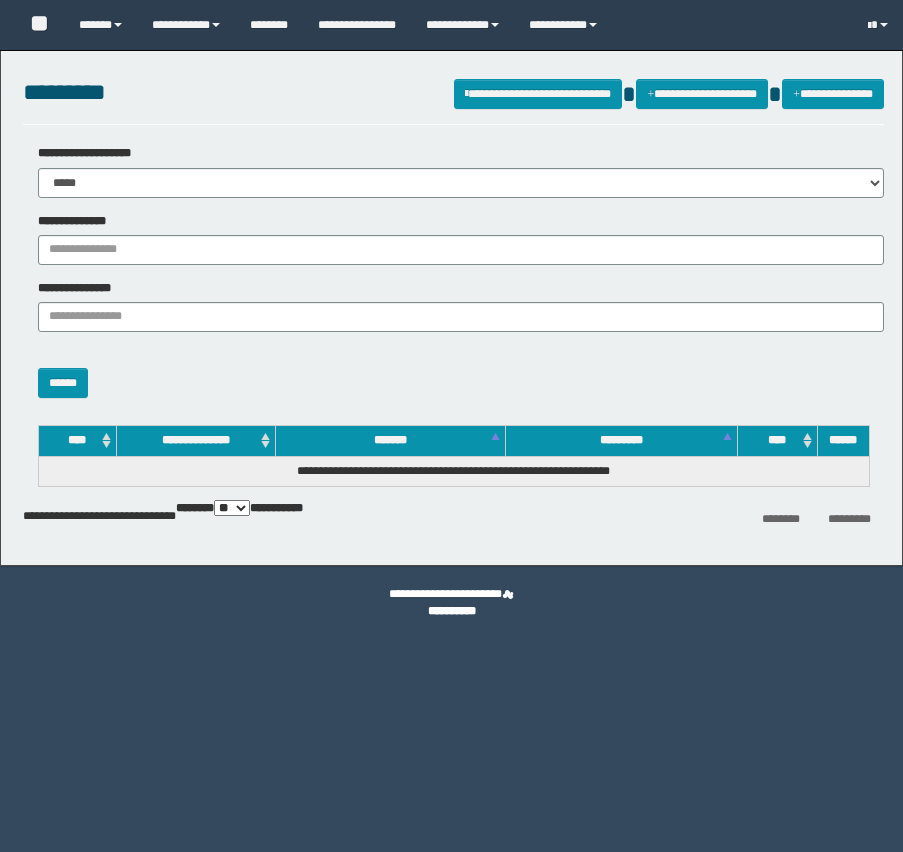 scroll, scrollTop: 0, scrollLeft: 0, axis: both 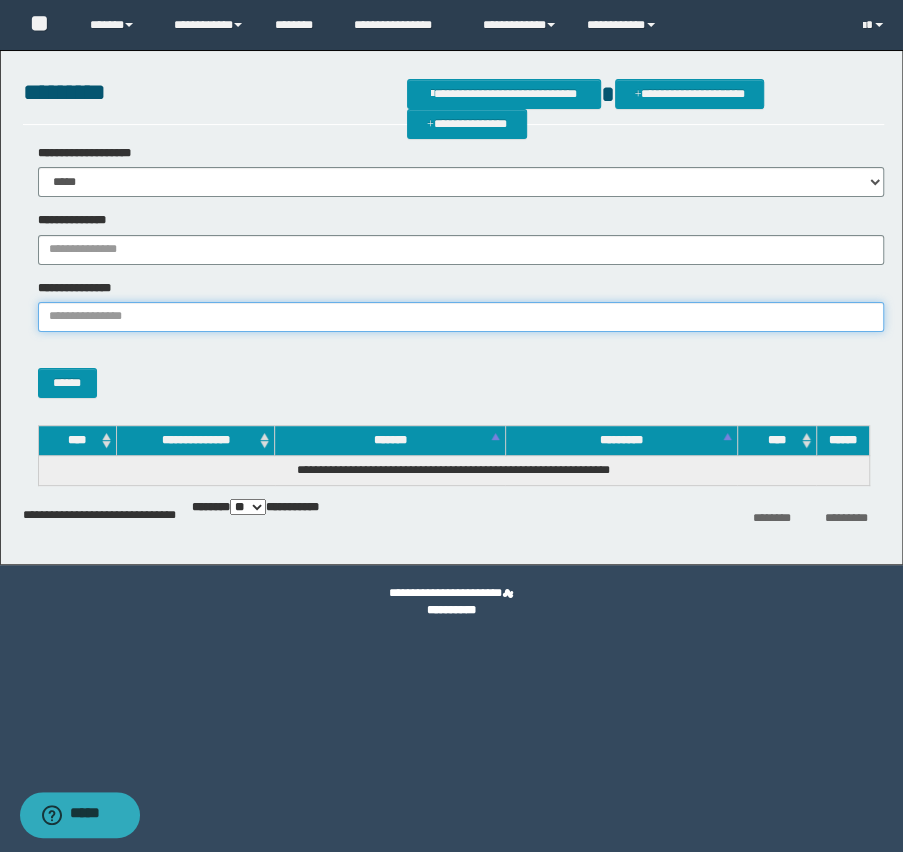 click on "**********" at bounding box center [461, 317] 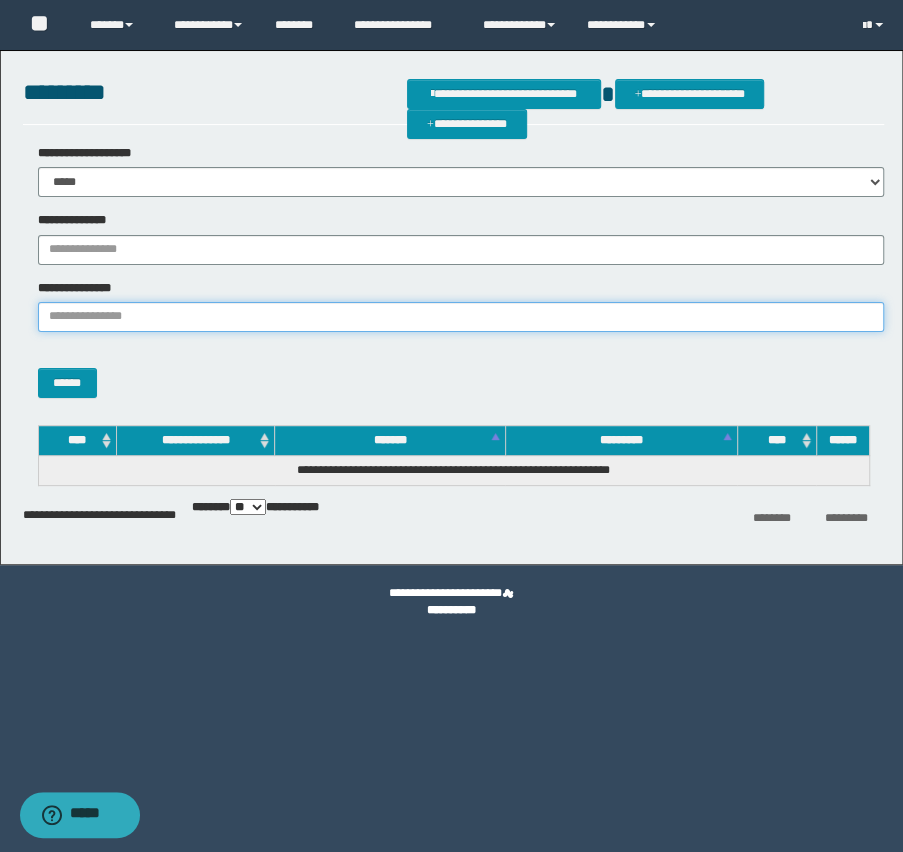 paste on "**********" 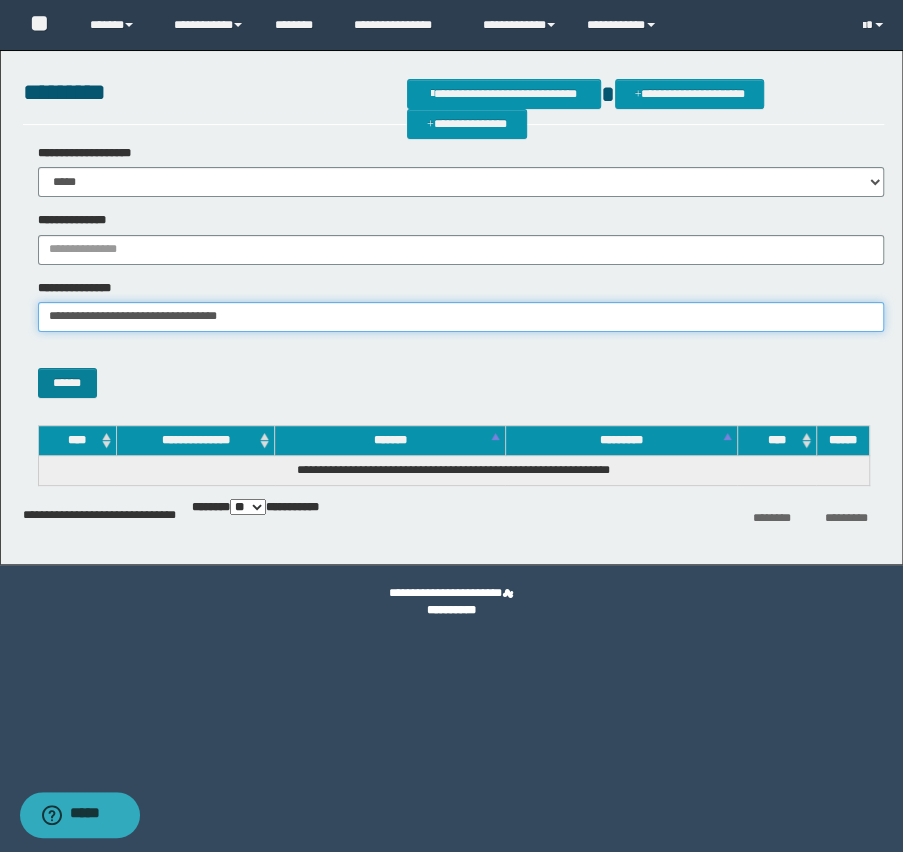 type on "**********" 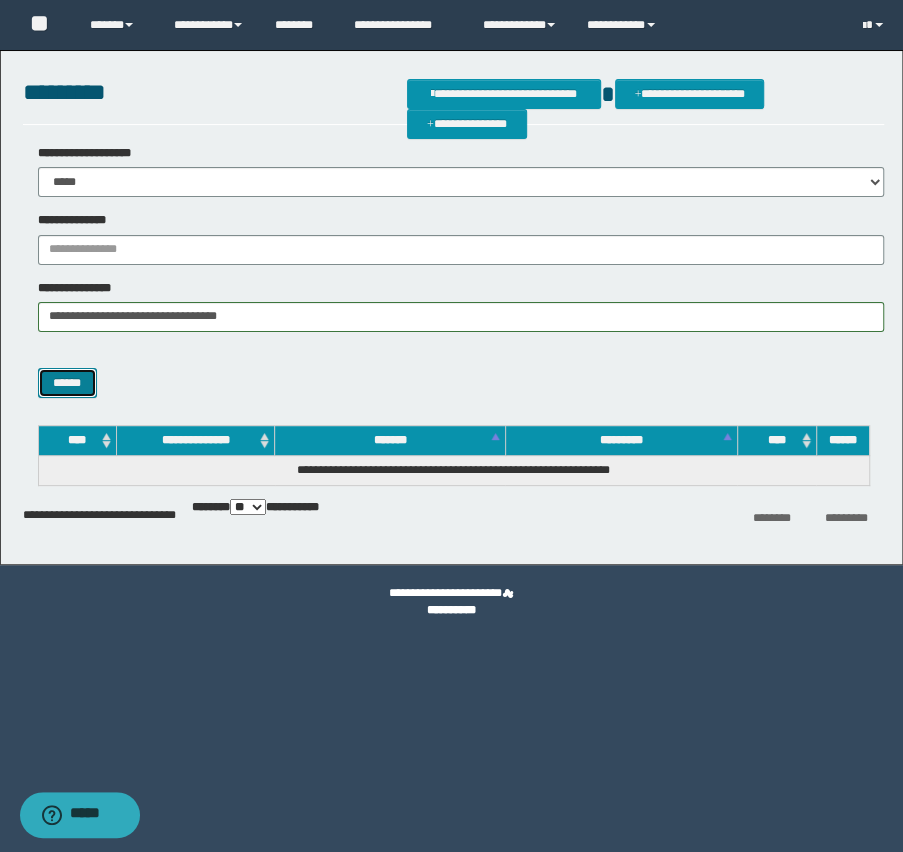 click on "******" at bounding box center (67, 383) 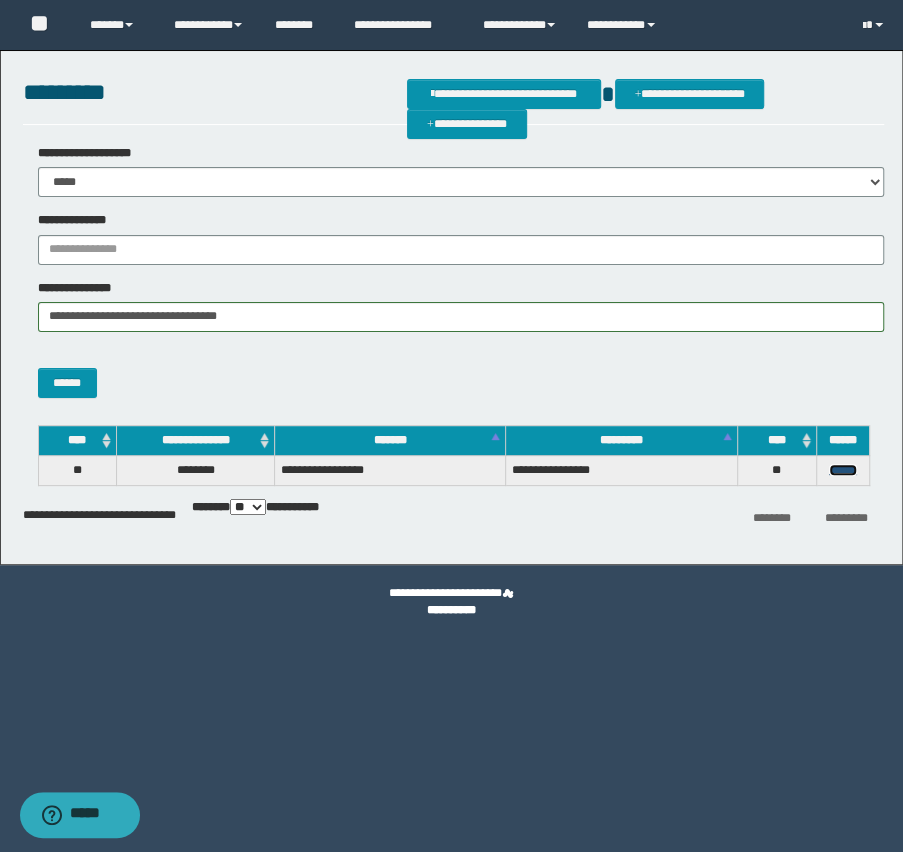 click on "******" at bounding box center [843, 470] 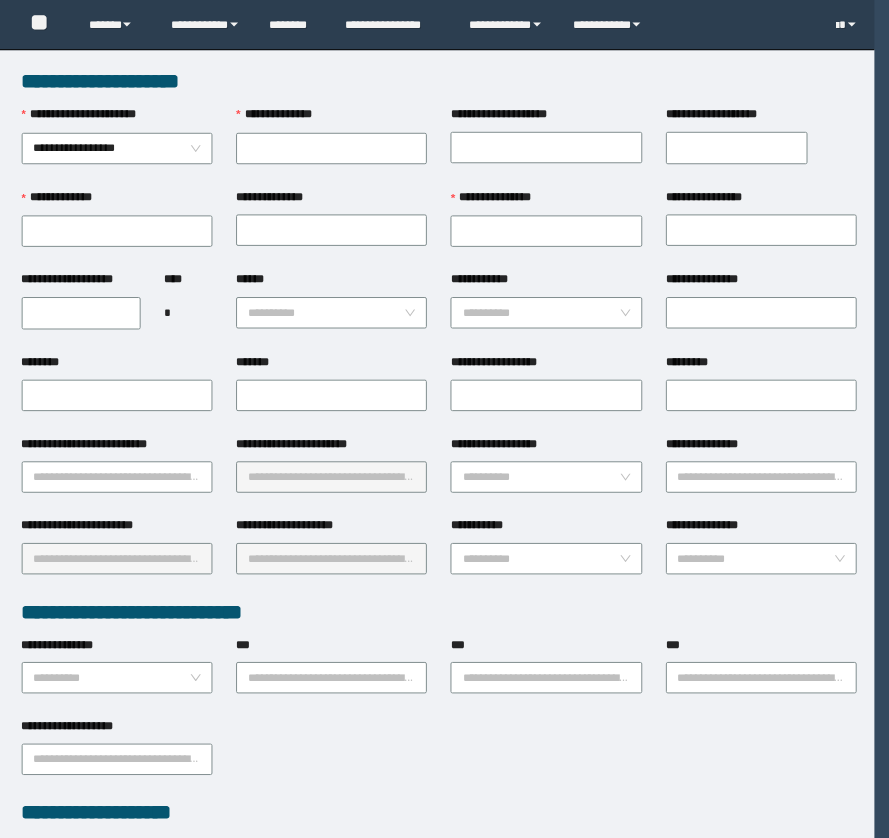 scroll, scrollTop: 0, scrollLeft: 0, axis: both 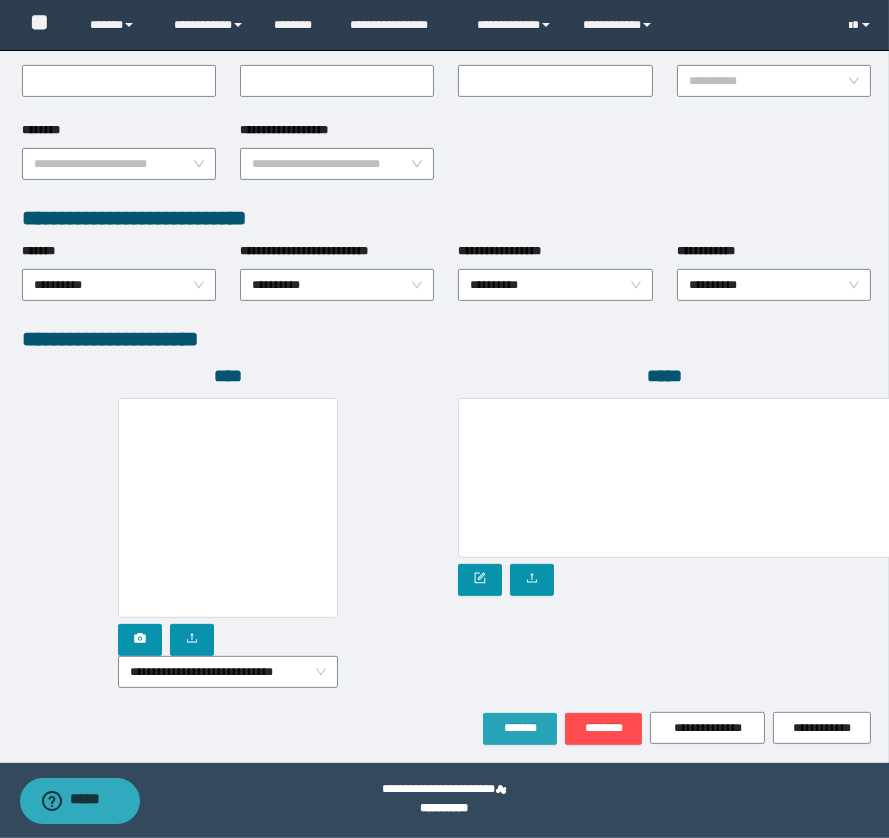 click on "*******" at bounding box center [520, 729] 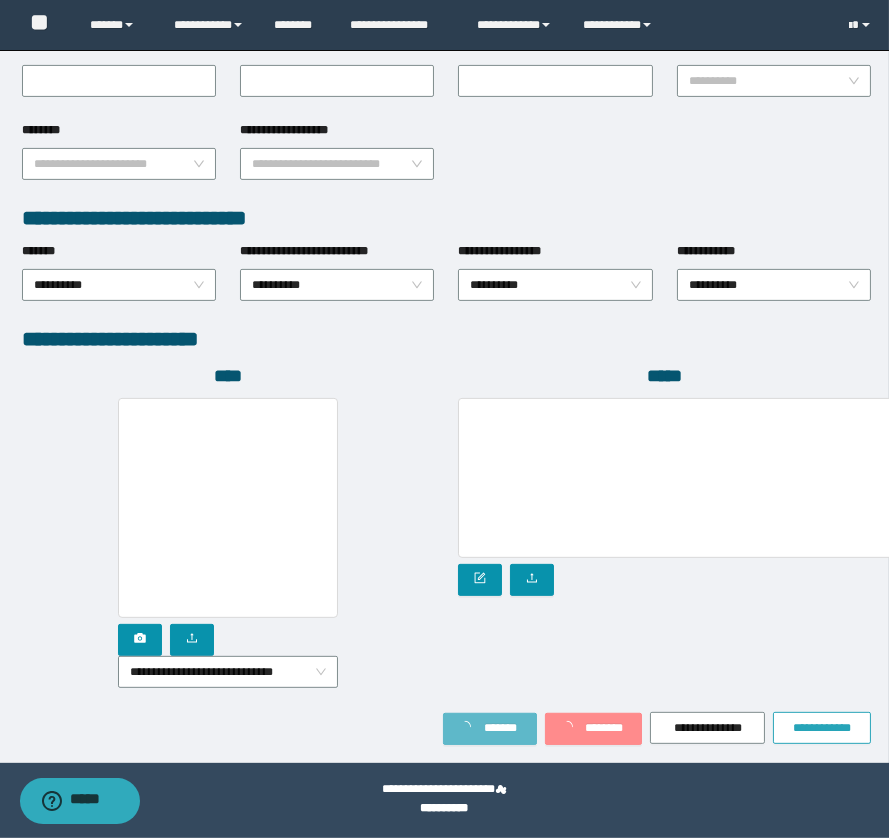click on "**********" at bounding box center (822, 728) 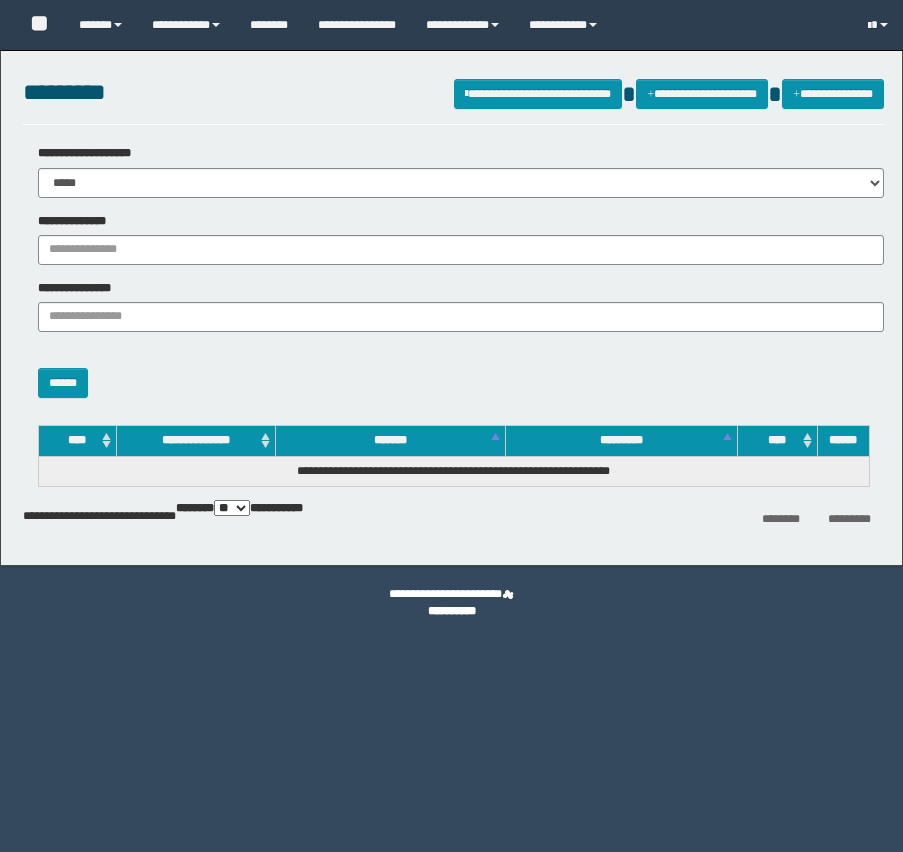 scroll, scrollTop: 0, scrollLeft: 0, axis: both 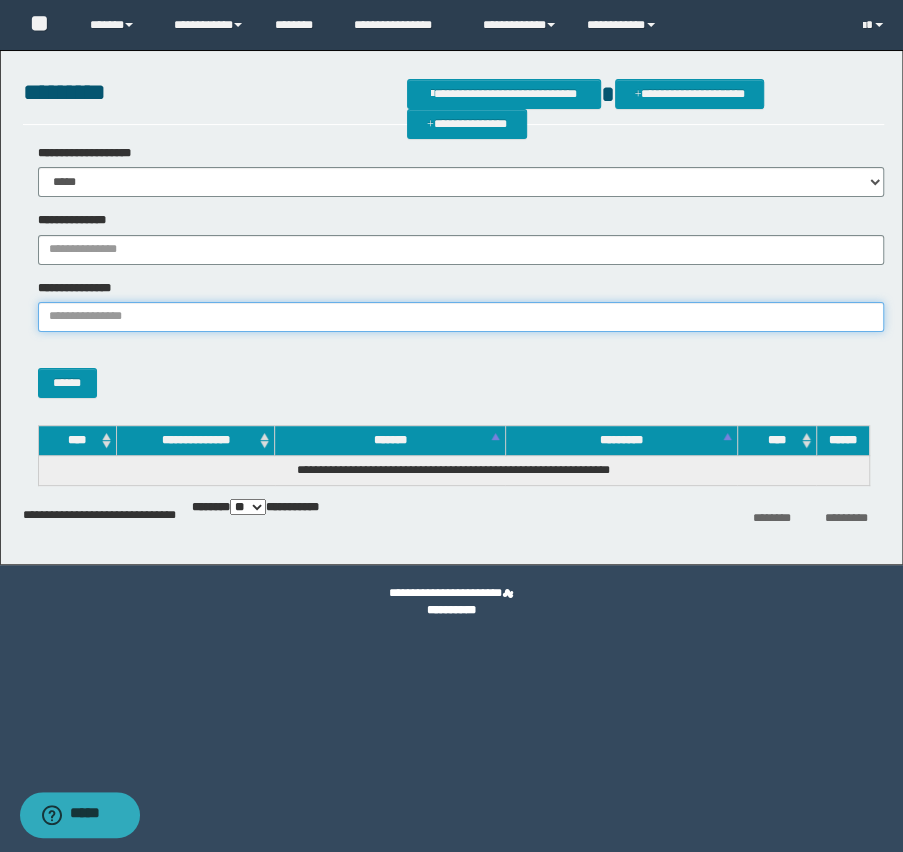 paste on "**********" 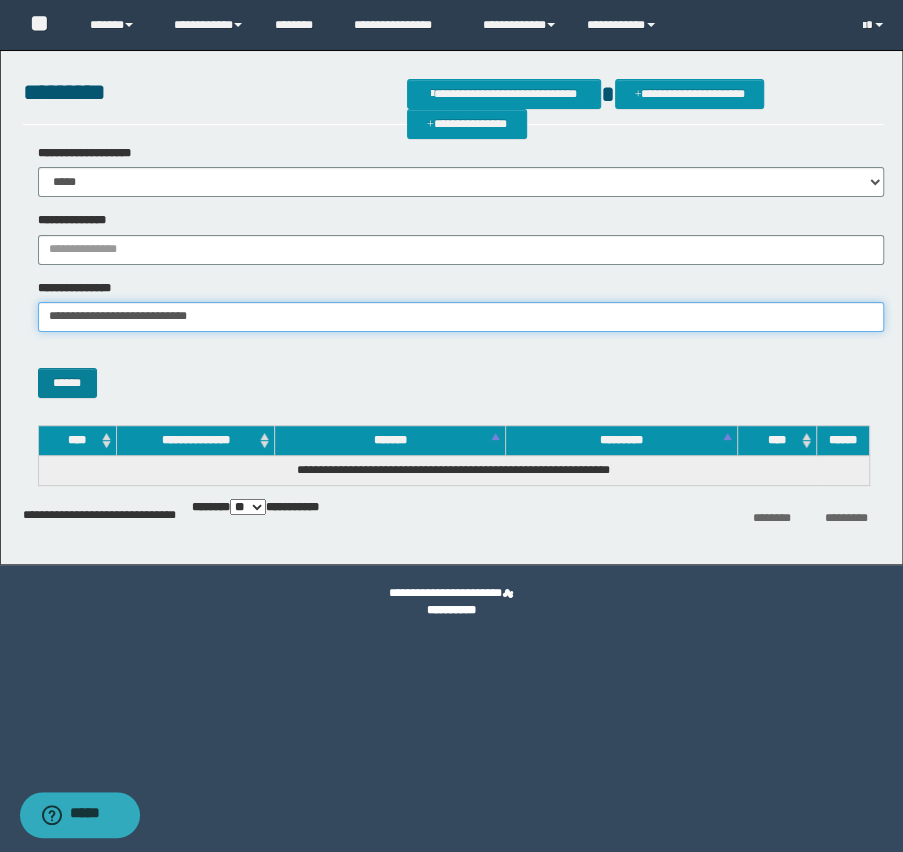 type on "**********" 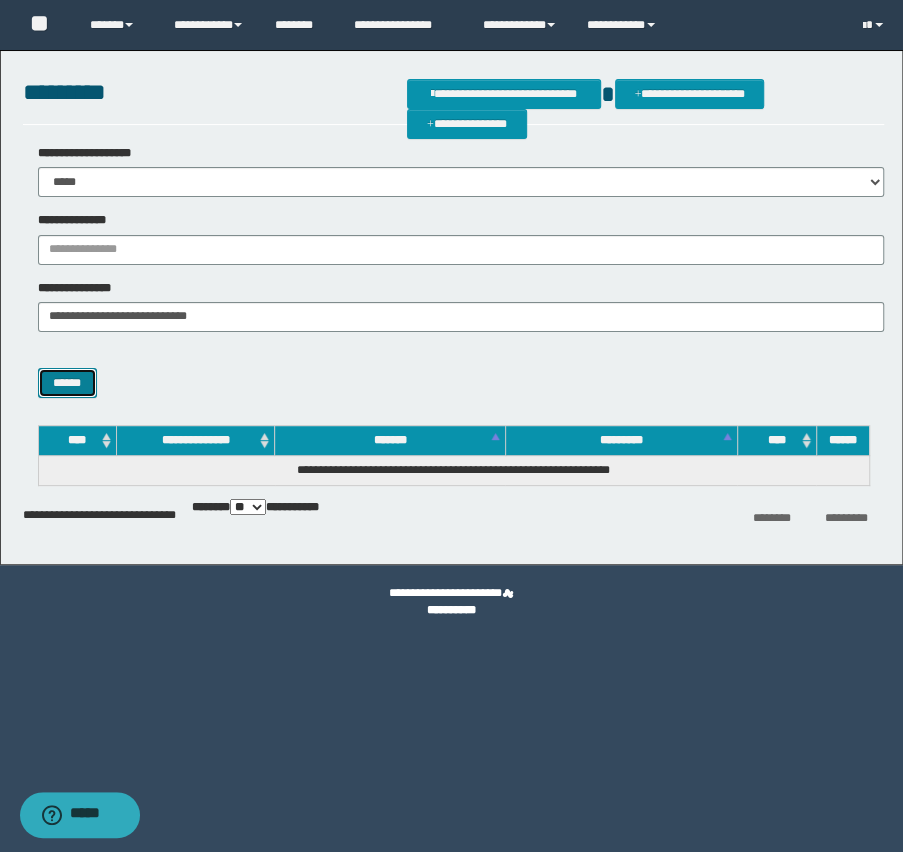 click on "******" at bounding box center (67, 383) 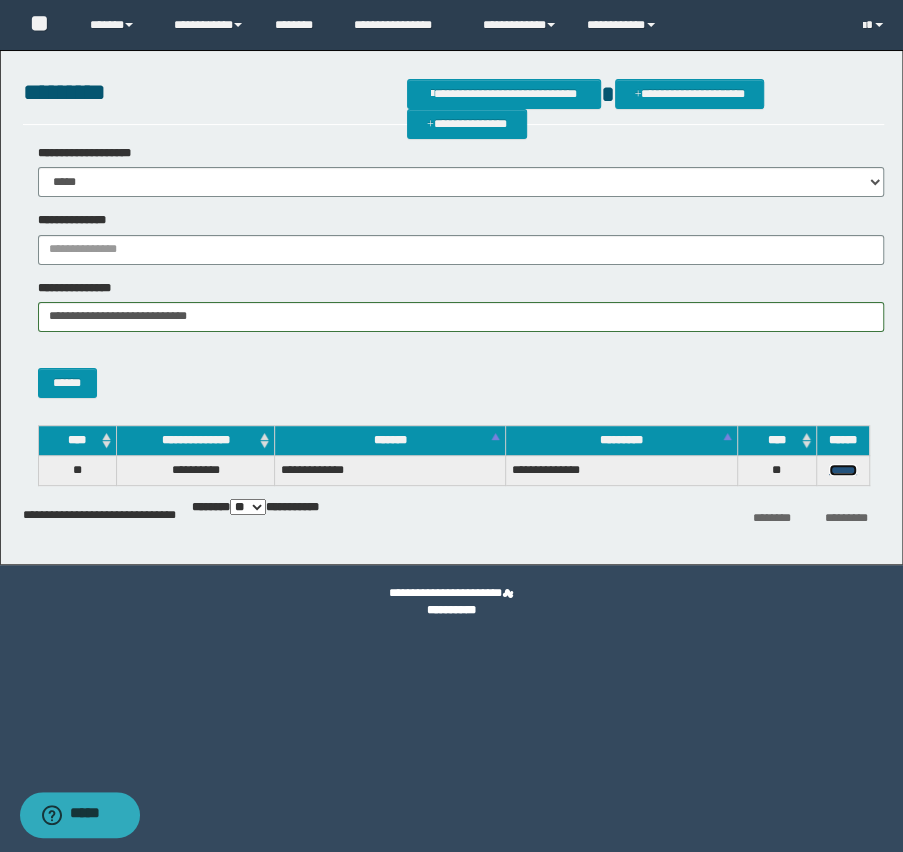 click on "******" at bounding box center (843, 470) 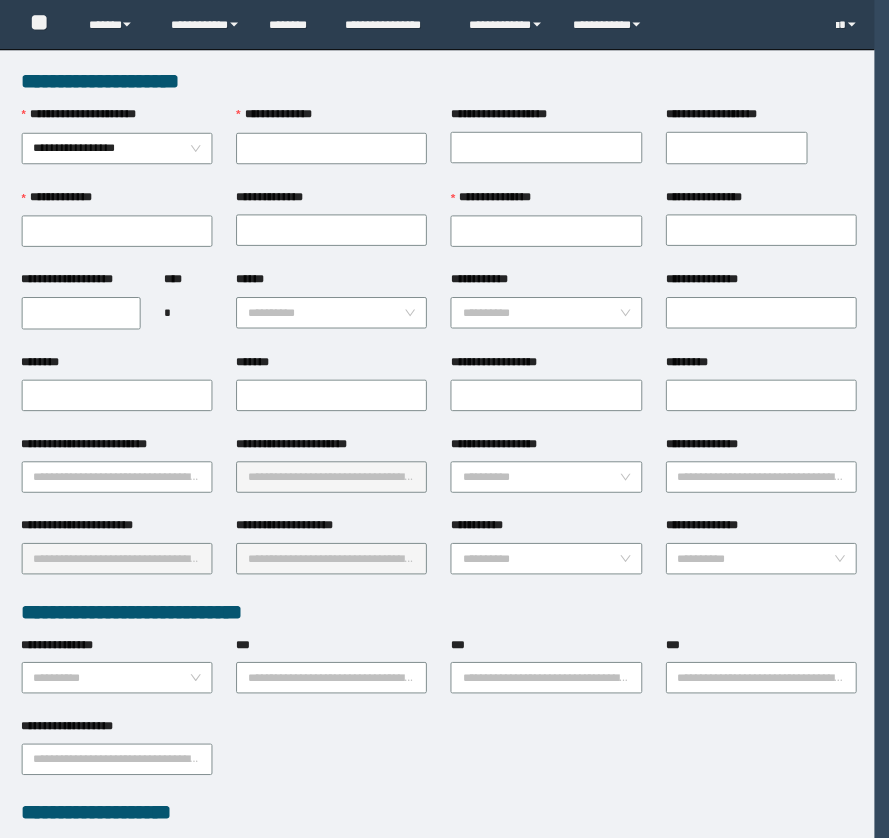 scroll, scrollTop: 0, scrollLeft: 0, axis: both 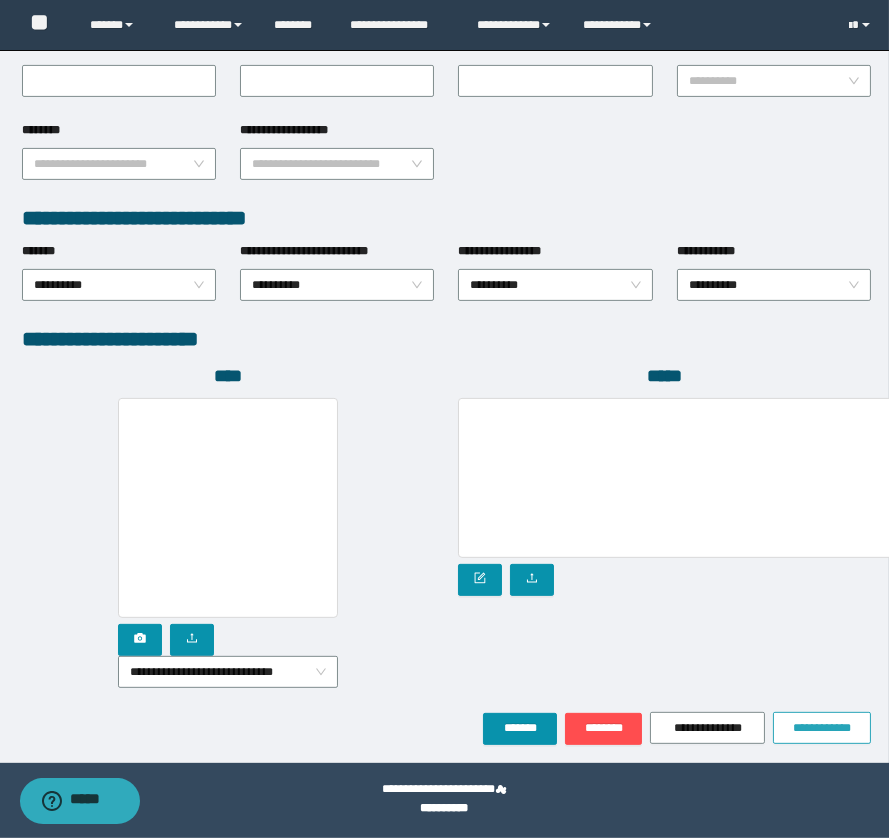 click on "**********" at bounding box center (822, 728) 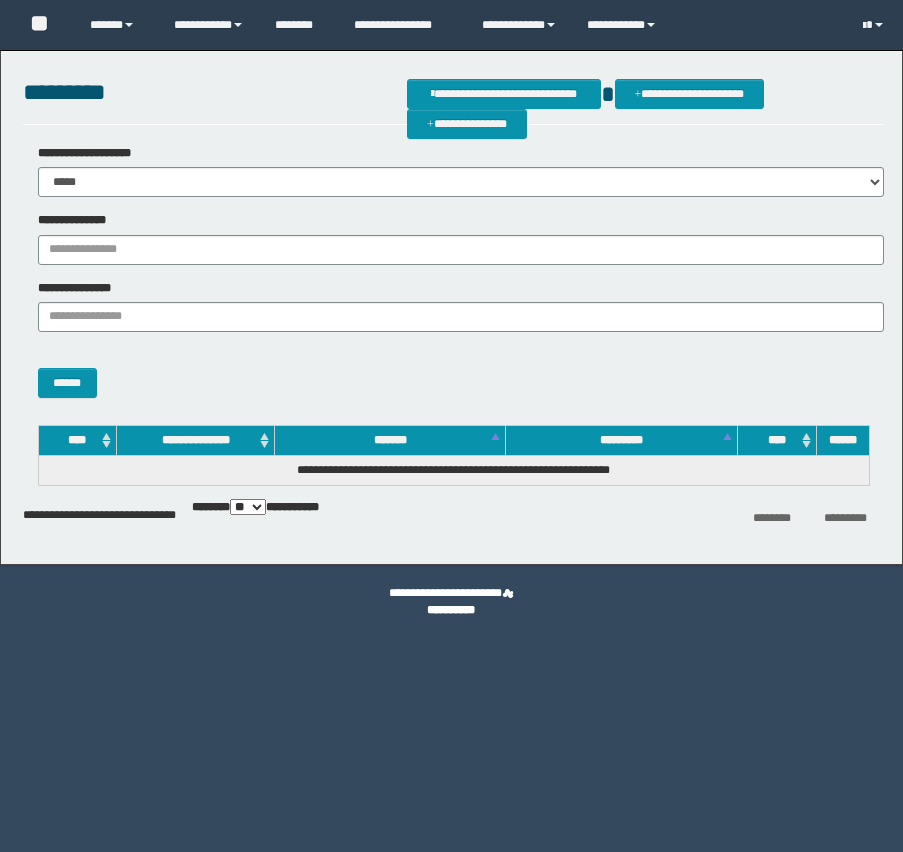 scroll, scrollTop: 0, scrollLeft: 0, axis: both 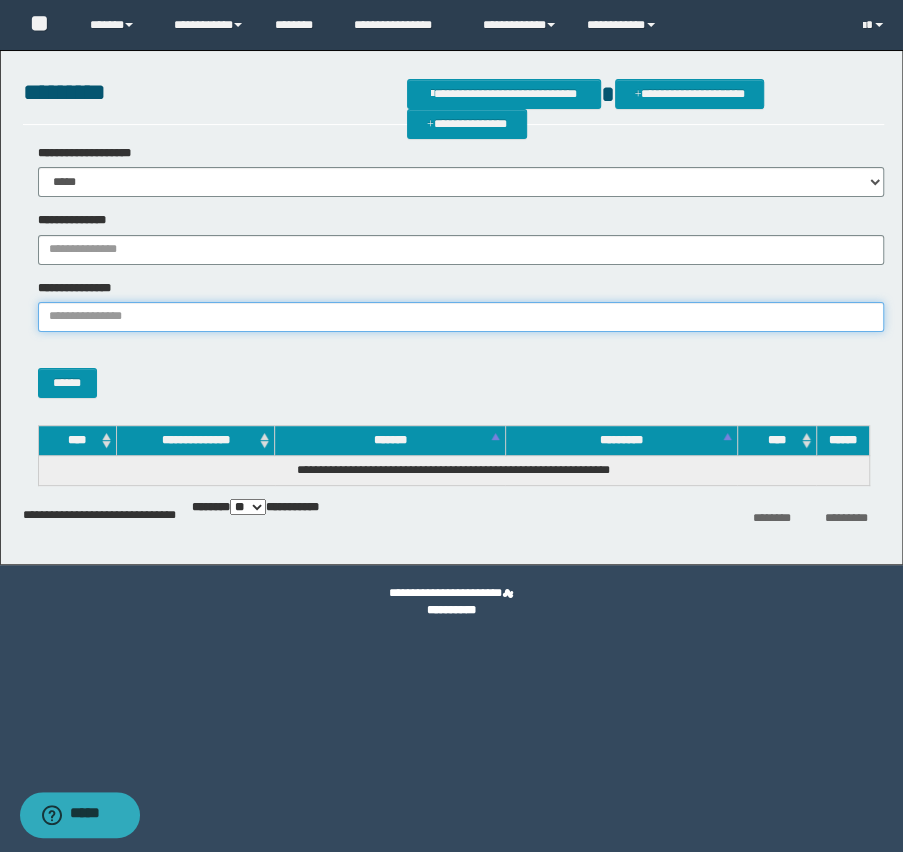 click on "**********" at bounding box center [461, 317] 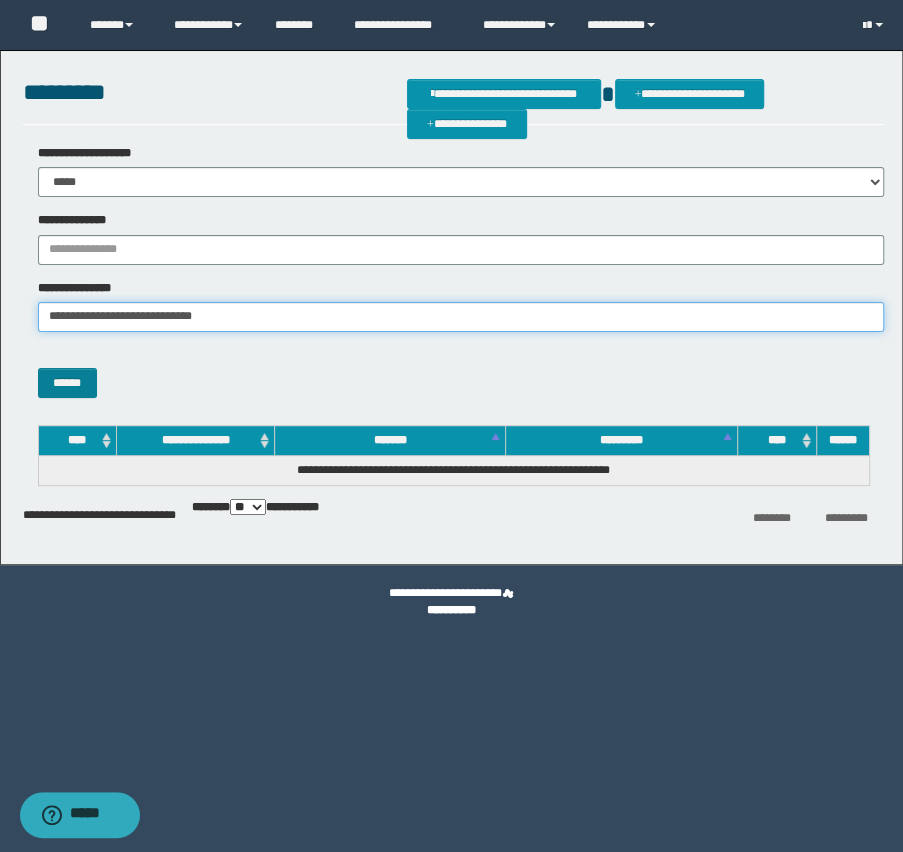 type on "**********" 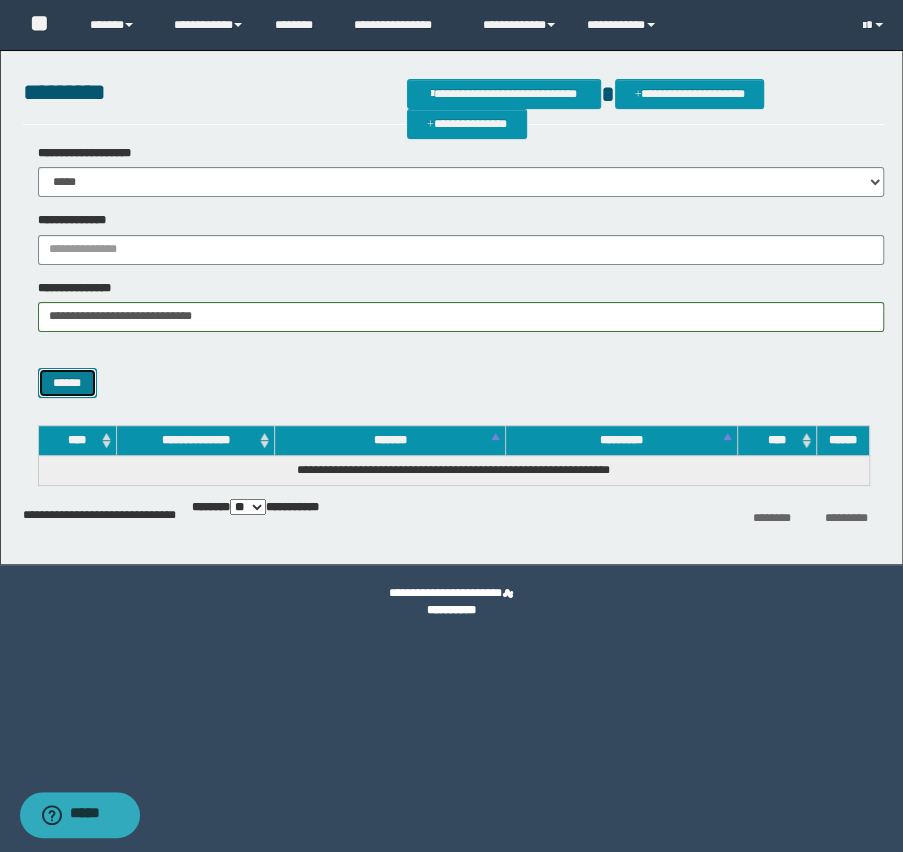 click on "******" at bounding box center [67, 383] 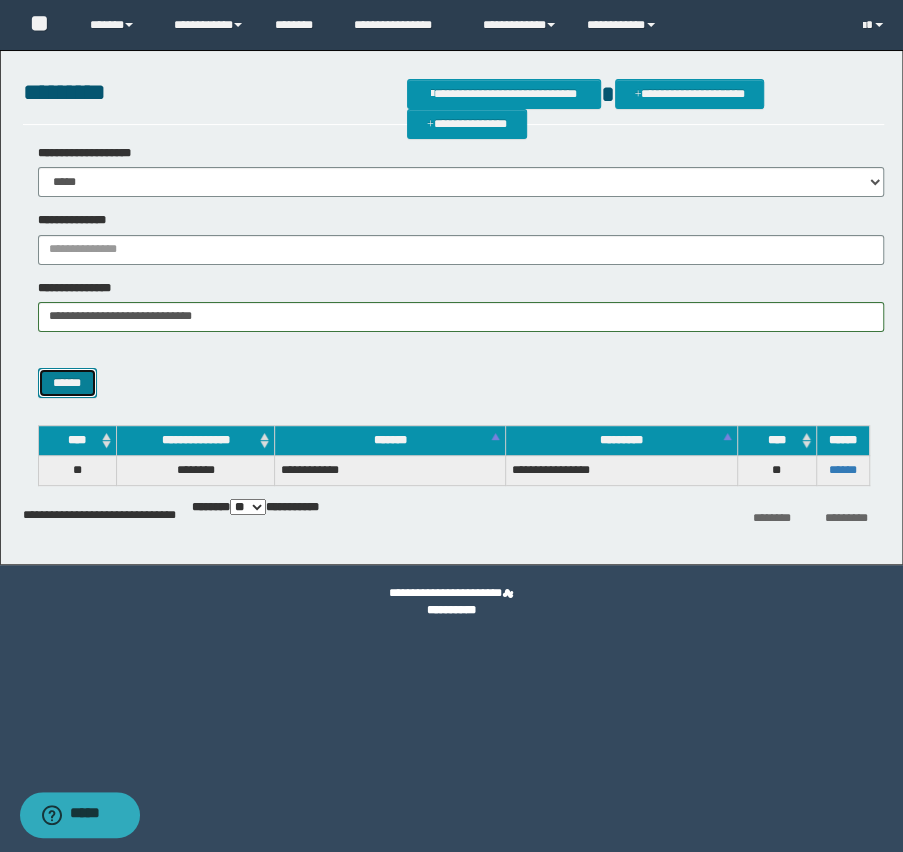click on "******" at bounding box center (67, 383) 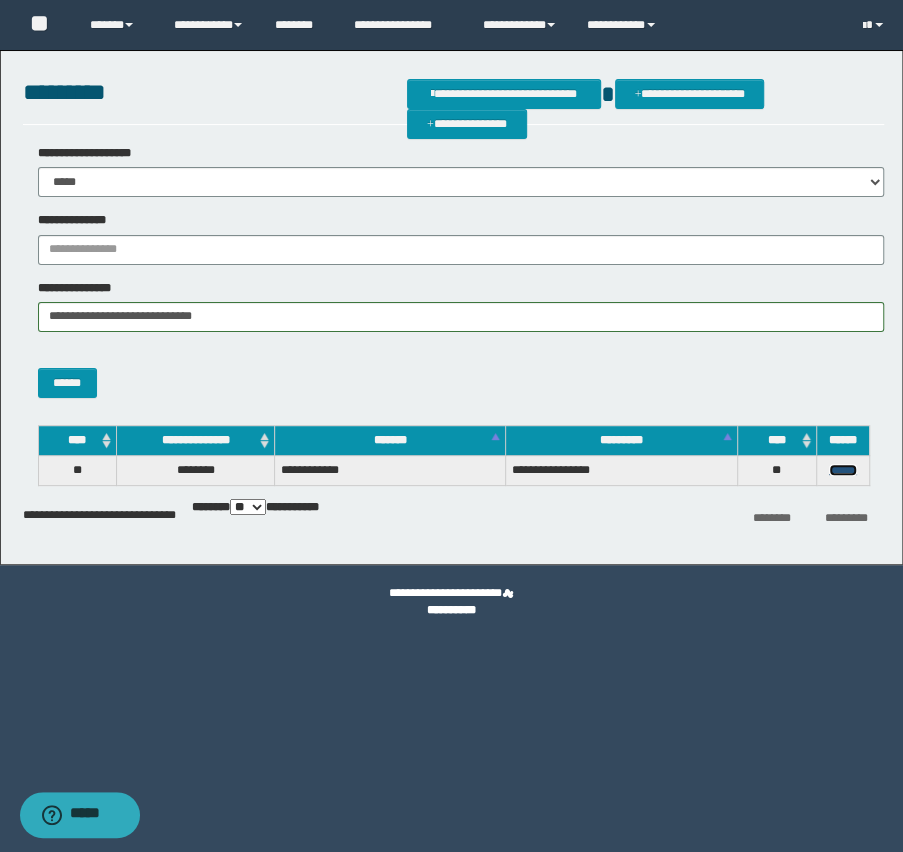 click on "******" at bounding box center [843, 470] 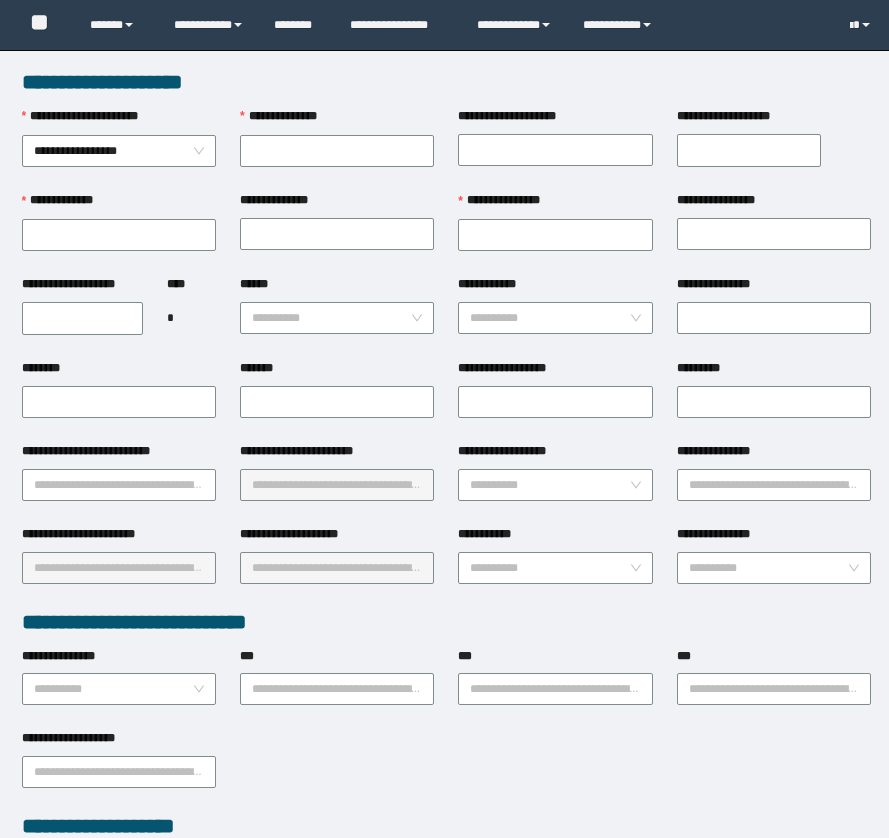 scroll, scrollTop: 0, scrollLeft: 0, axis: both 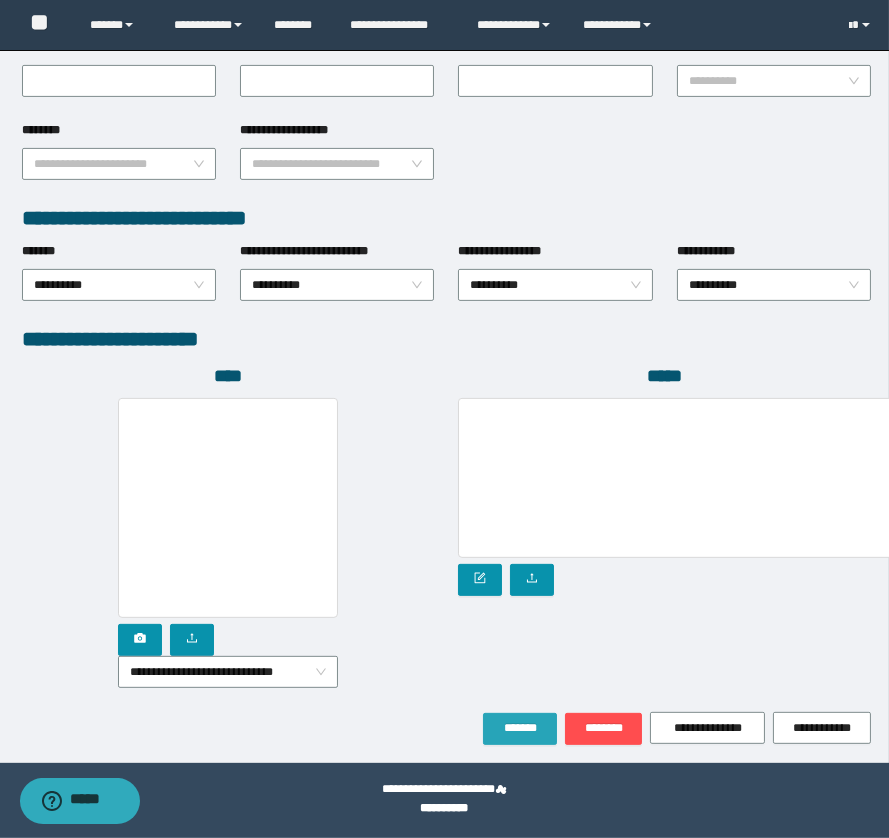click on "*******" at bounding box center (520, 728) 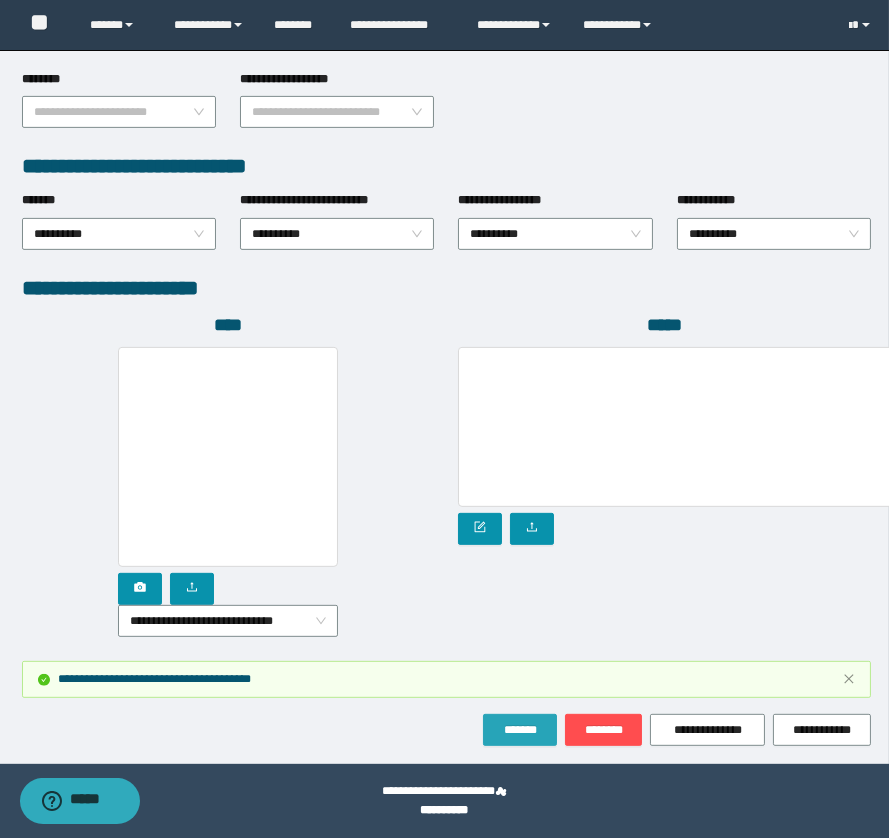 scroll, scrollTop: 1000, scrollLeft: 0, axis: vertical 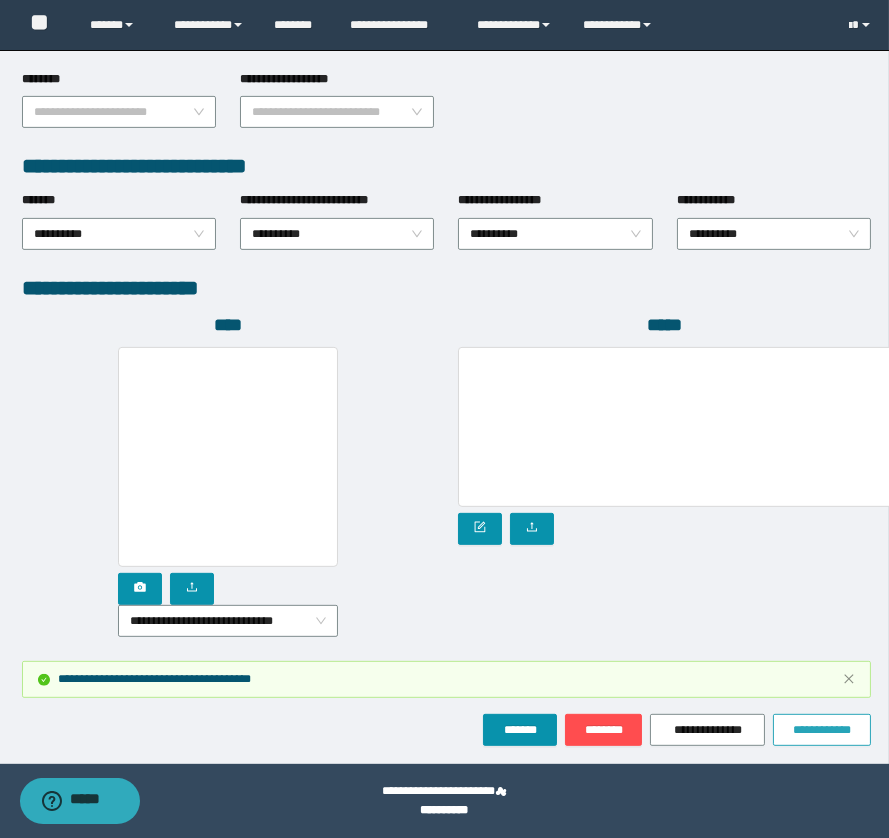 click on "**********" at bounding box center (822, 730) 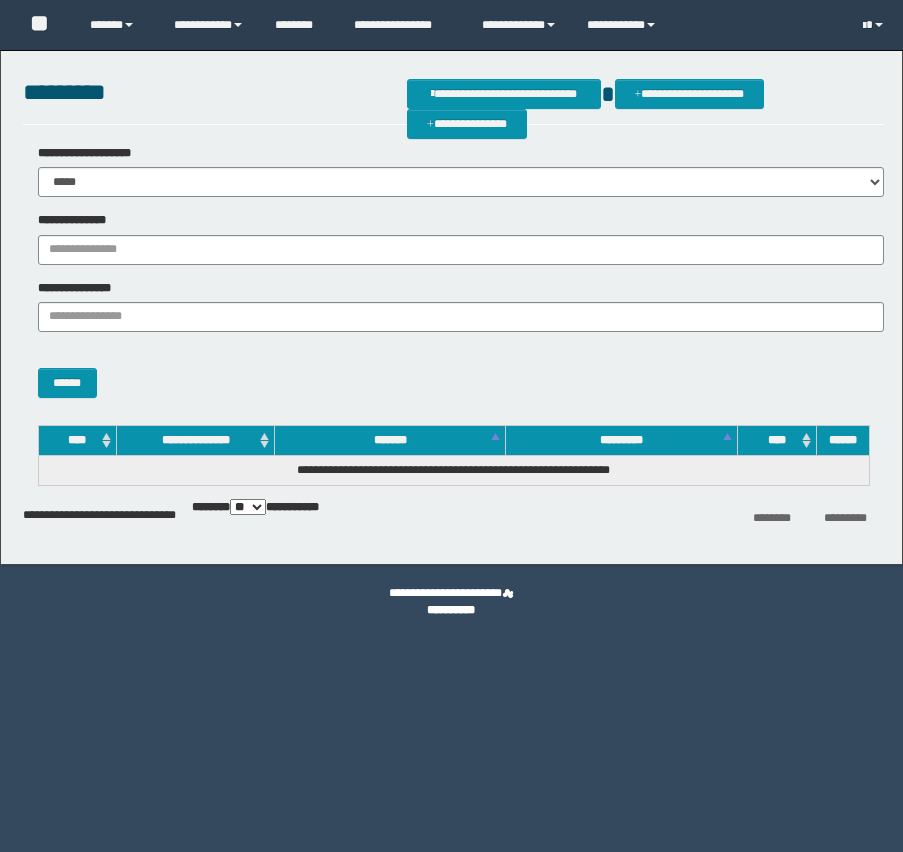 scroll, scrollTop: 0, scrollLeft: 0, axis: both 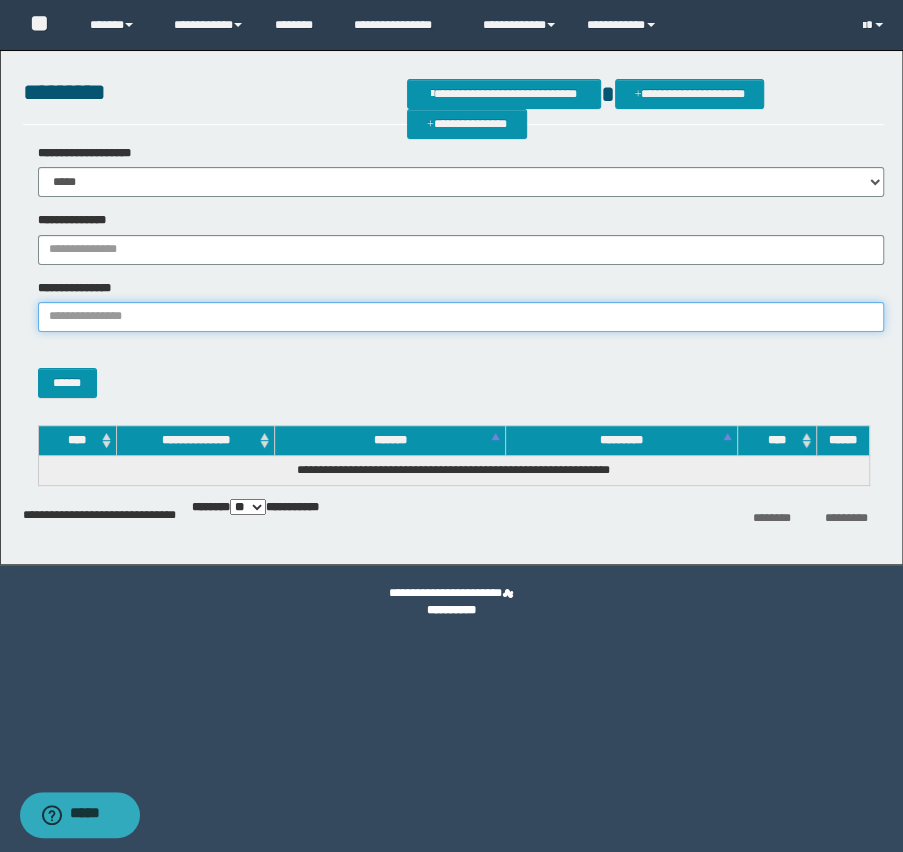 click on "**********" at bounding box center (461, 317) 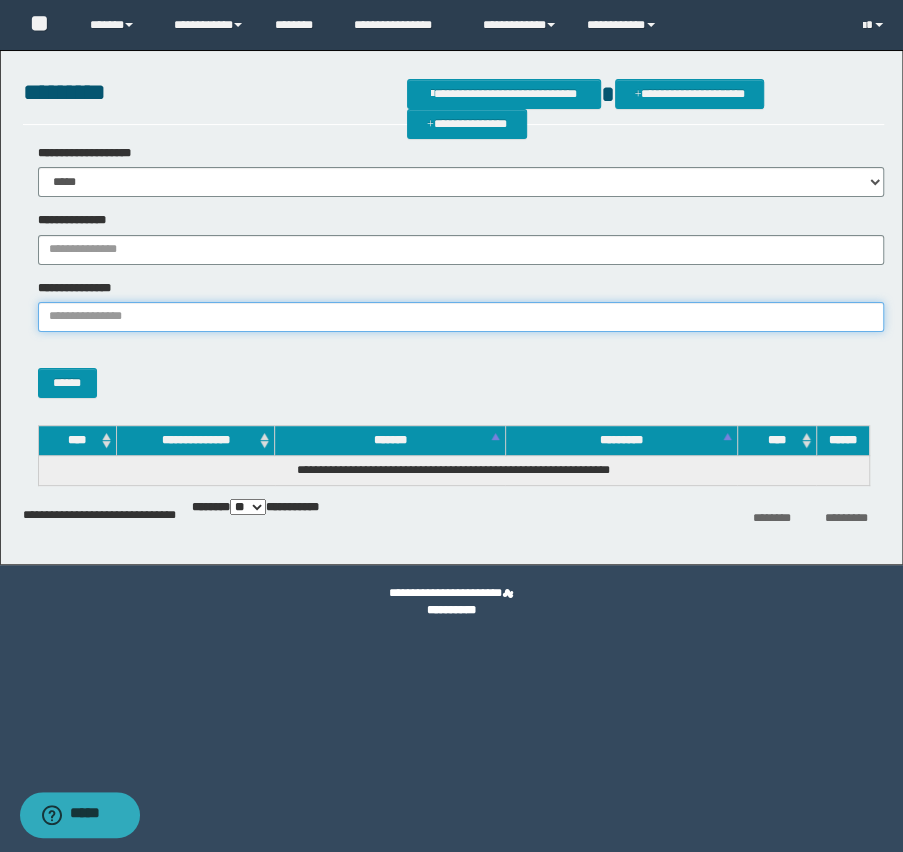 paste on "**********" 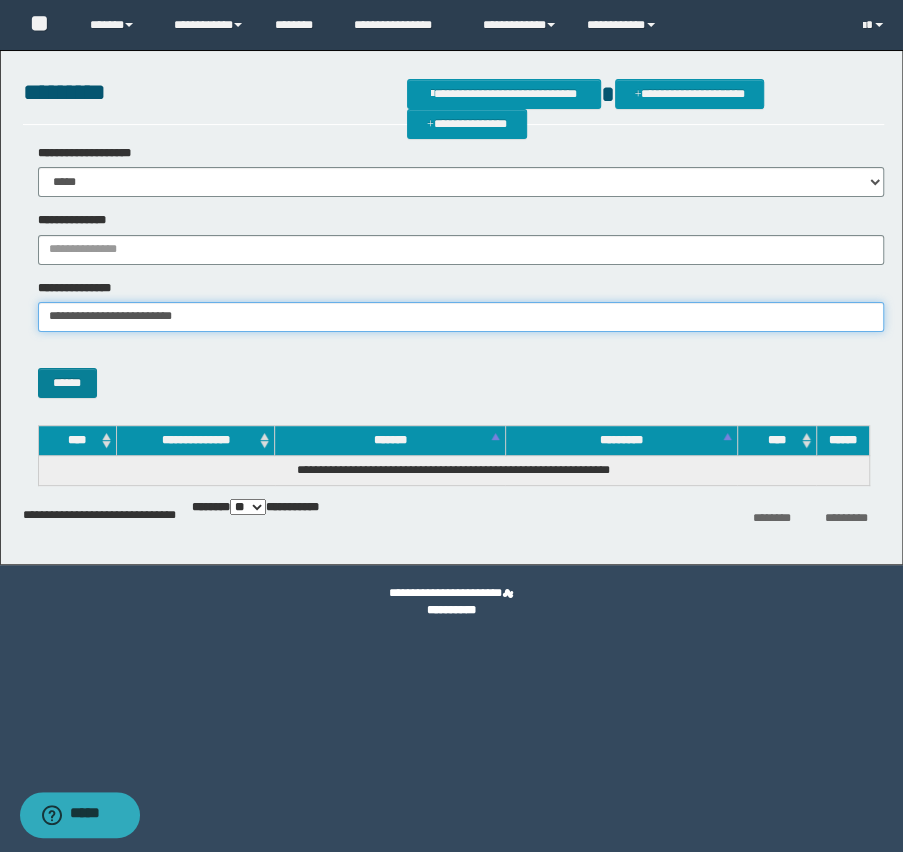 type on "**********" 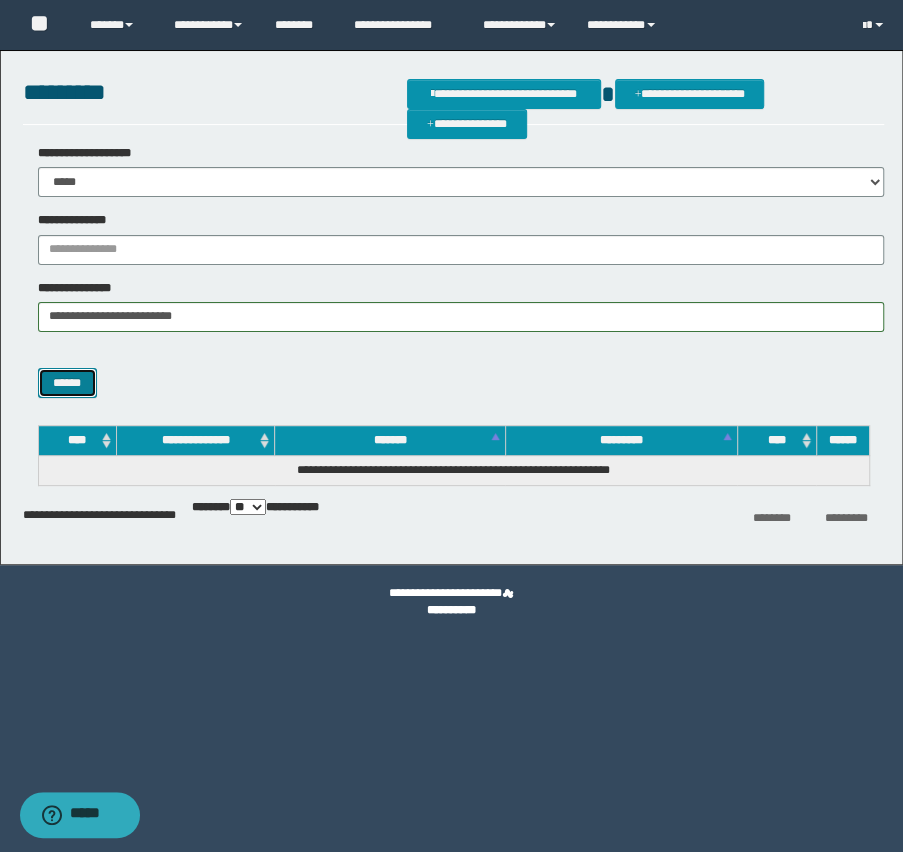 click on "******" at bounding box center (67, 383) 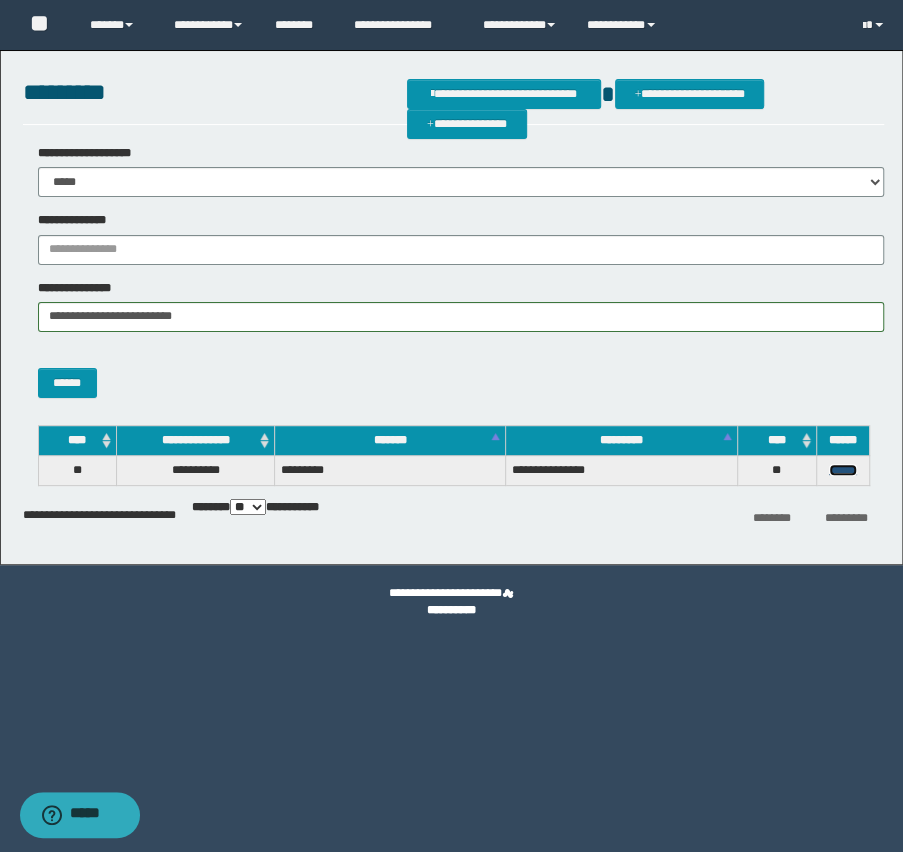 click on "******" at bounding box center (843, 470) 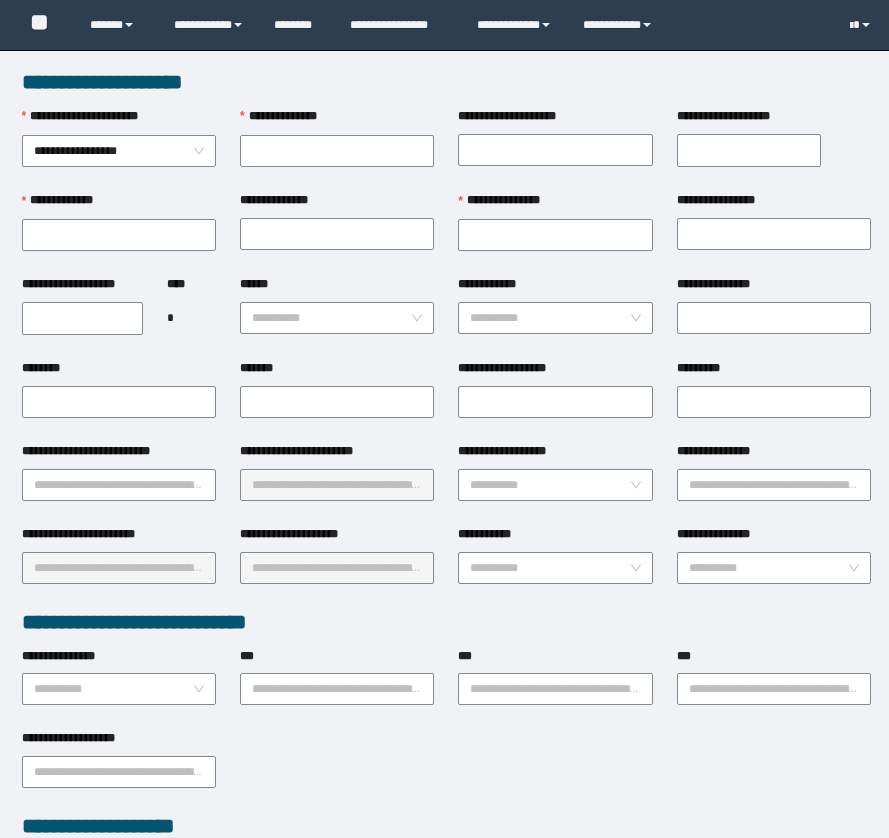 scroll, scrollTop: 0, scrollLeft: 0, axis: both 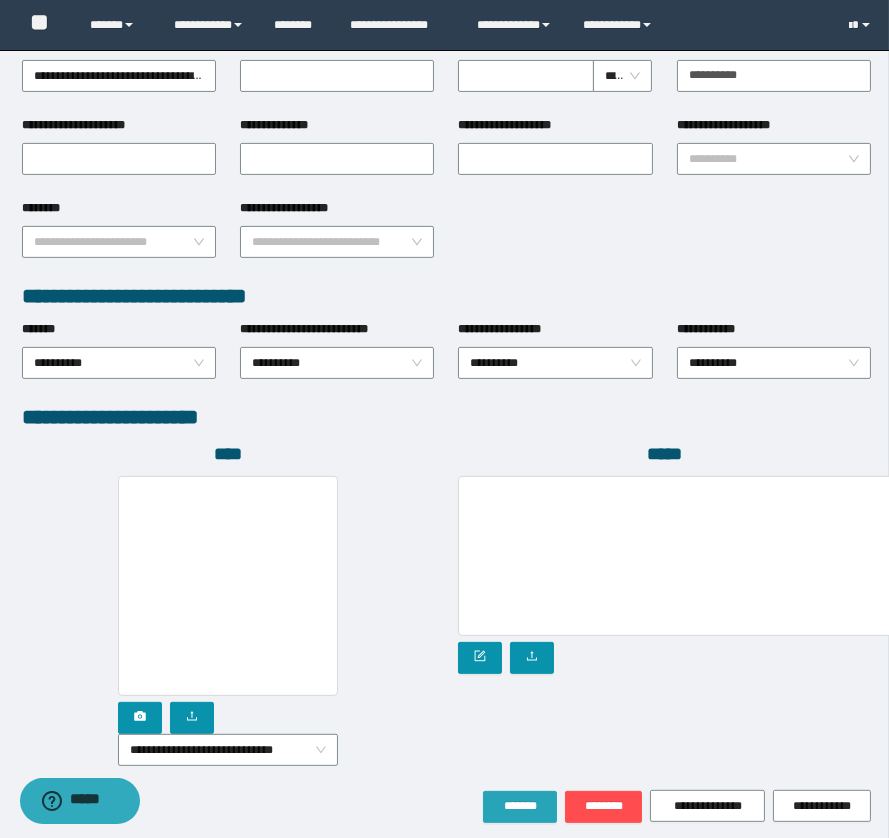 click on "*******" at bounding box center (520, 806) 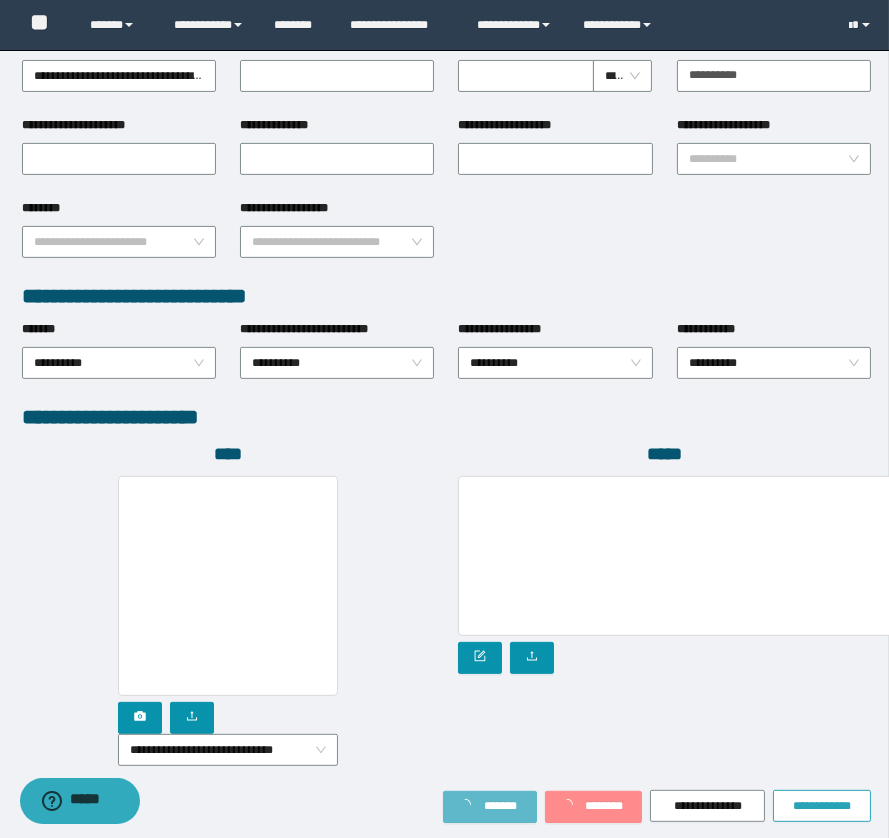 click on "**********" at bounding box center (446, 36) 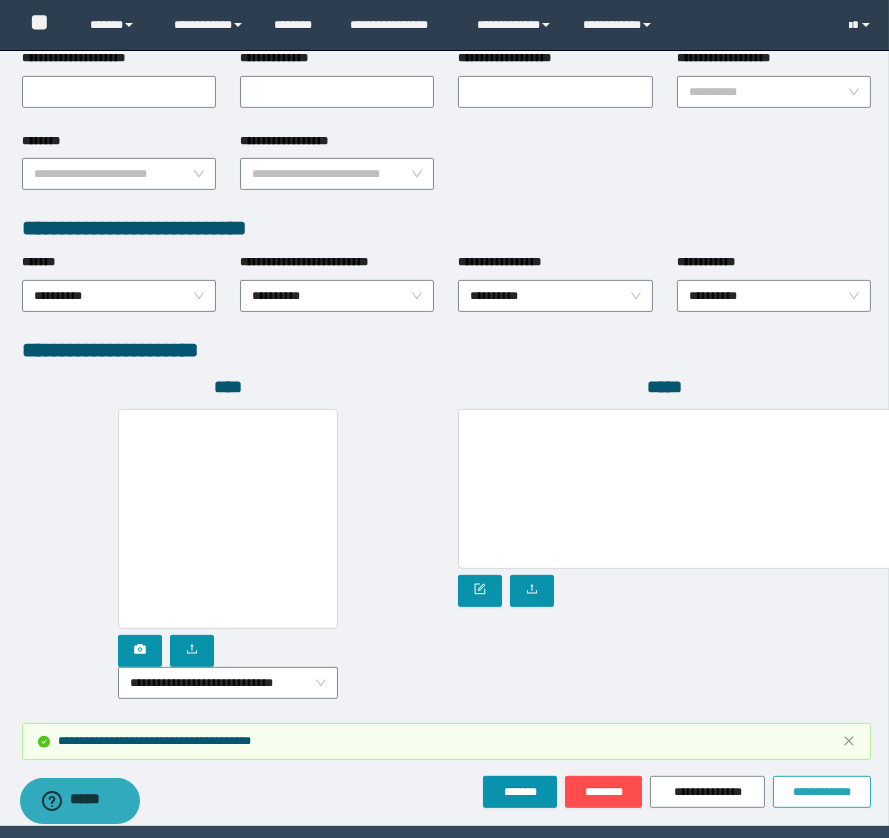 scroll, scrollTop: 1000, scrollLeft: 0, axis: vertical 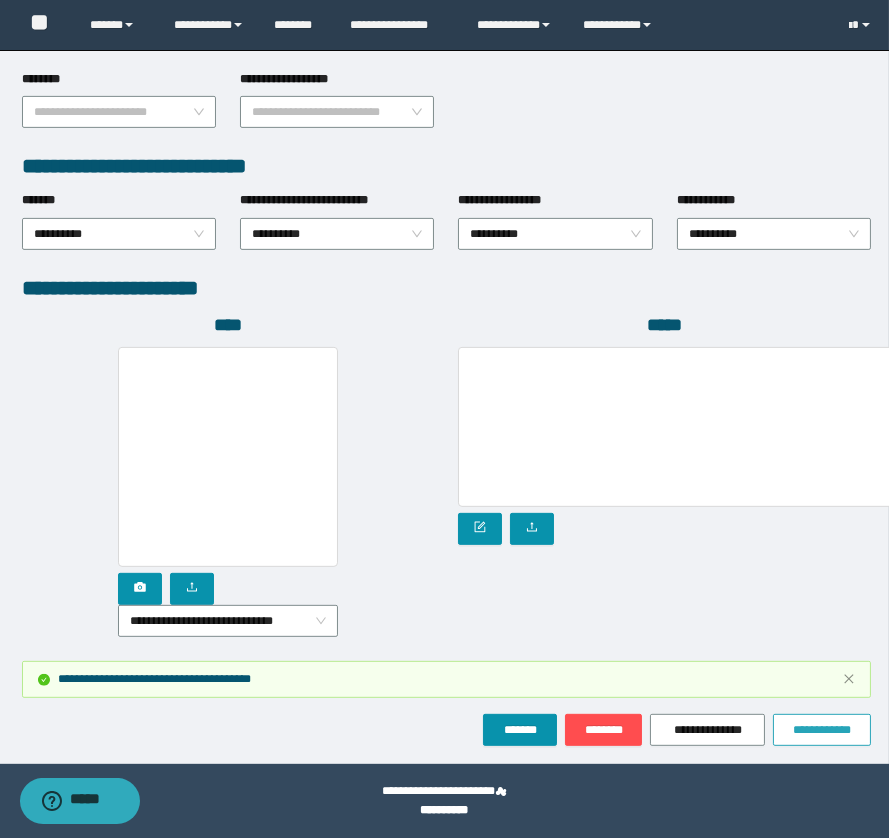 click on "**********" at bounding box center (822, 730) 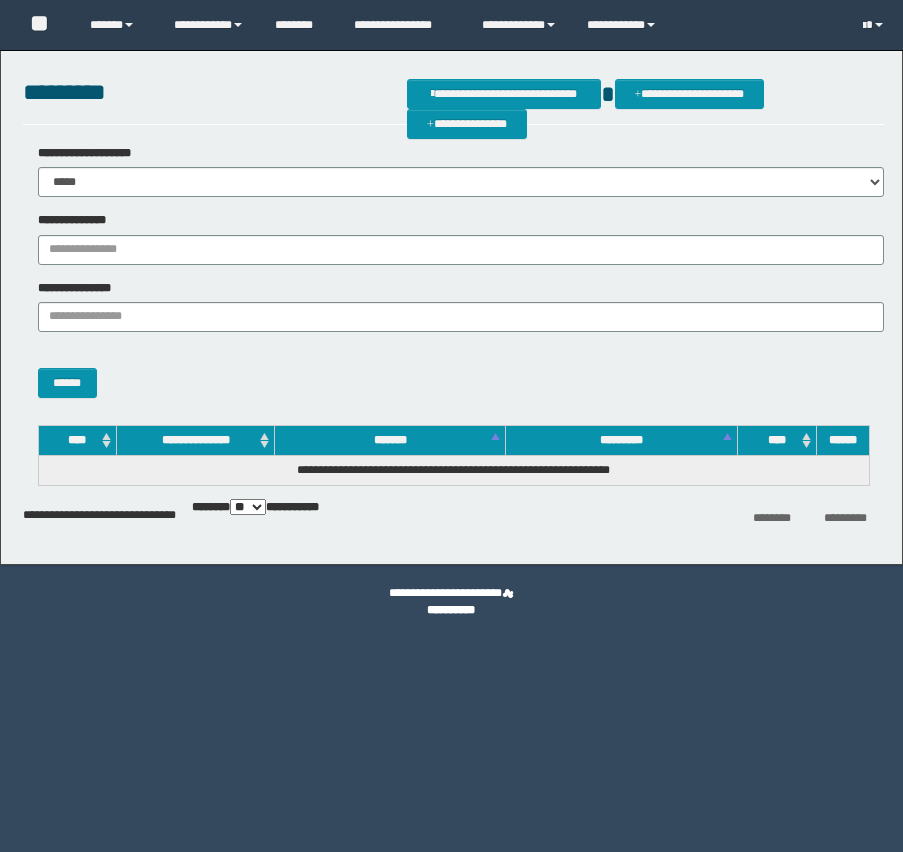scroll, scrollTop: 0, scrollLeft: 0, axis: both 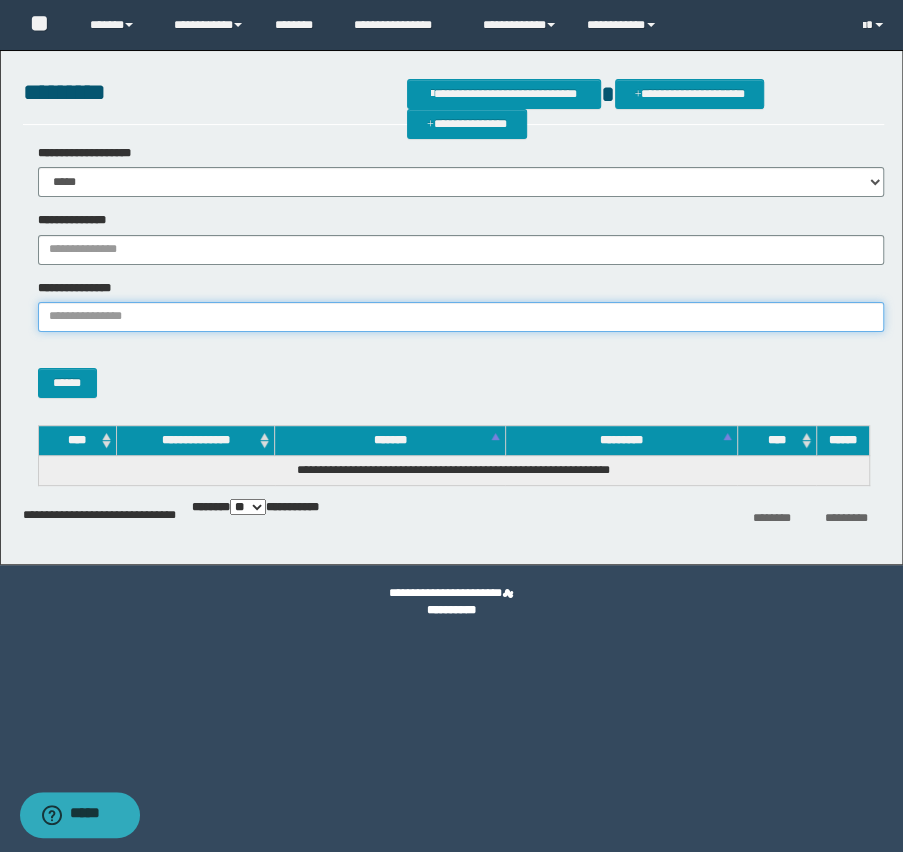 paste on "**********" 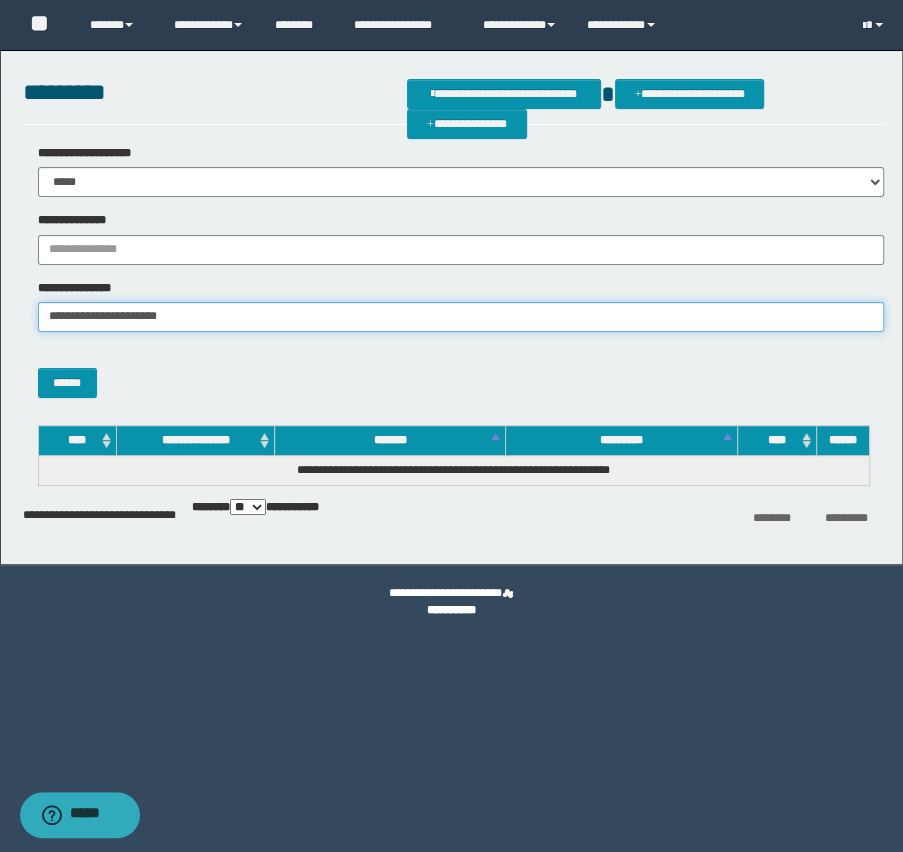 click on "**********" at bounding box center (461, 317) 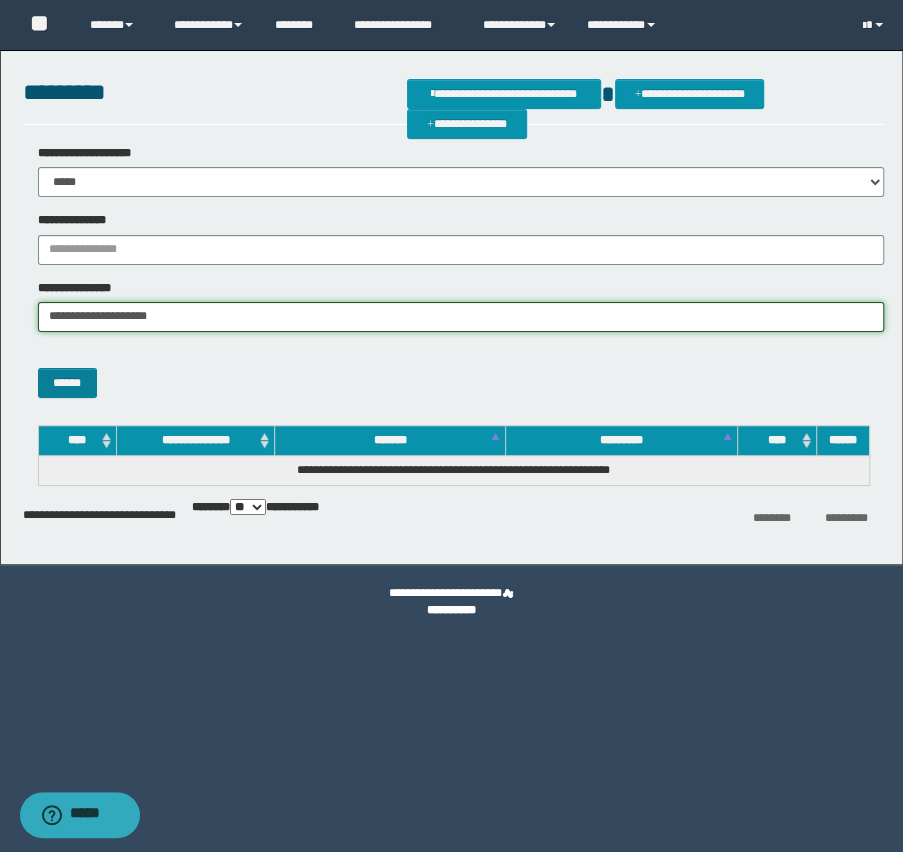 type on "**********" 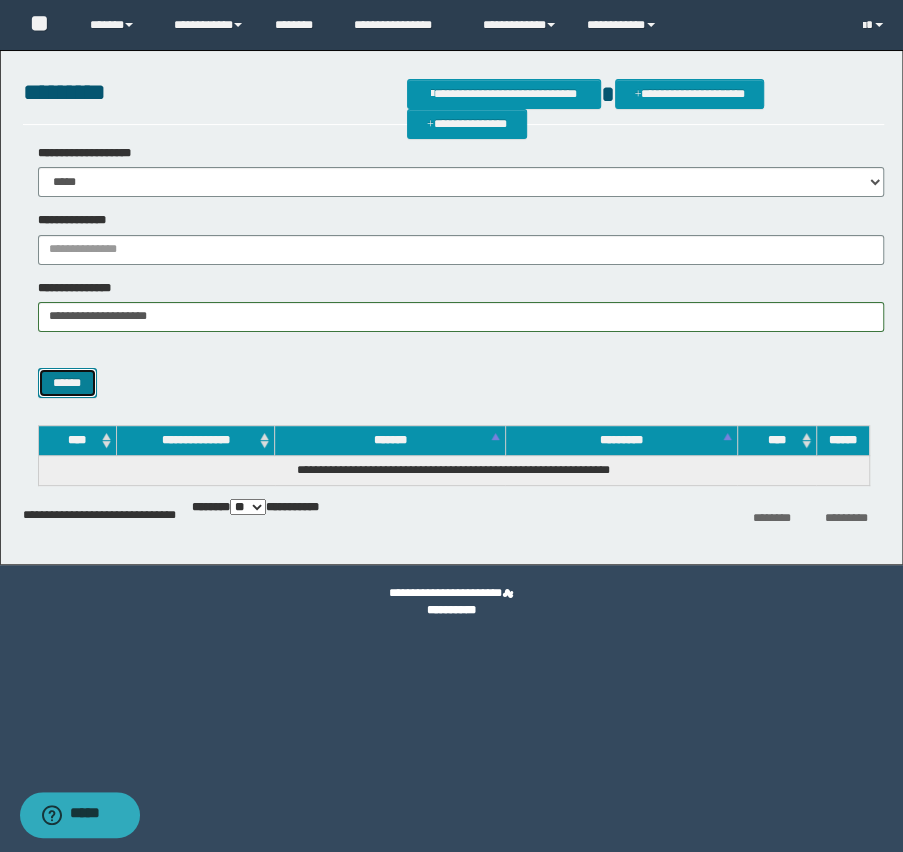 click on "******" at bounding box center [67, 383] 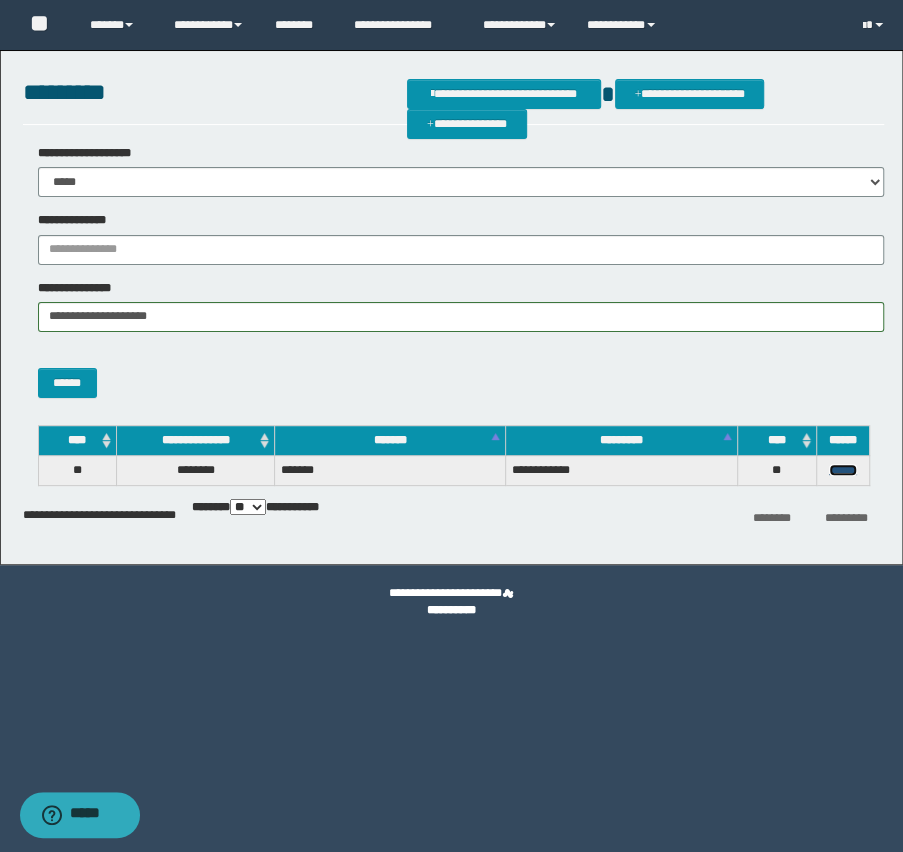 click on "******" at bounding box center [843, 470] 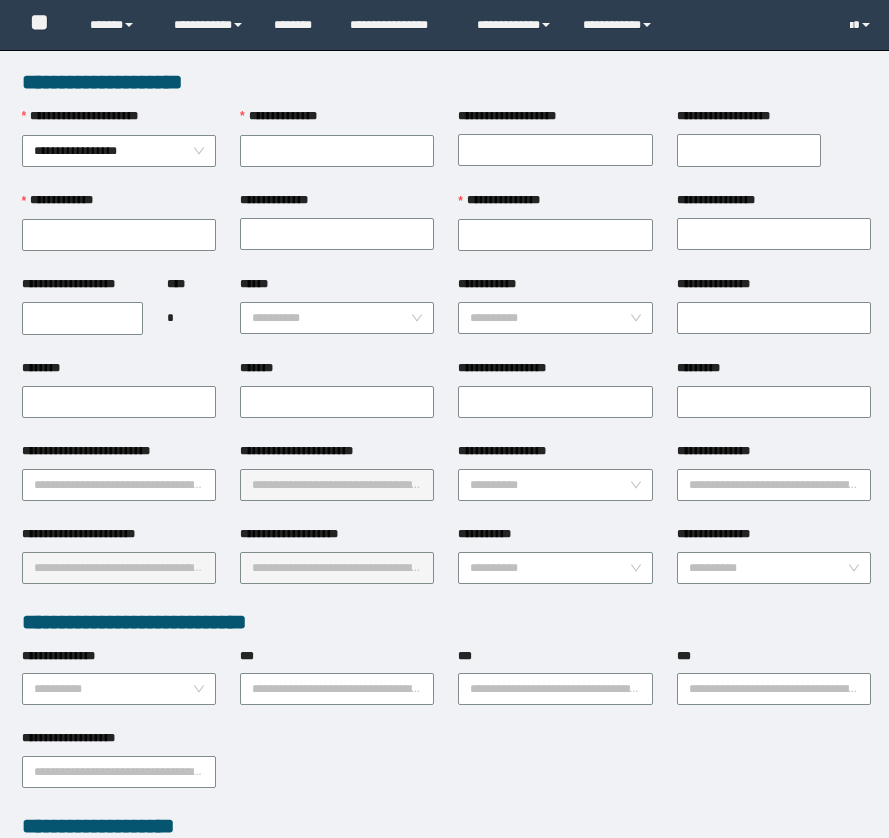 scroll, scrollTop: 0, scrollLeft: 0, axis: both 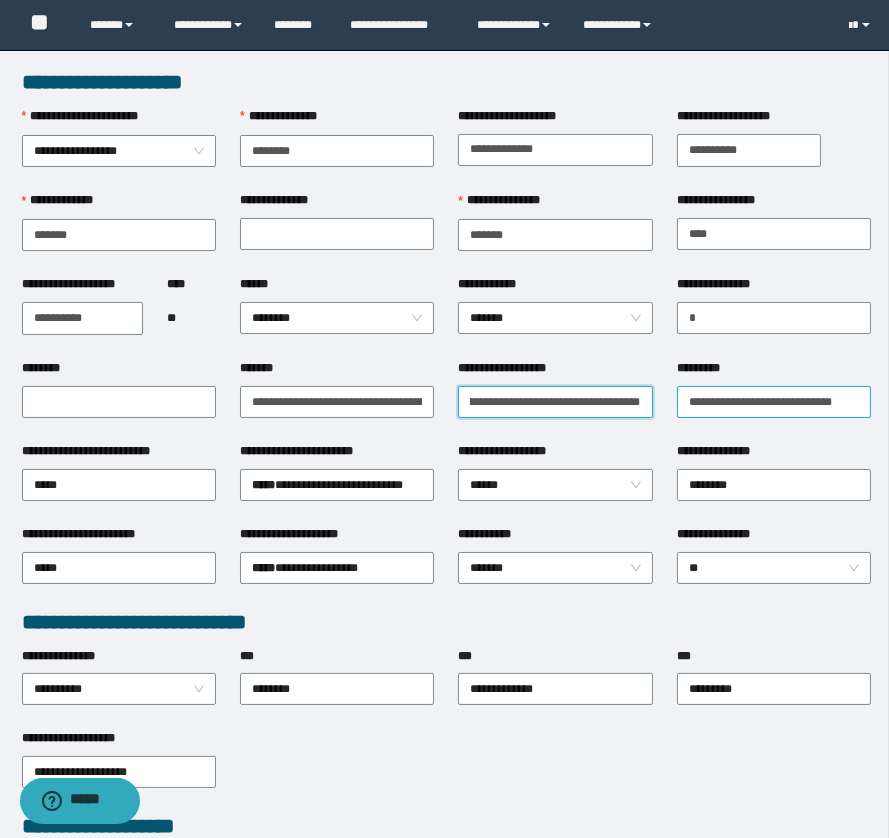 drag, startPoint x: 592, startPoint y: 396, endPoint x: 699, endPoint y: 411, distance: 108.04629 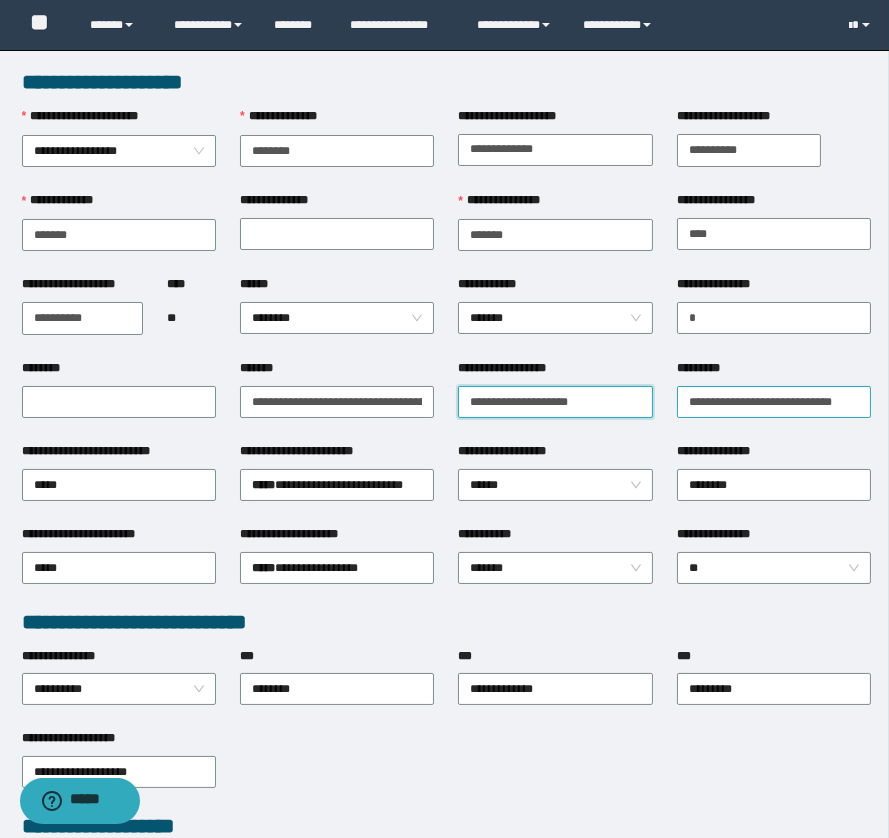 scroll, scrollTop: 0, scrollLeft: 0, axis: both 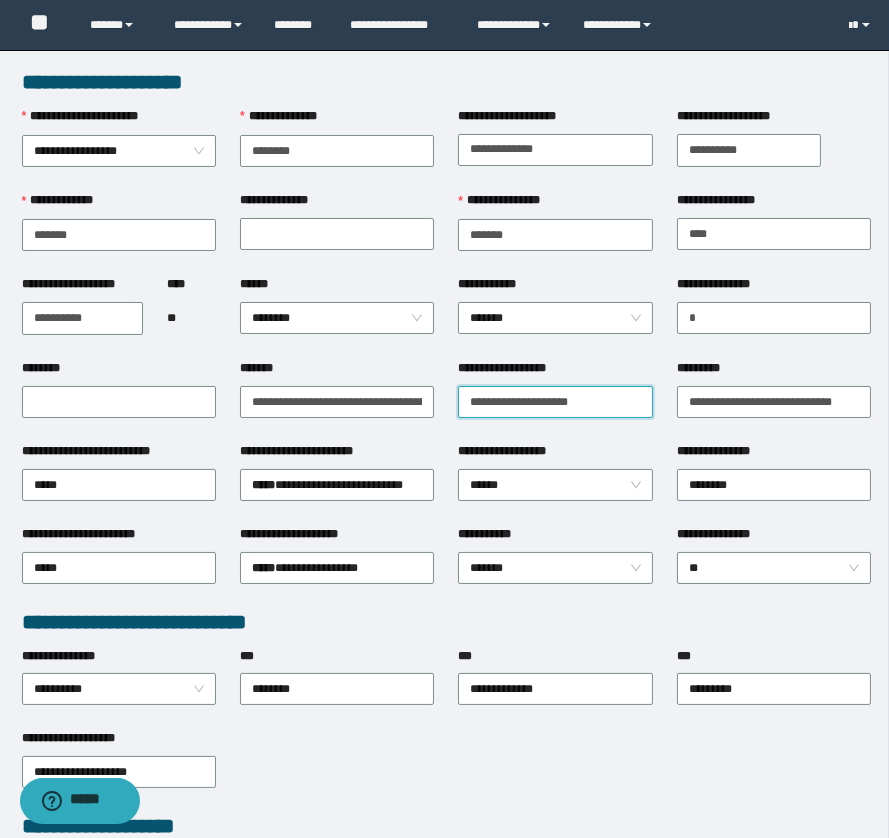 type on "**********" 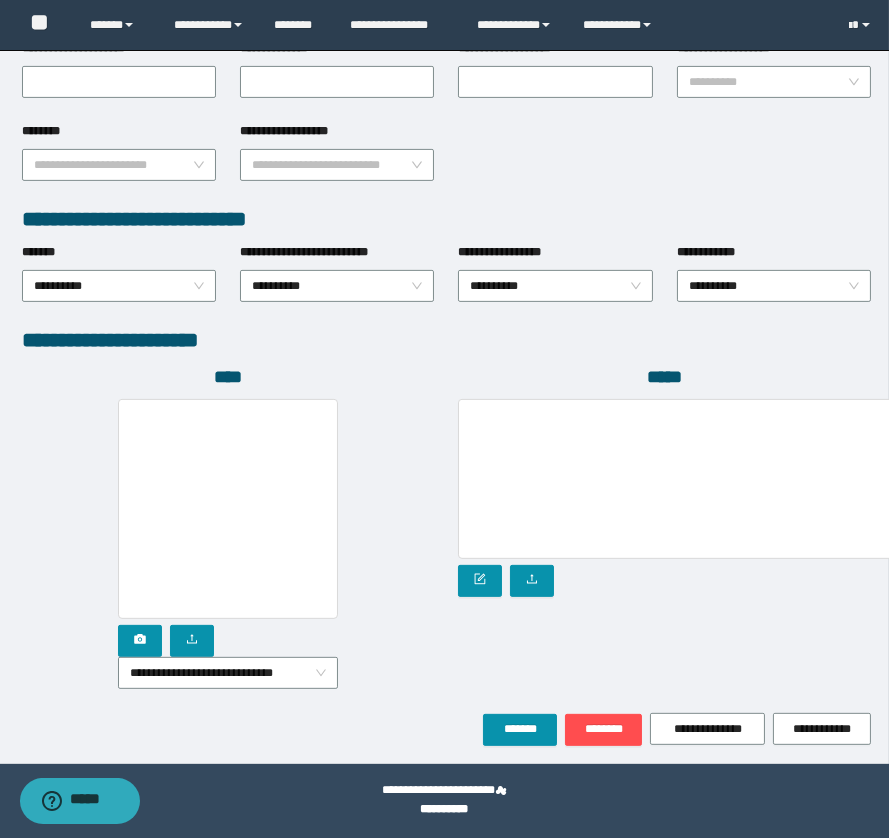 scroll, scrollTop: 896, scrollLeft: 0, axis: vertical 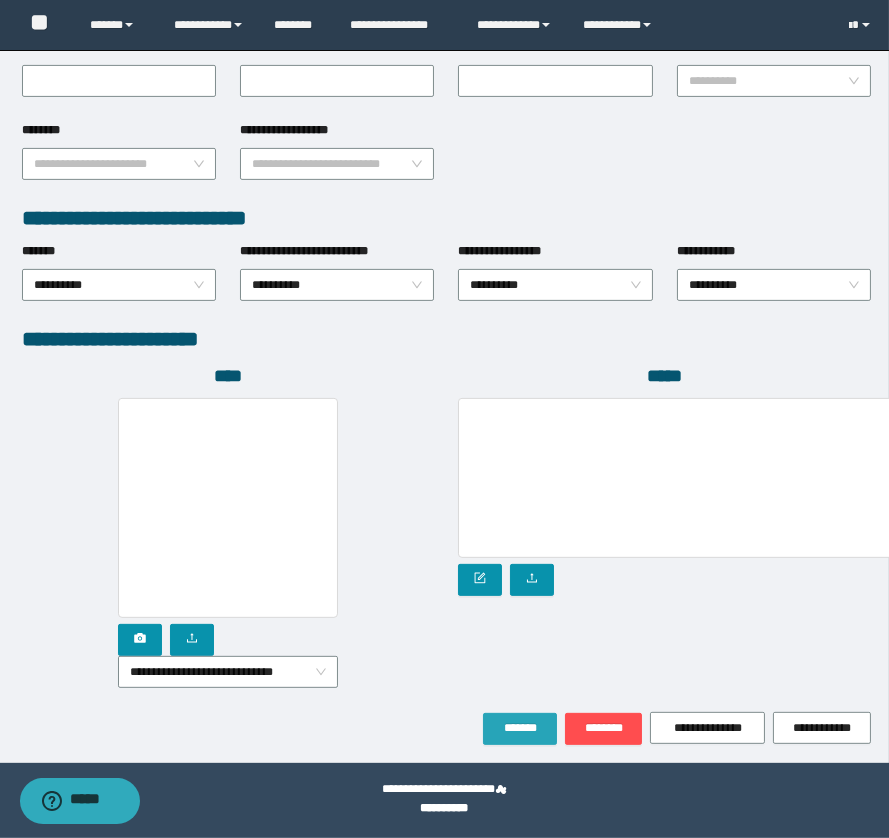 click on "*******" at bounding box center [520, 728] 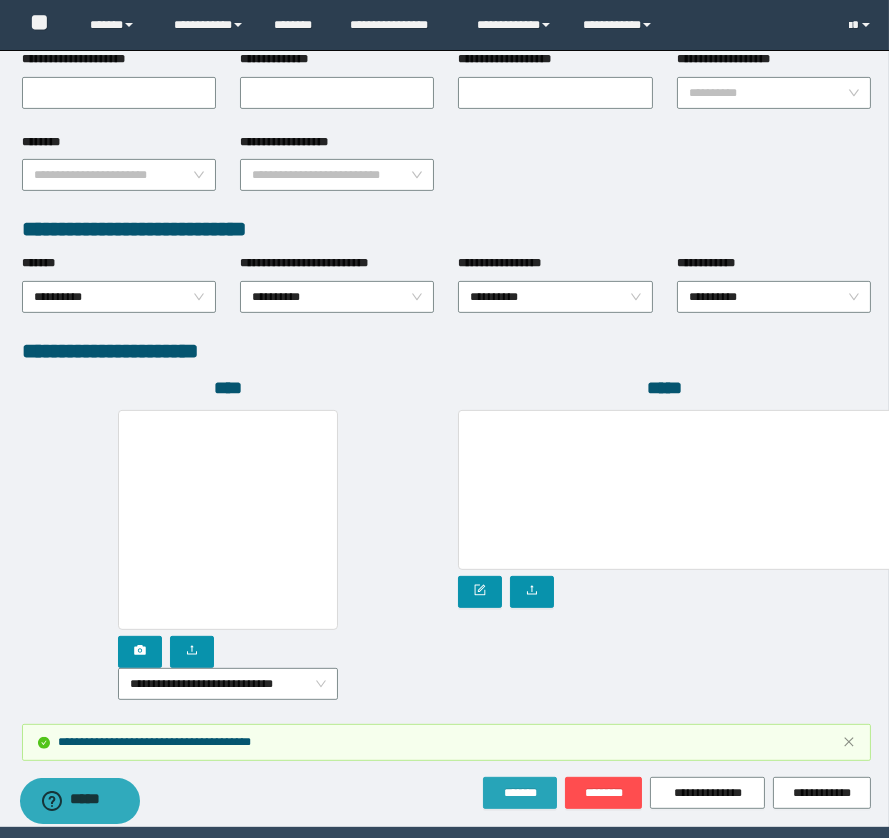 scroll, scrollTop: 1000, scrollLeft: 0, axis: vertical 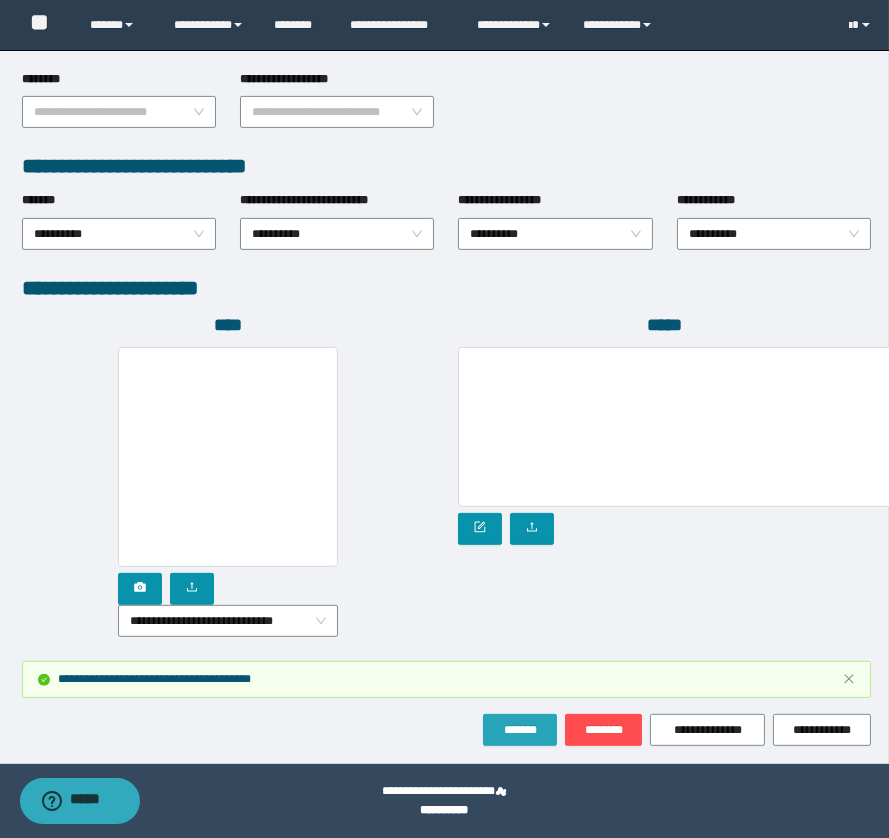 click on "*******" at bounding box center [520, 730] 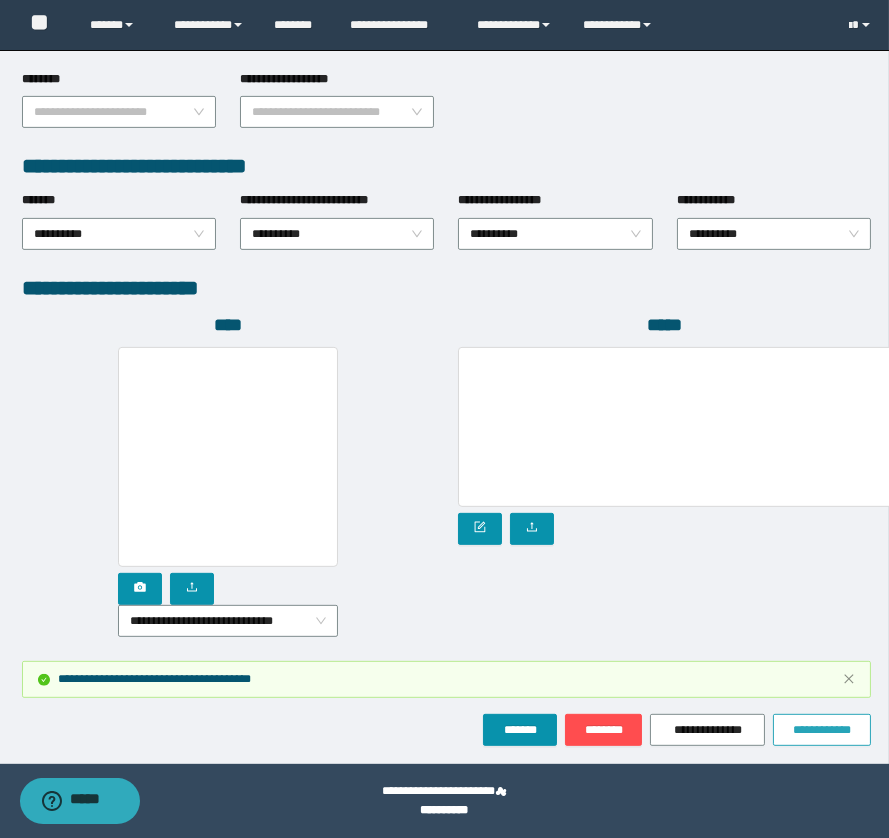 click on "**********" at bounding box center (822, 730) 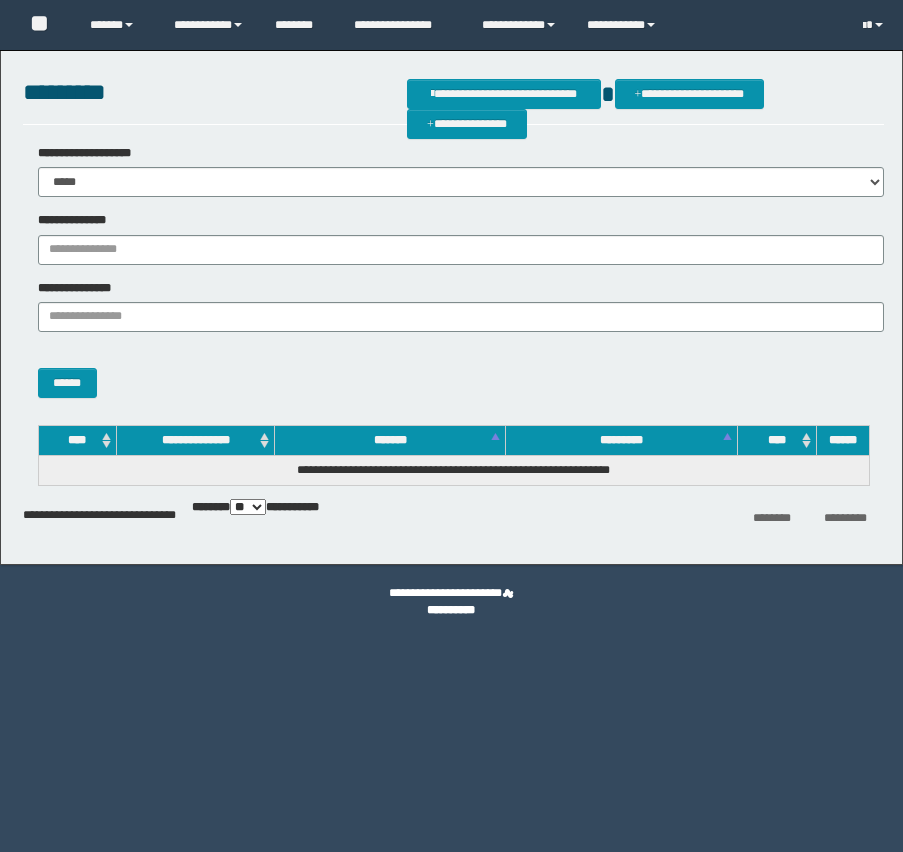 scroll, scrollTop: 0, scrollLeft: 0, axis: both 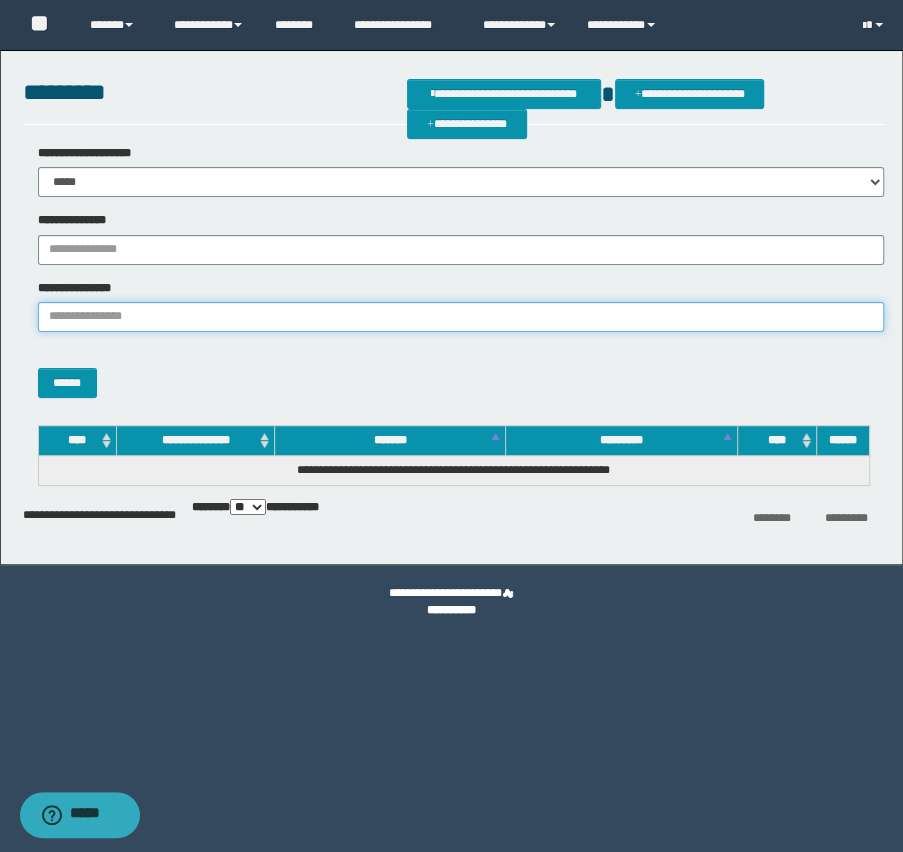 click on "**********" at bounding box center [461, 317] 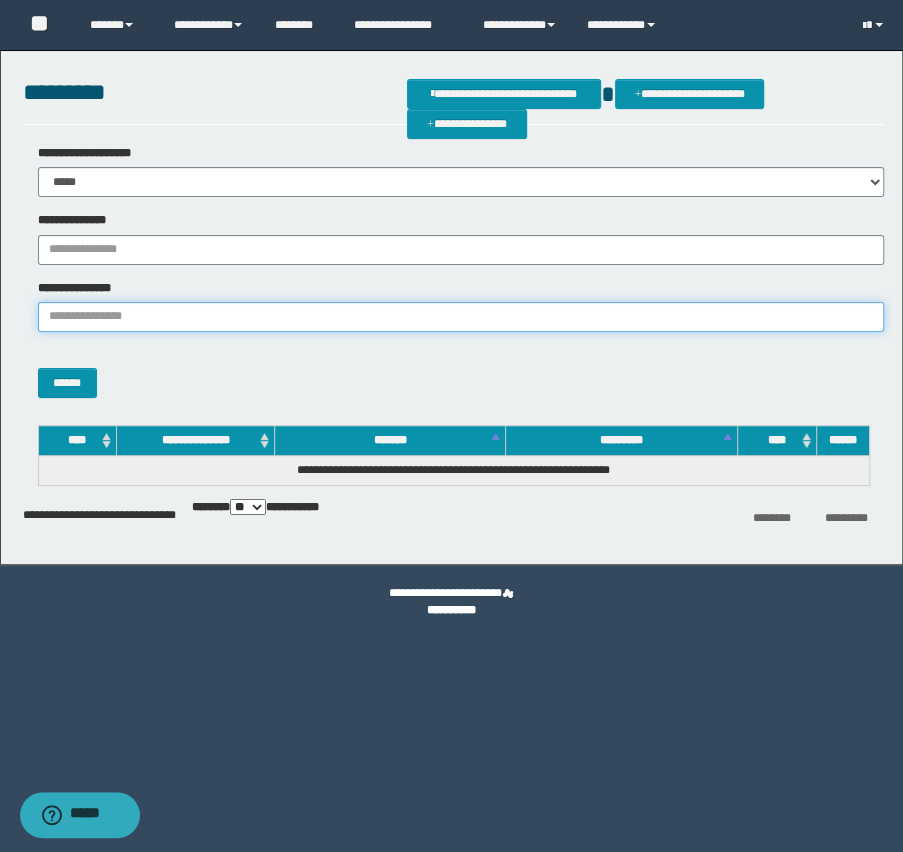 paste on "**********" 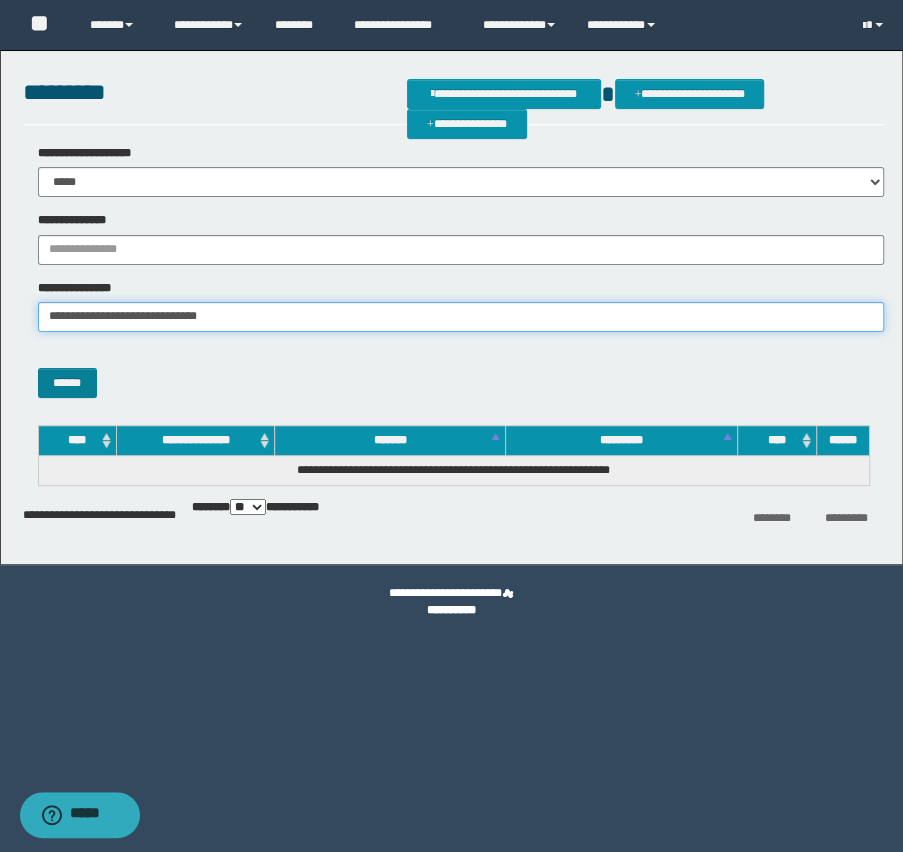 type on "**********" 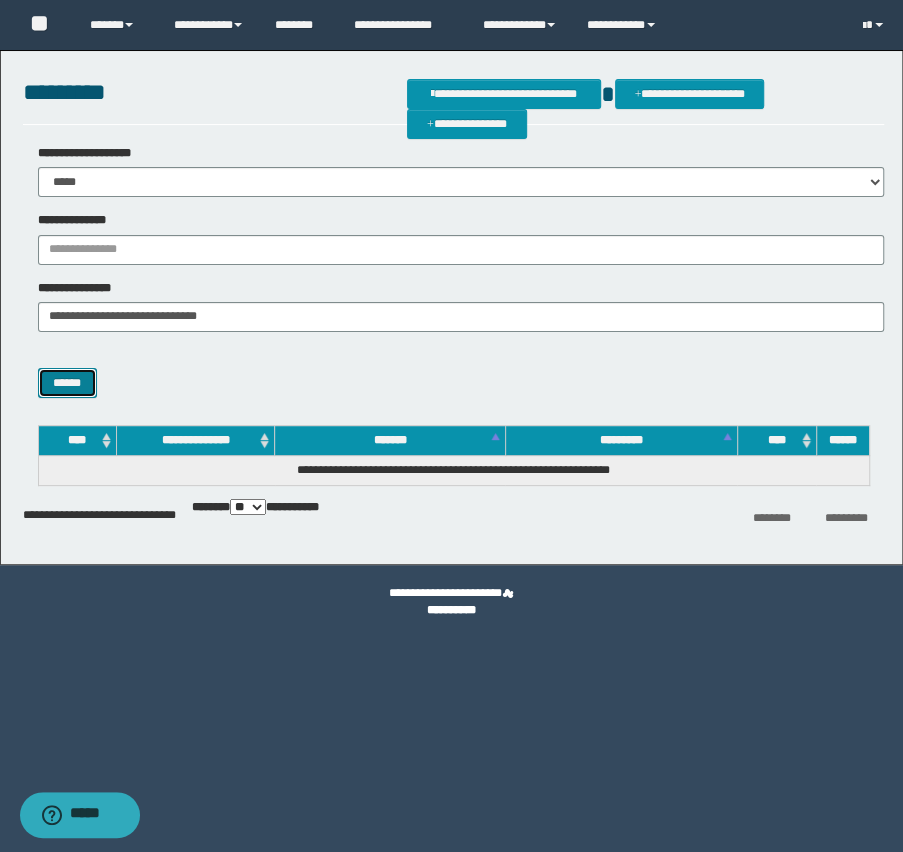 click on "******" at bounding box center [67, 383] 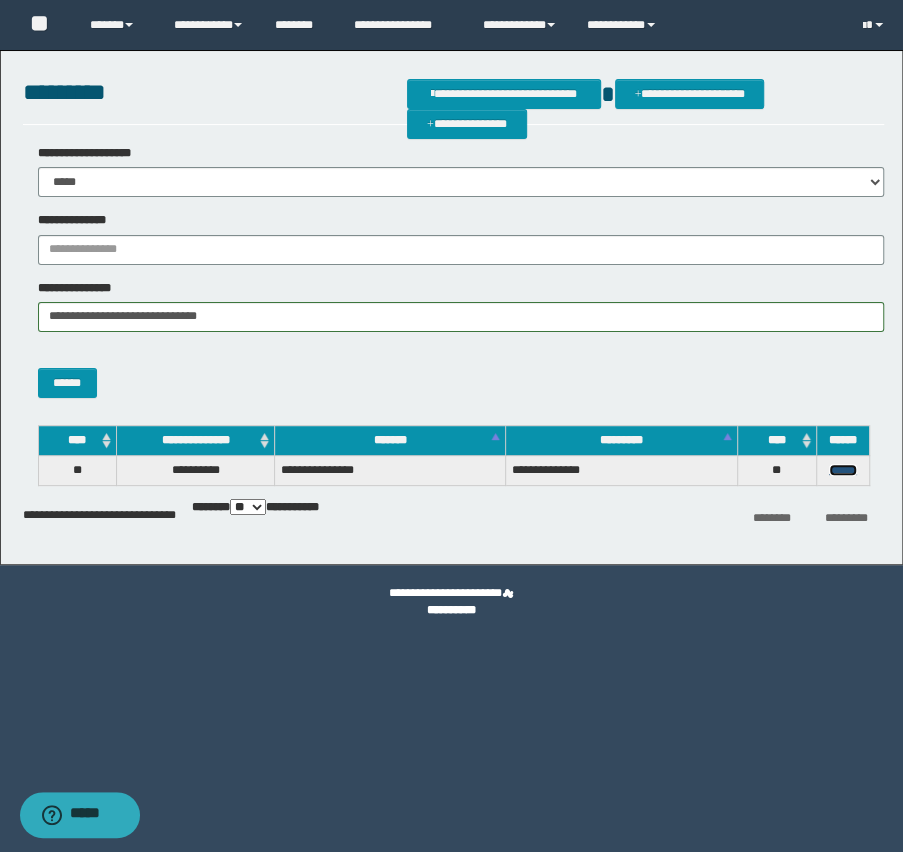 click on "******" at bounding box center (843, 470) 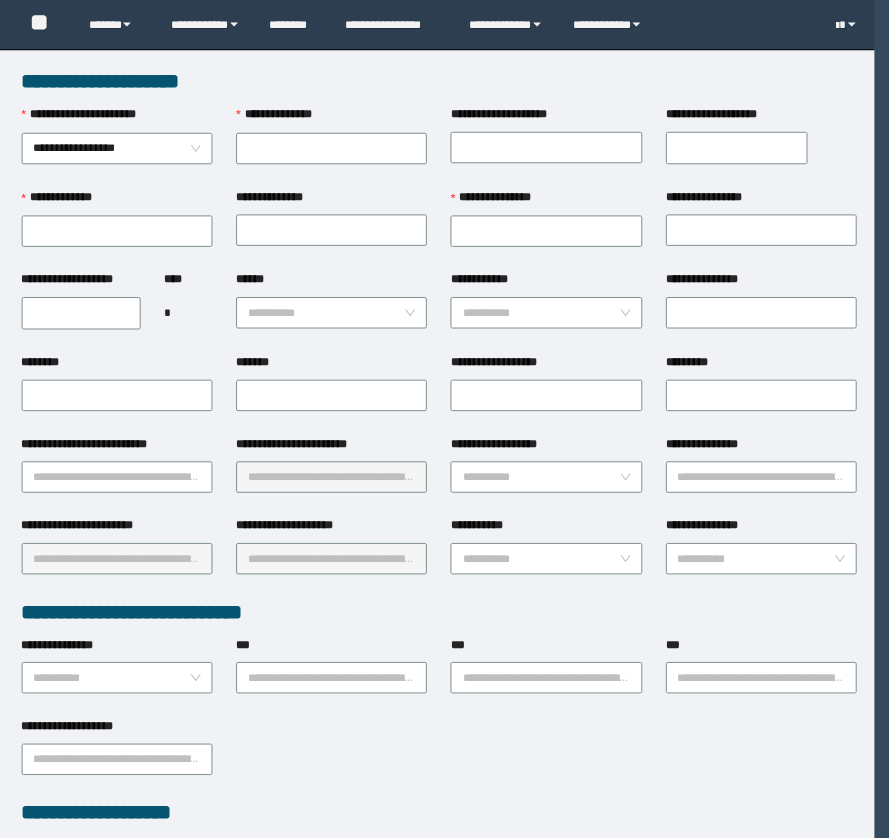 scroll, scrollTop: 0, scrollLeft: 0, axis: both 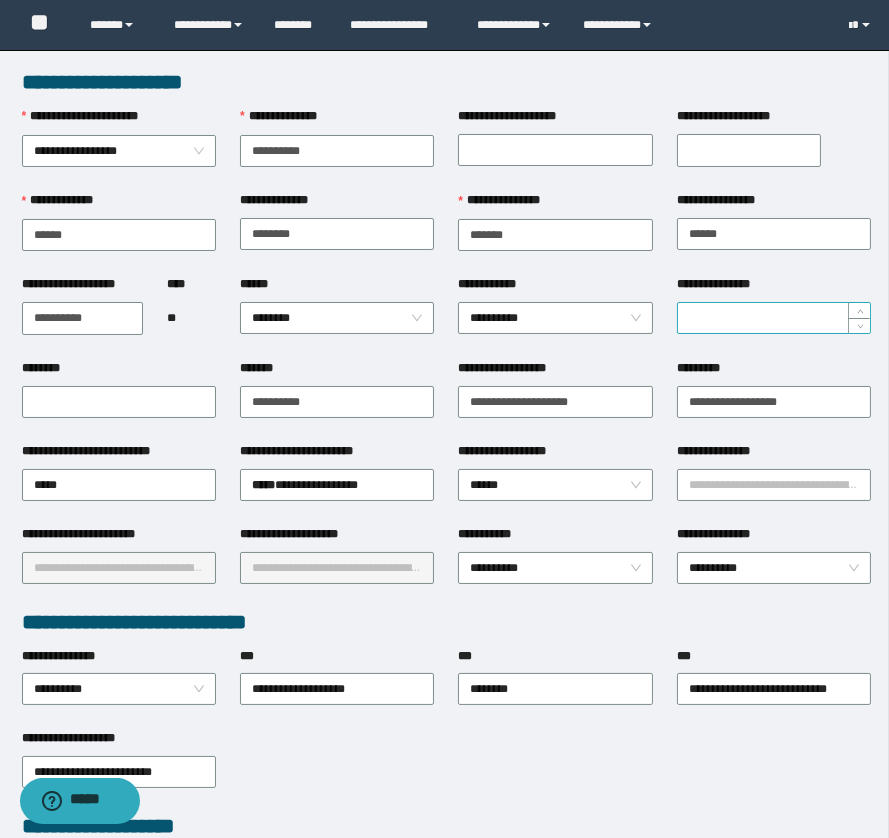 type on "**********" 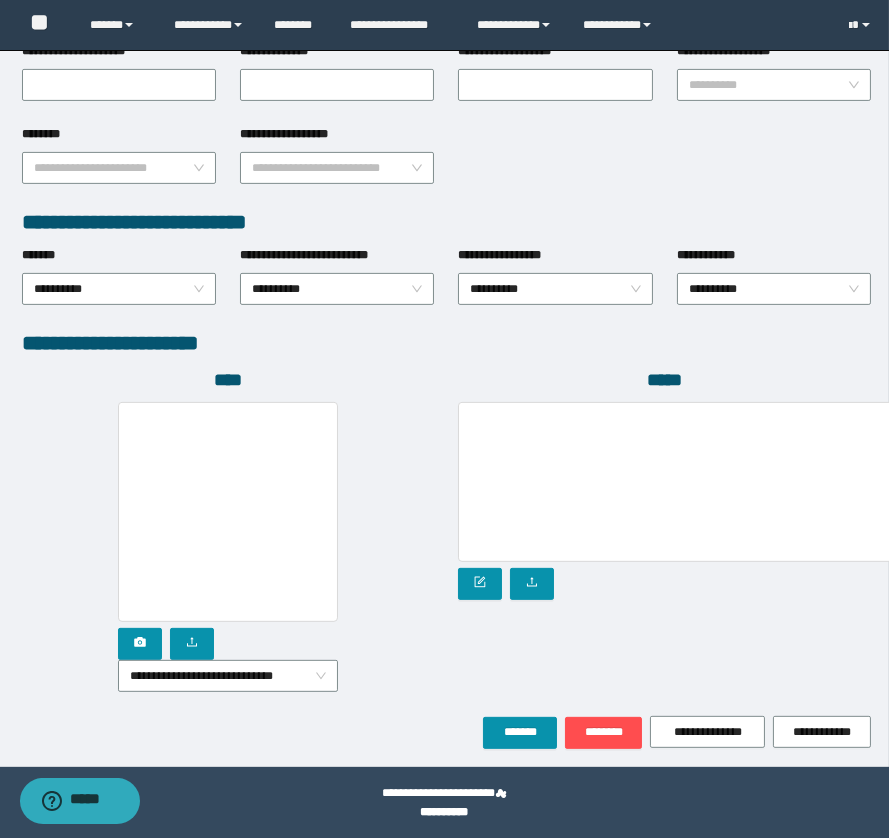 scroll, scrollTop: 896, scrollLeft: 0, axis: vertical 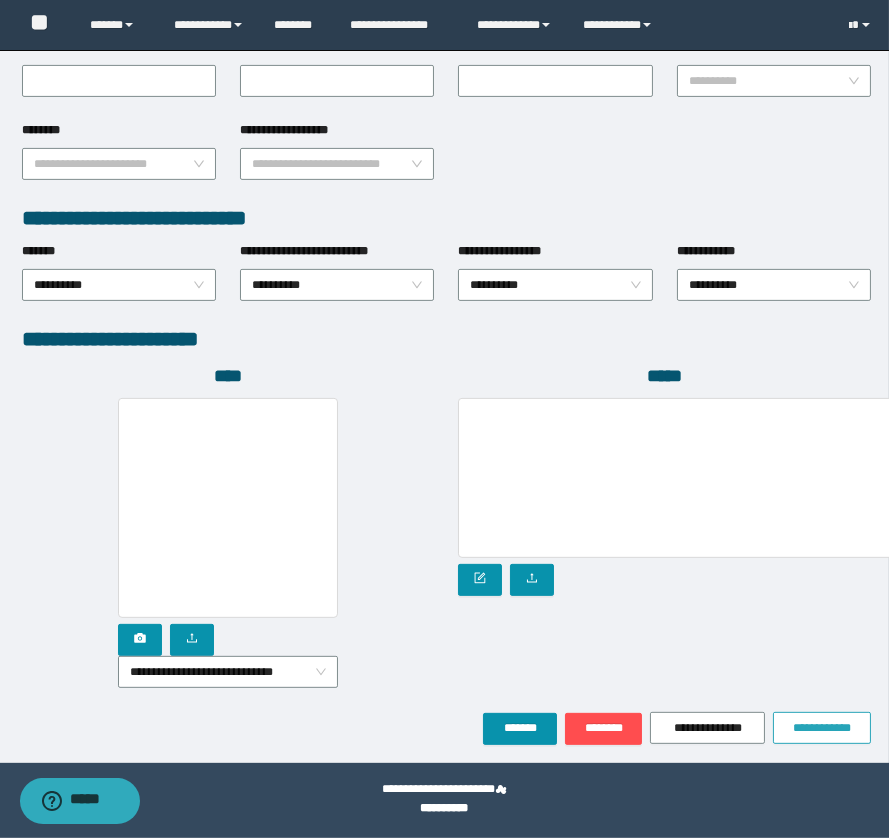 click on "**********" at bounding box center (822, 728) 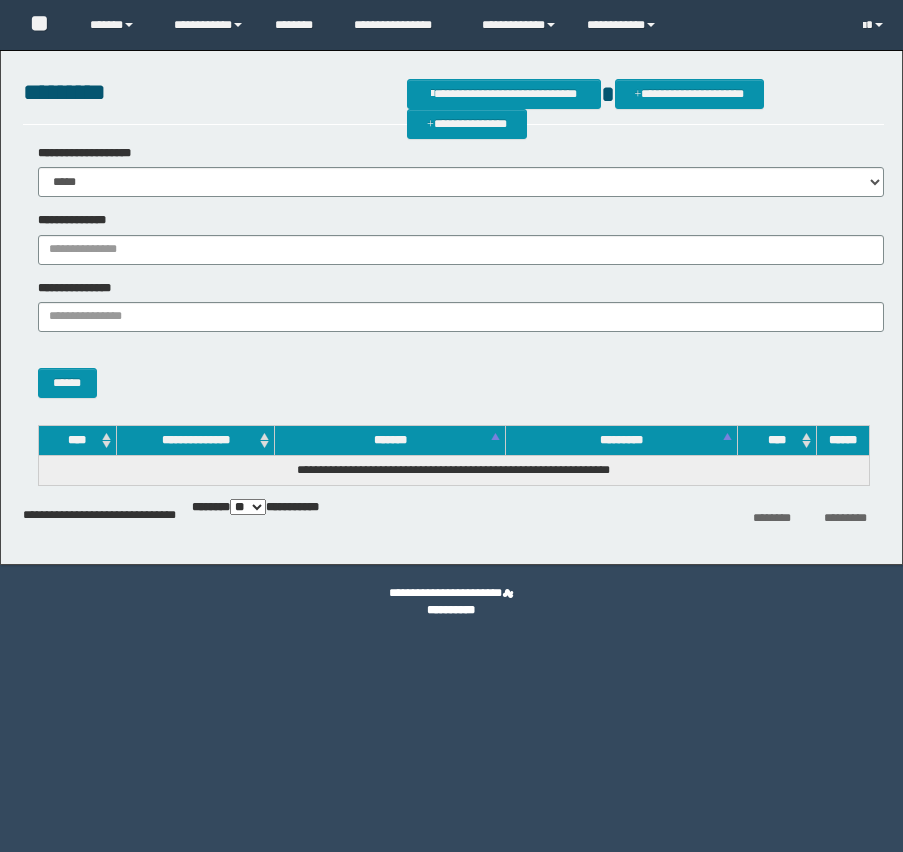scroll, scrollTop: 0, scrollLeft: 0, axis: both 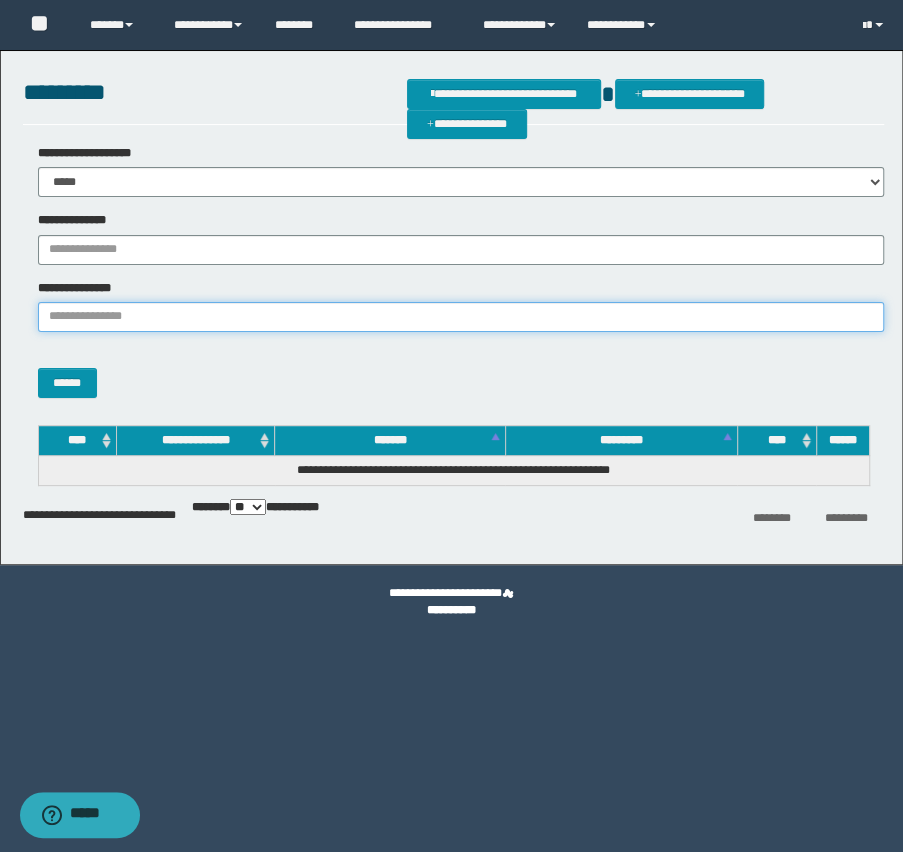 paste on "**********" 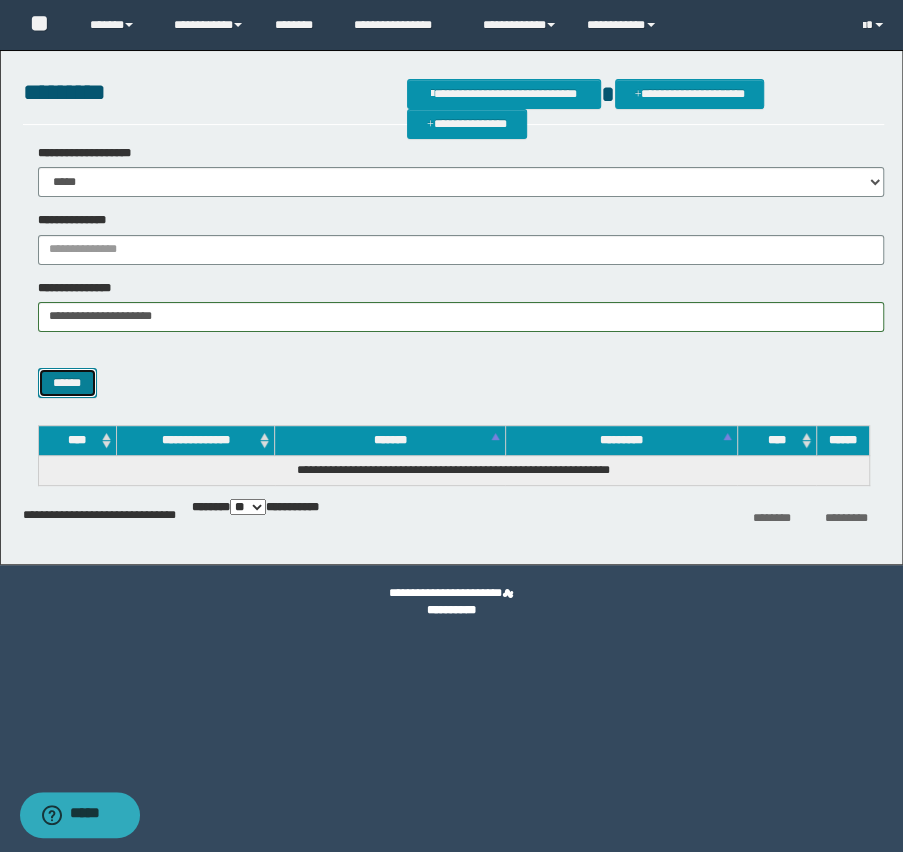 click on "******" at bounding box center [67, 383] 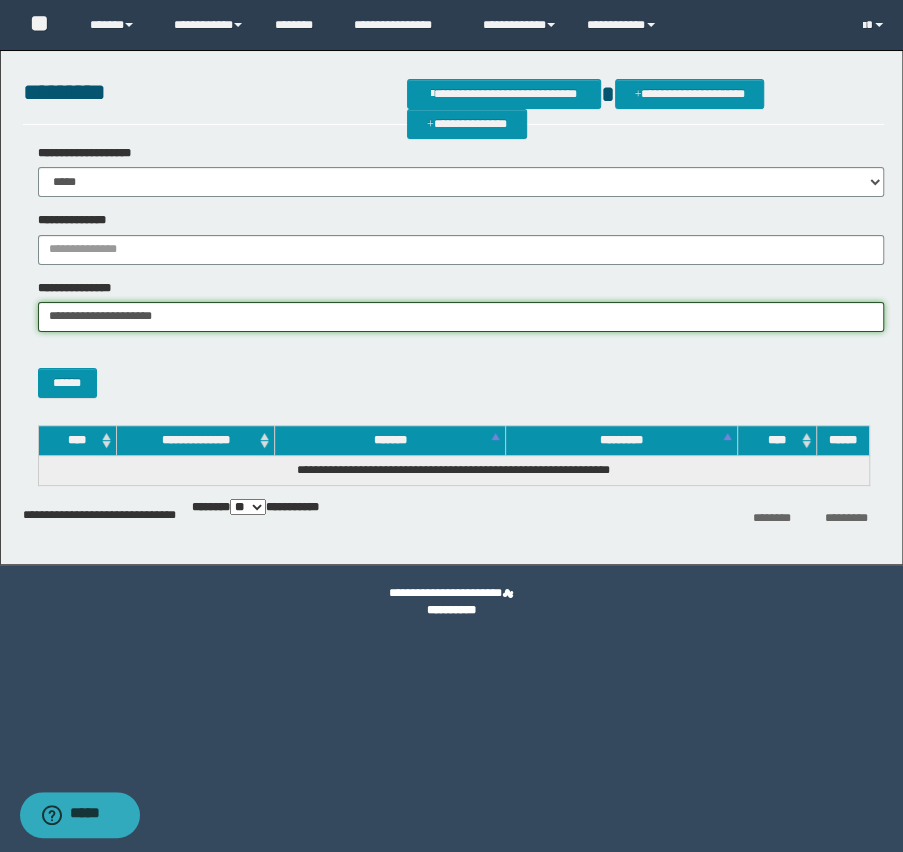 drag, startPoint x: 95, startPoint y: 319, endPoint x: 410, endPoint y: 331, distance: 315.2285 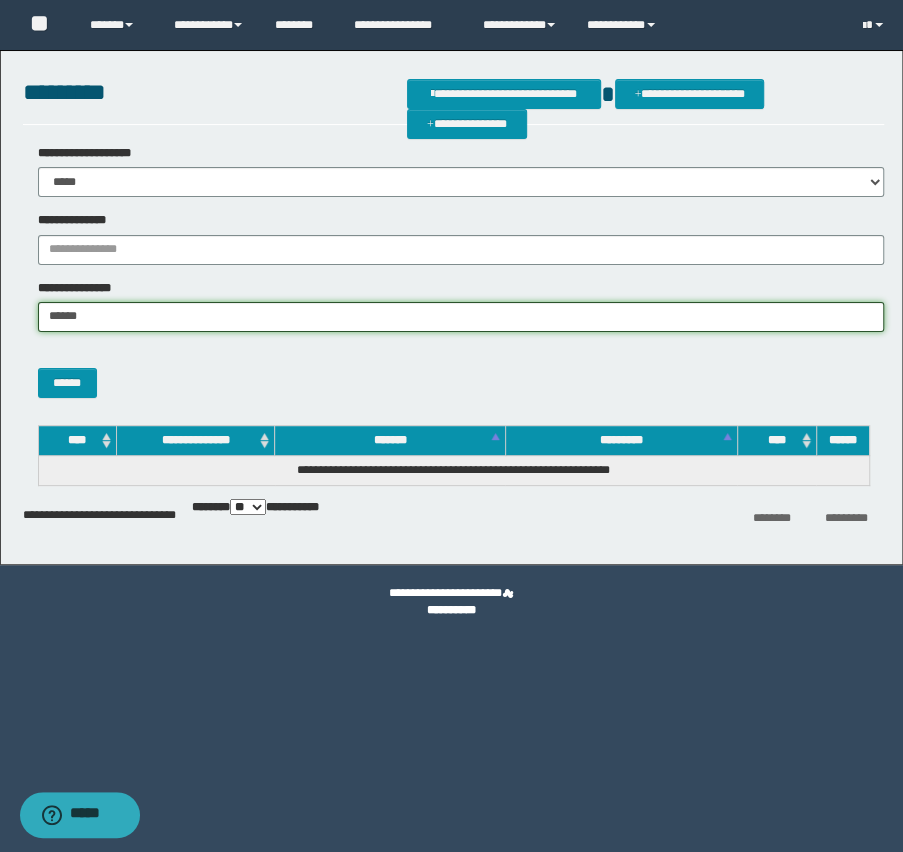type on "******" 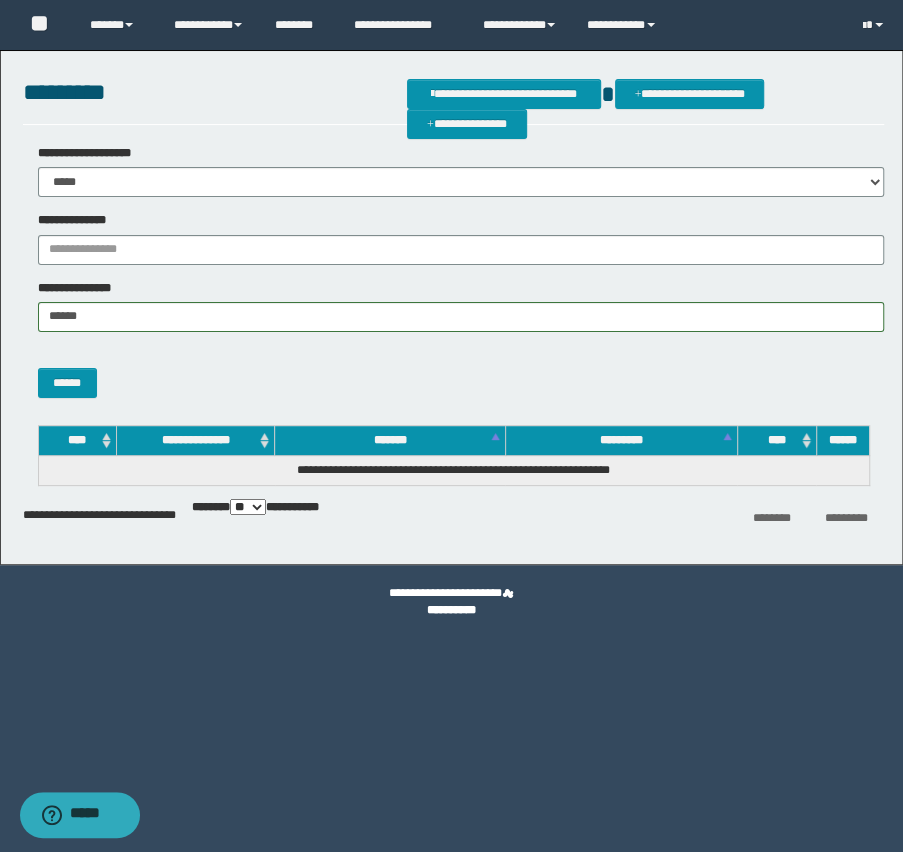 click on "******" at bounding box center (453, 372) 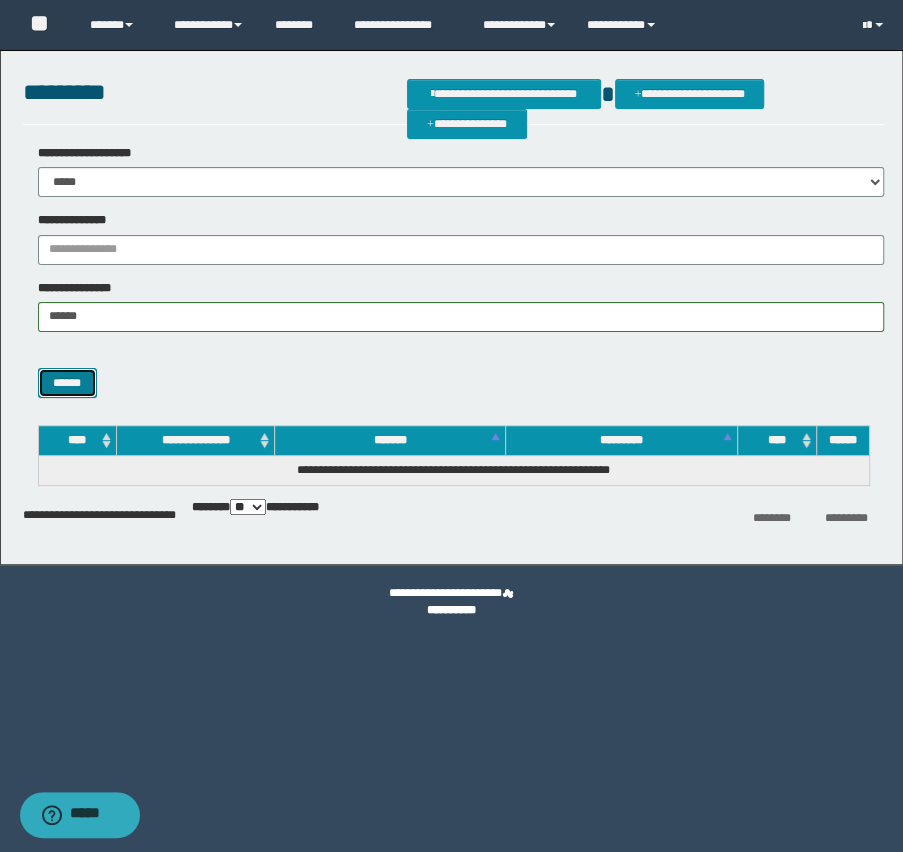 click on "******" at bounding box center [67, 383] 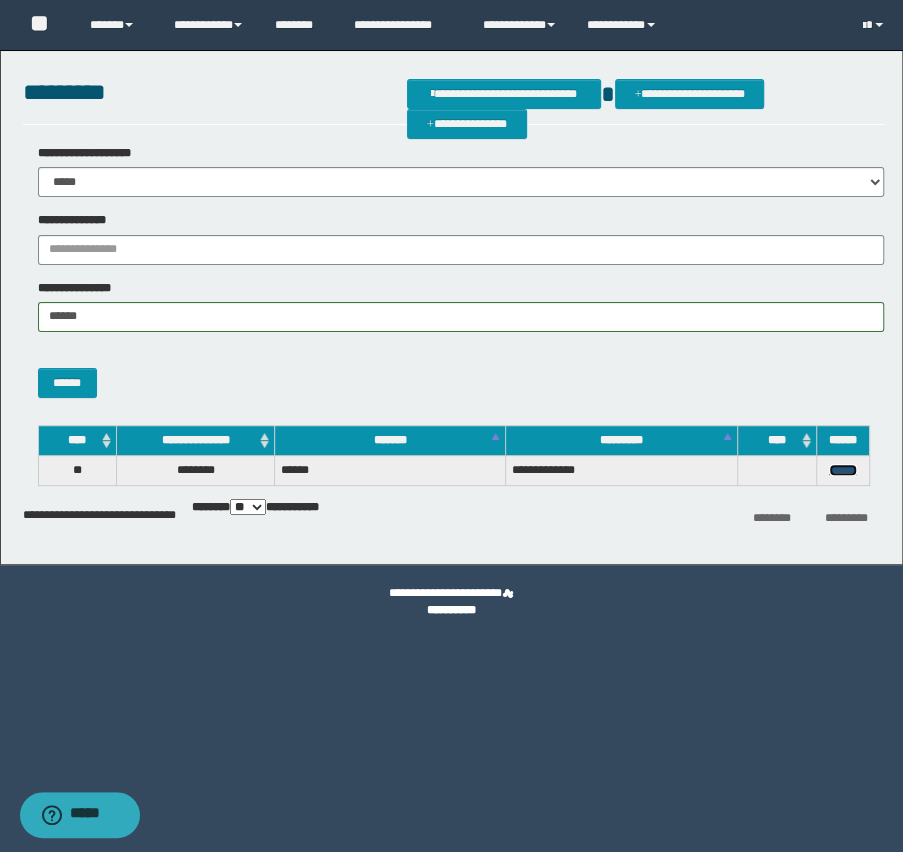 click on "******" at bounding box center [843, 470] 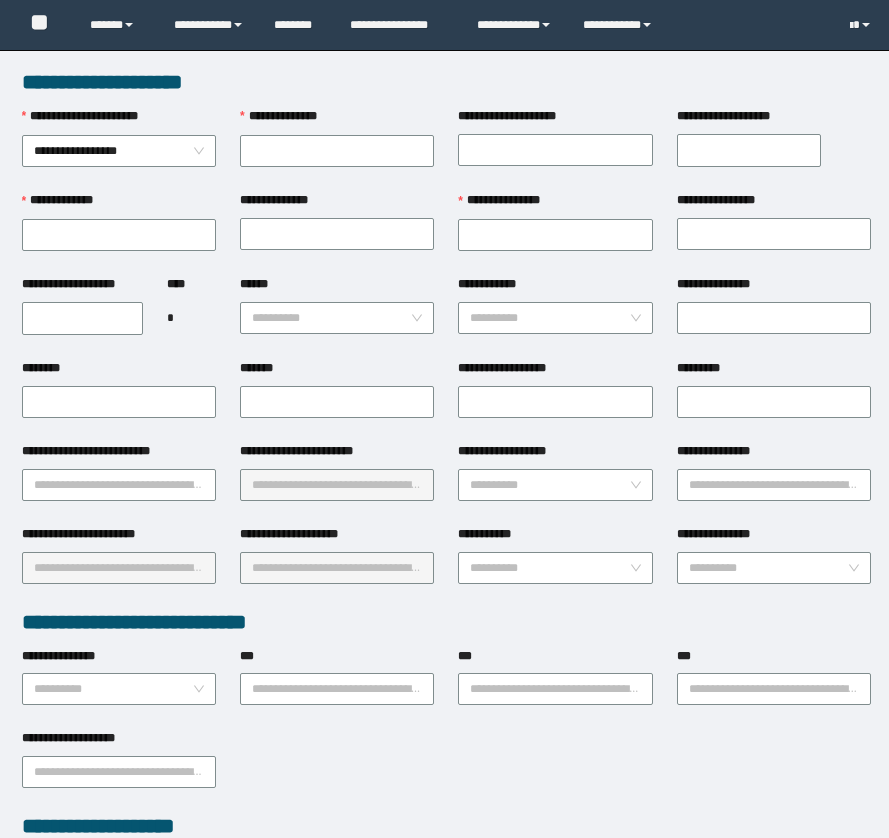 scroll, scrollTop: 0, scrollLeft: 0, axis: both 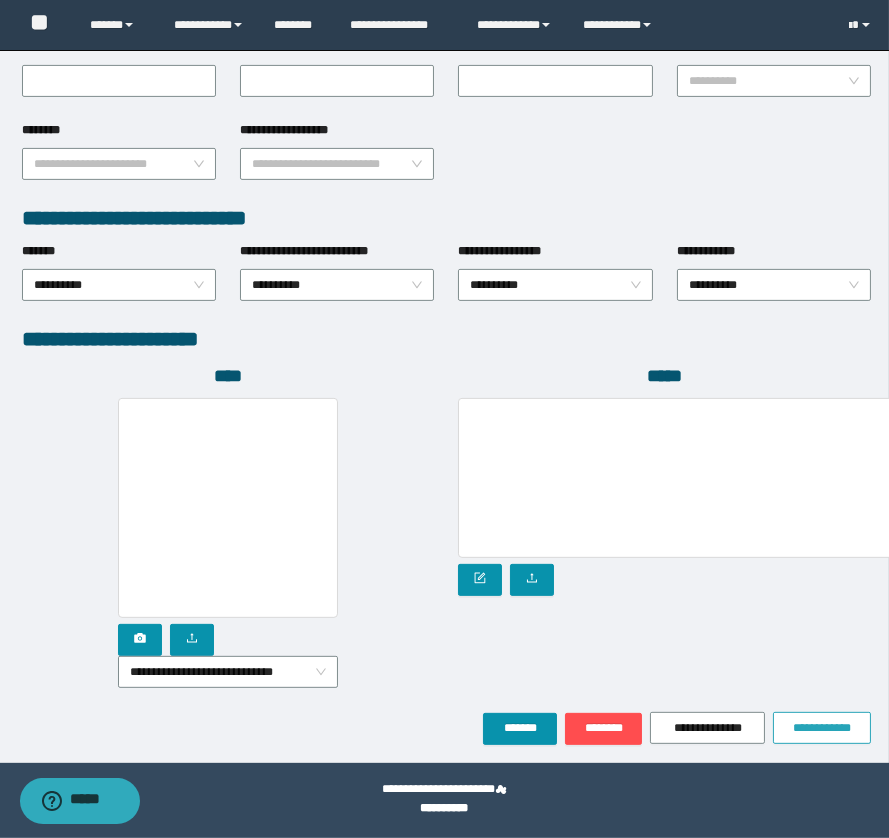 click on "**********" at bounding box center (822, 728) 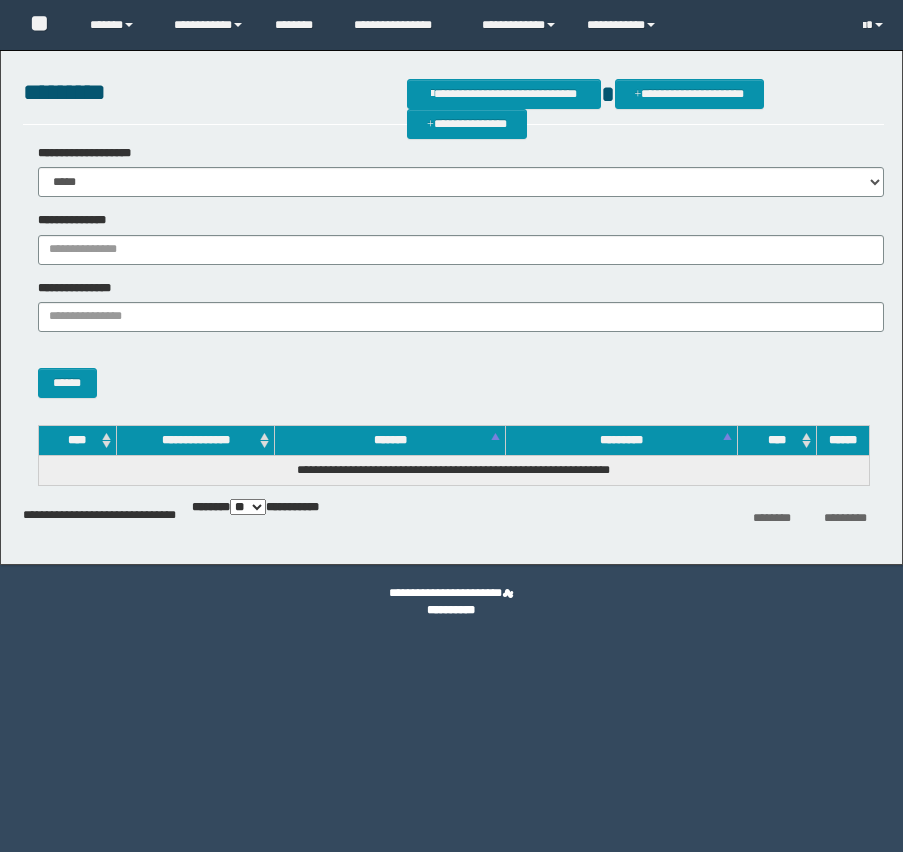 scroll, scrollTop: 0, scrollLeft: 0, axis: both 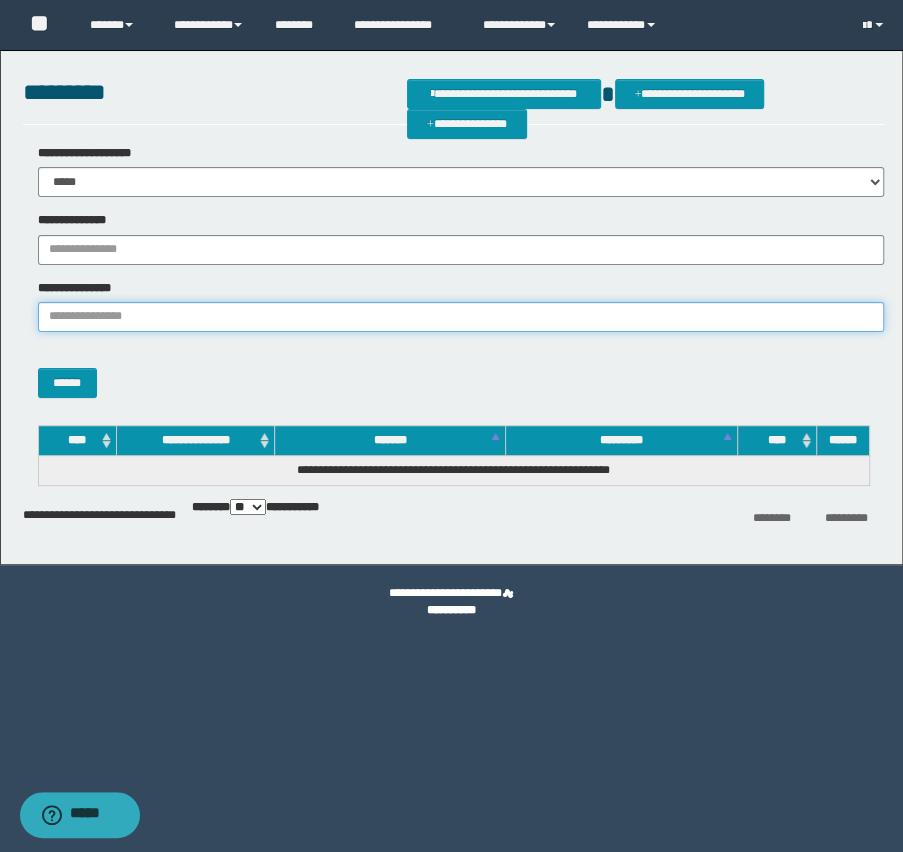 click on "**********" at bounding box center (461, 317) 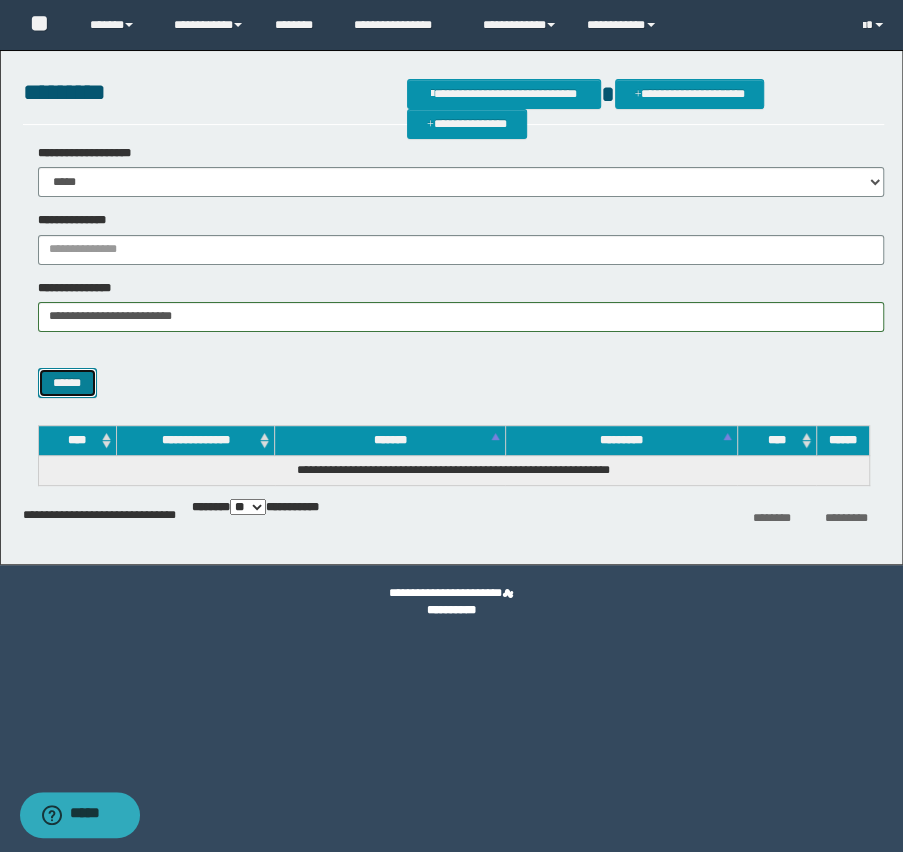 click on "******" at bounding box center (67, 383) 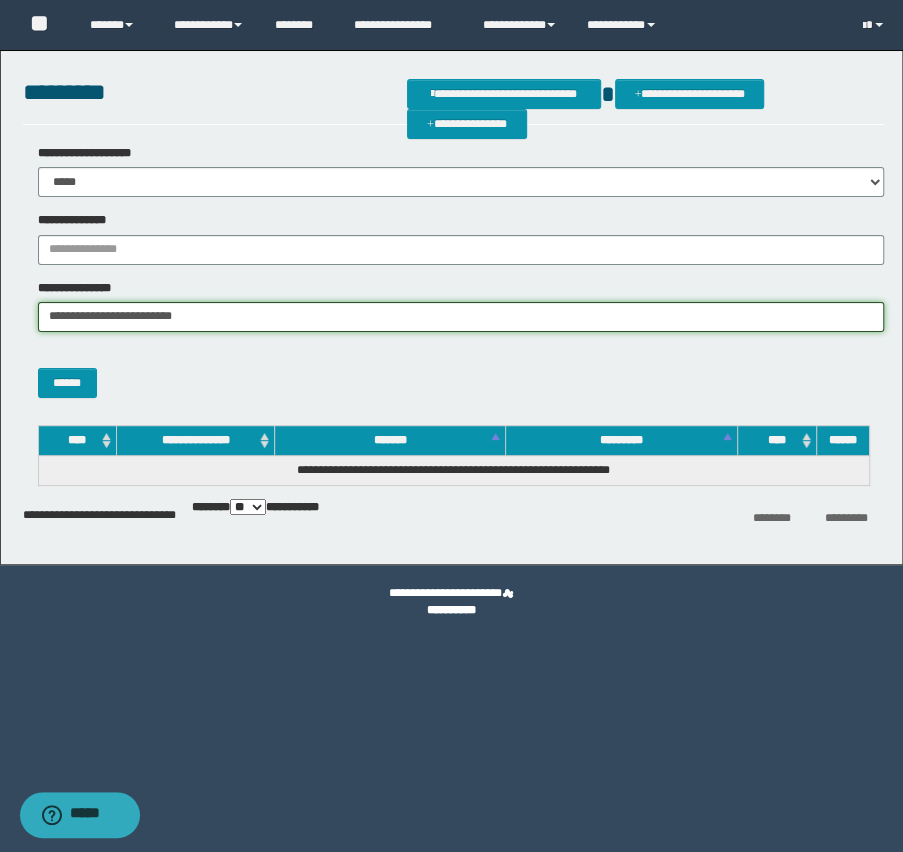 drag, startPoint x: 104, startPoint y: 314, endPoint x: 500, endPoint y: 354, distance: 398.01508 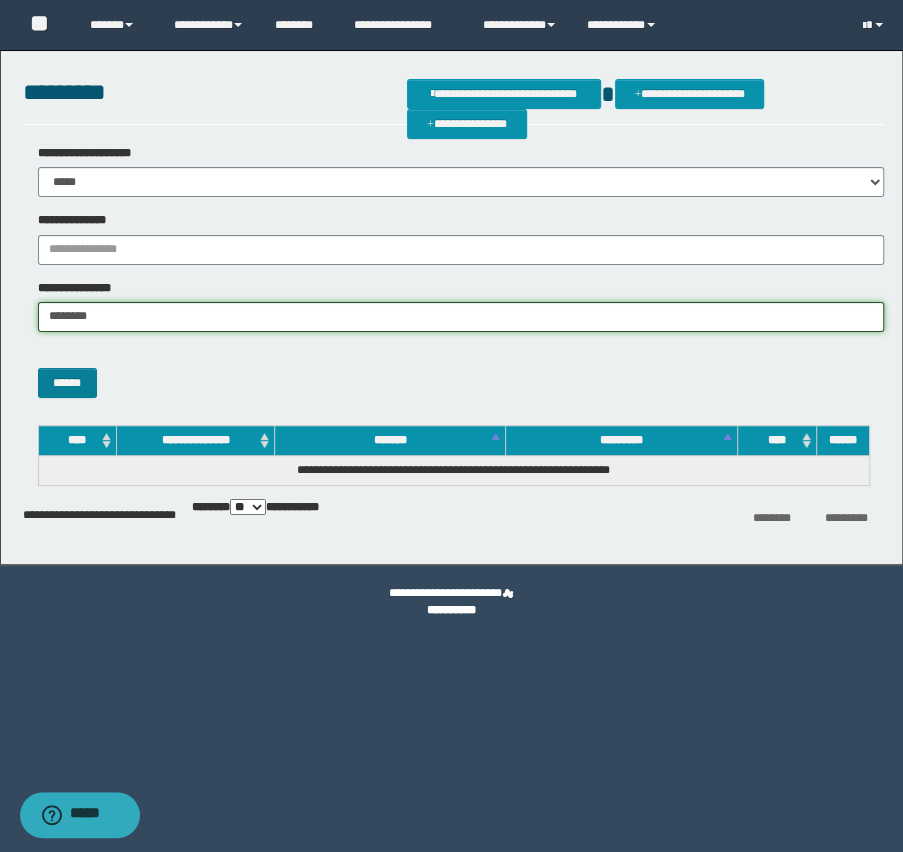 type on "********" 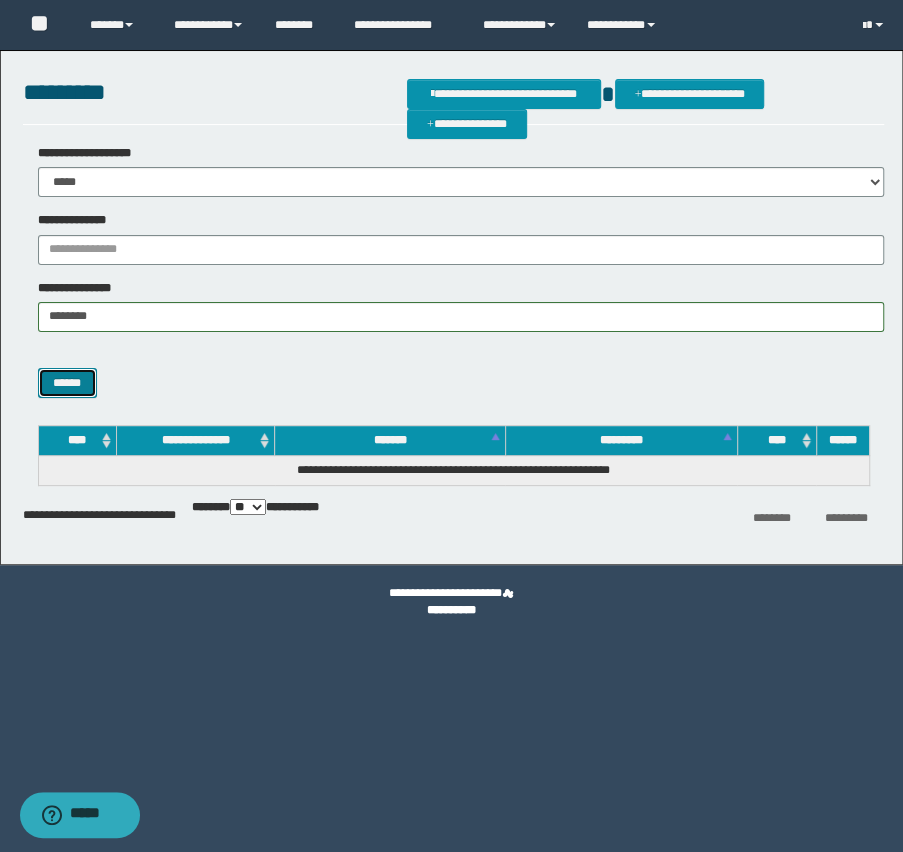 click on "******" at bounding box center [67, 383] 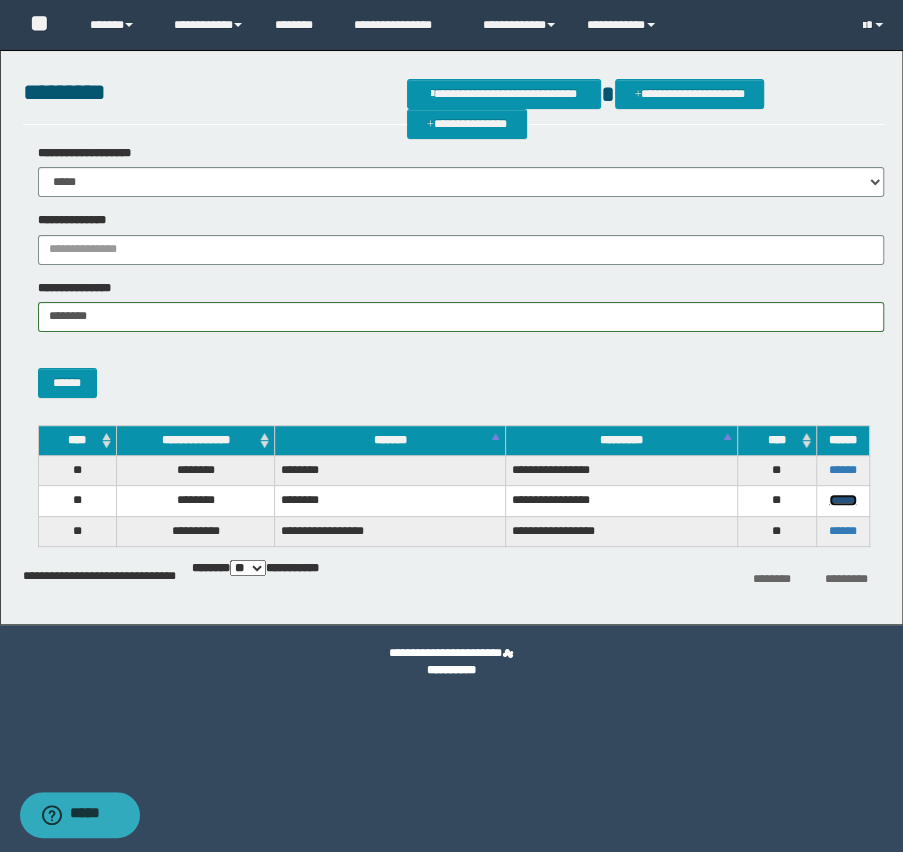 click on "******" at bounding box center [843, 500] 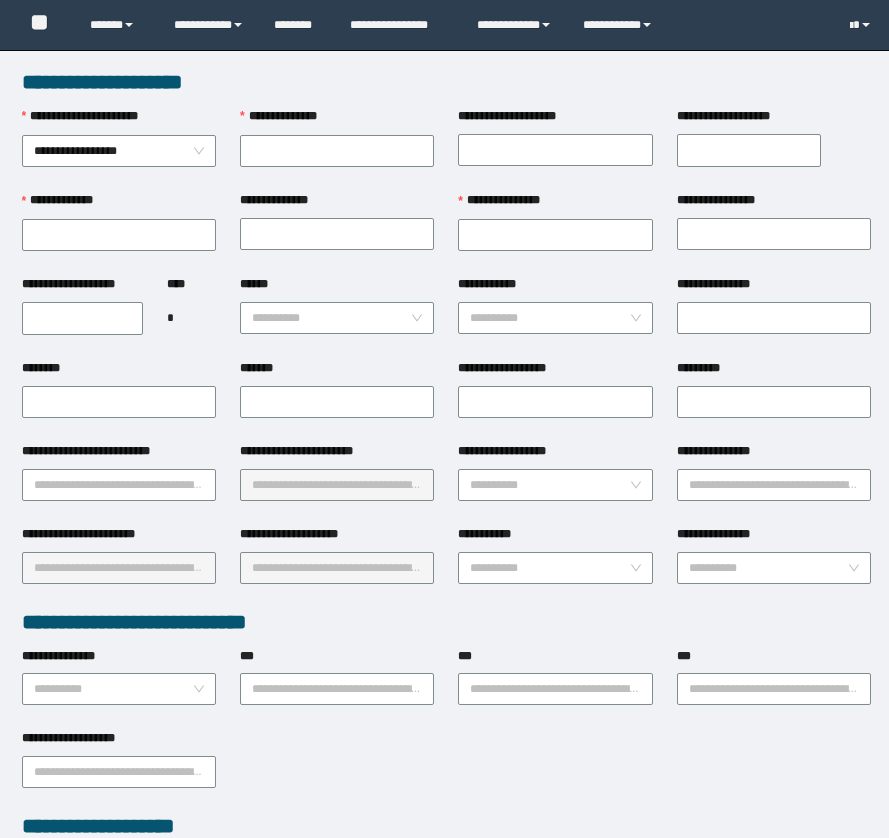 scroll, scrollTop: 0, scrollLeft: 0, axis: both 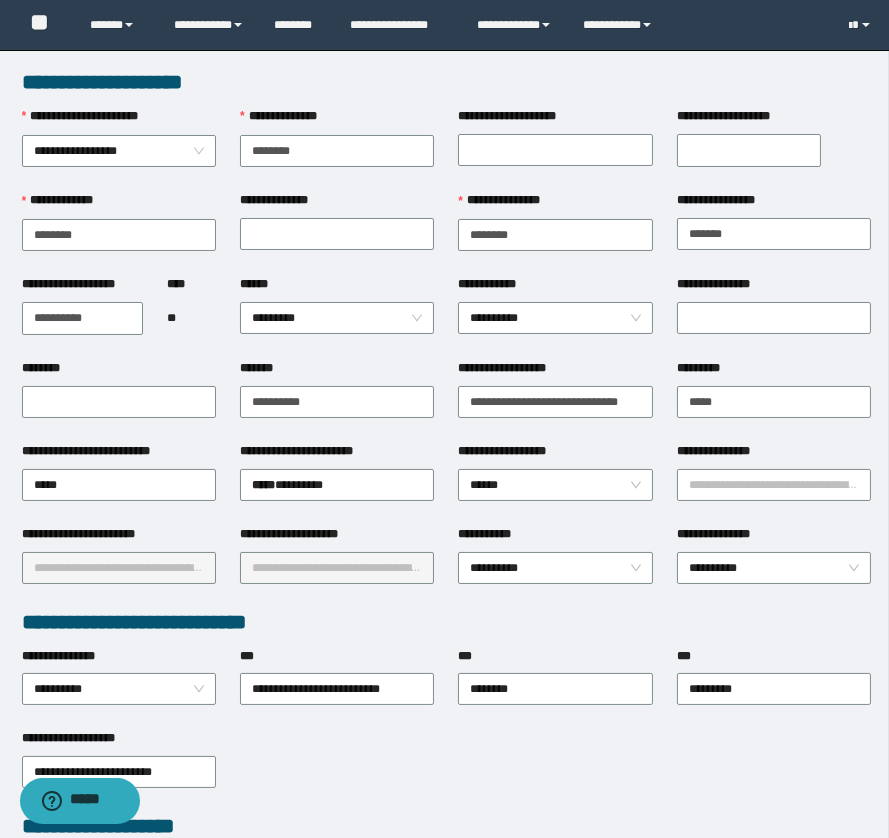 type on "********" 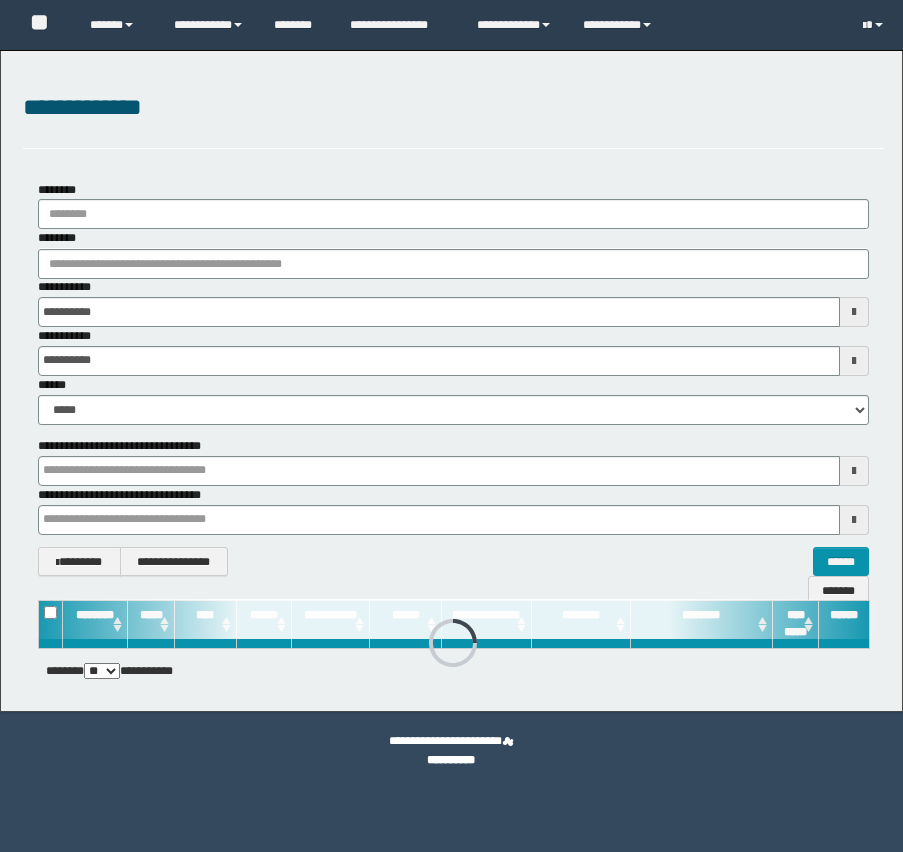 scroll, scrollTop: 0, scrollLeft: 0, axis: both 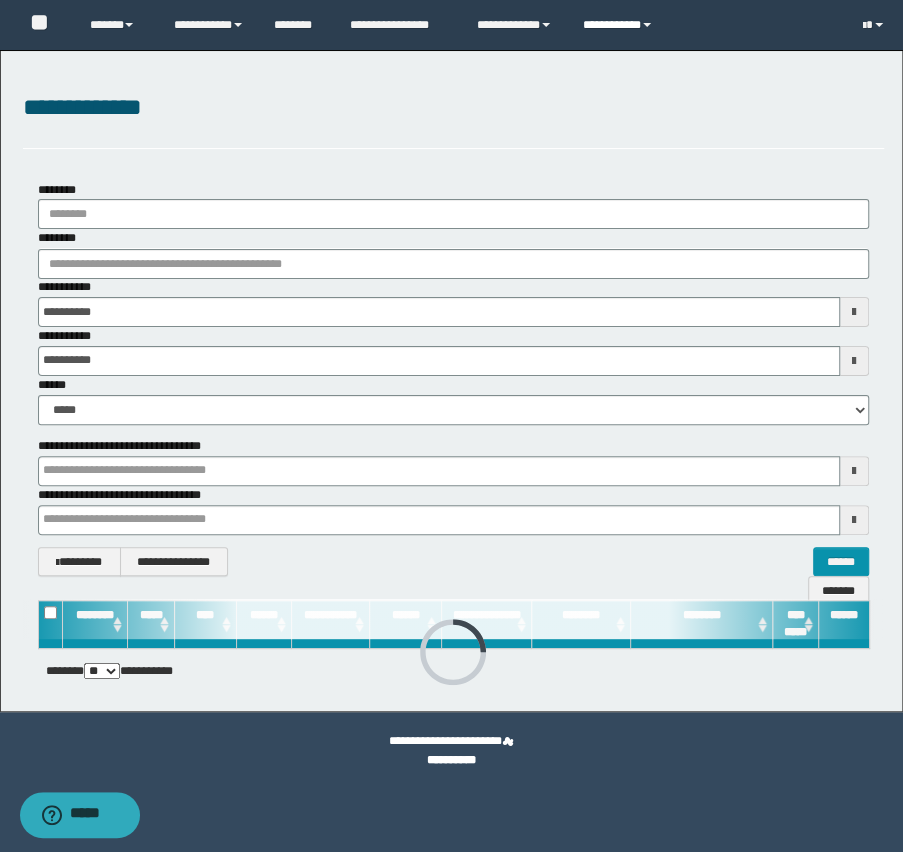 click on "**********" at bounding box center [620, 25] 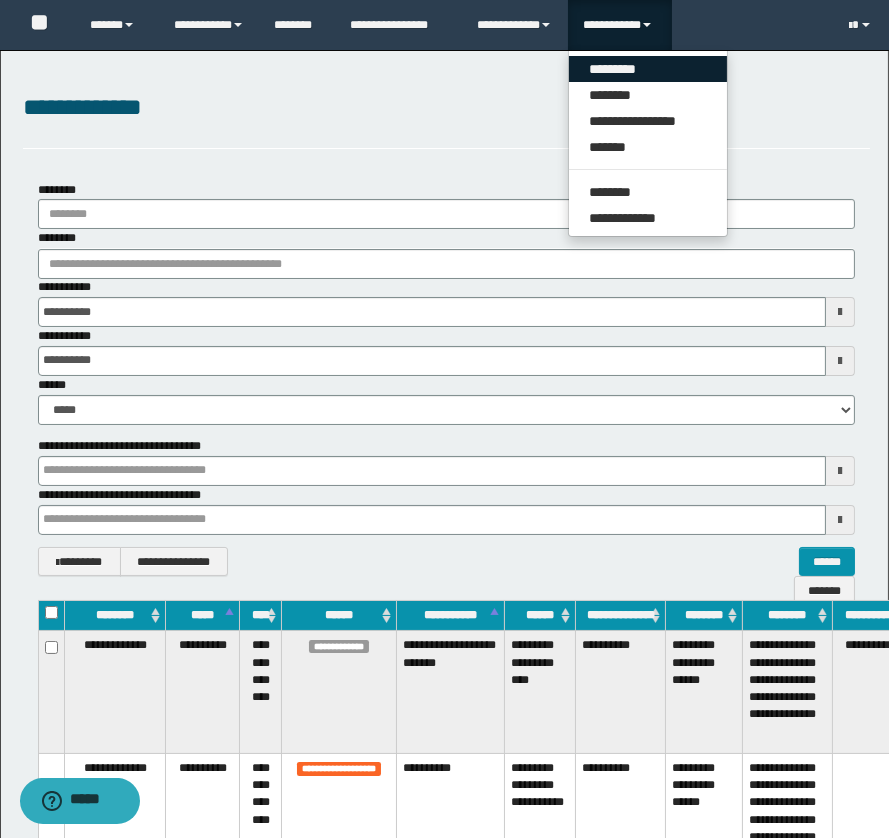 click on "*********" at bounding box center [648, 69] 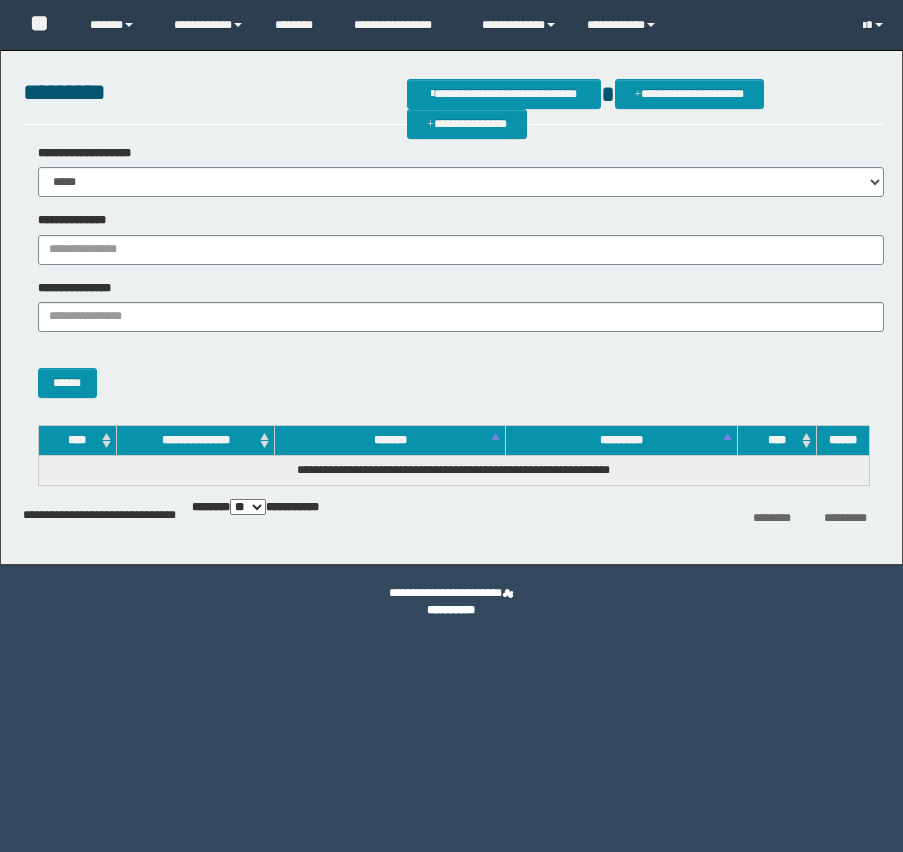 scroll, scrollTop: 0, scrollLeft: 0, axis: both 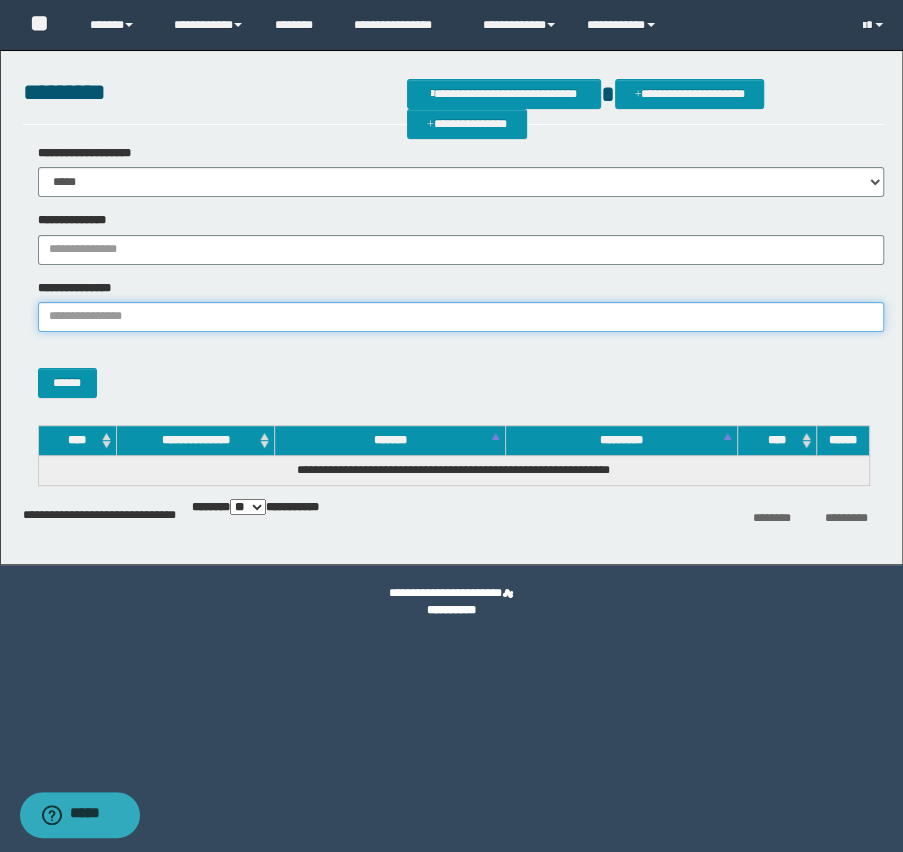 click on "**********" at bounding box center [461, 317] 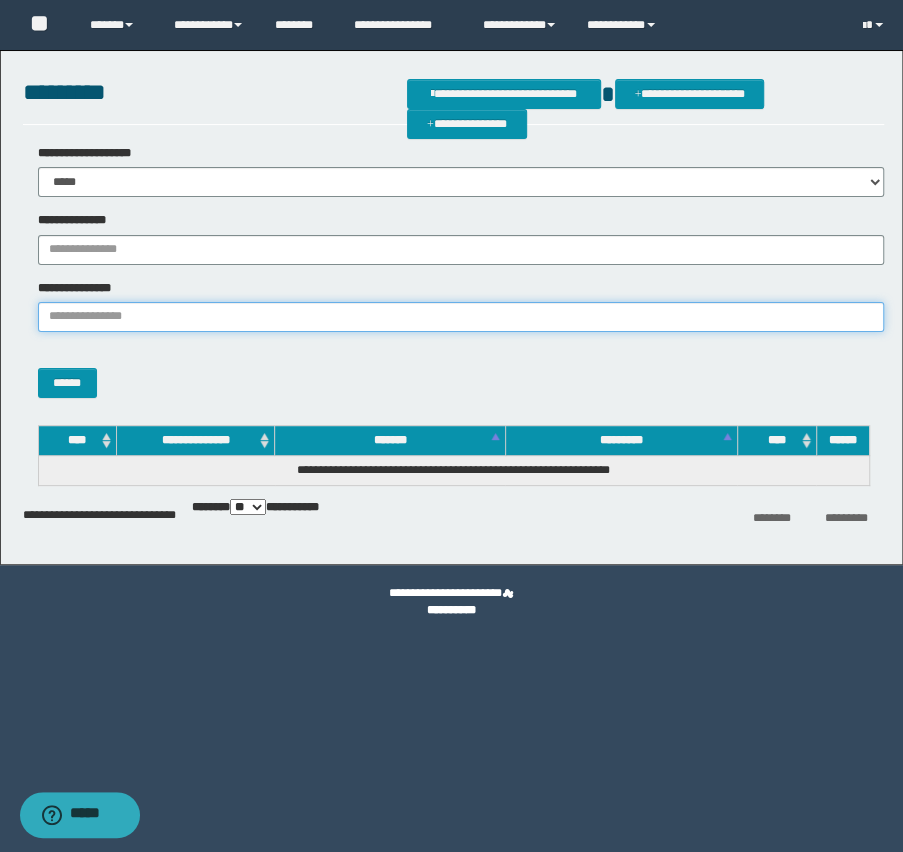 paste on "**********" 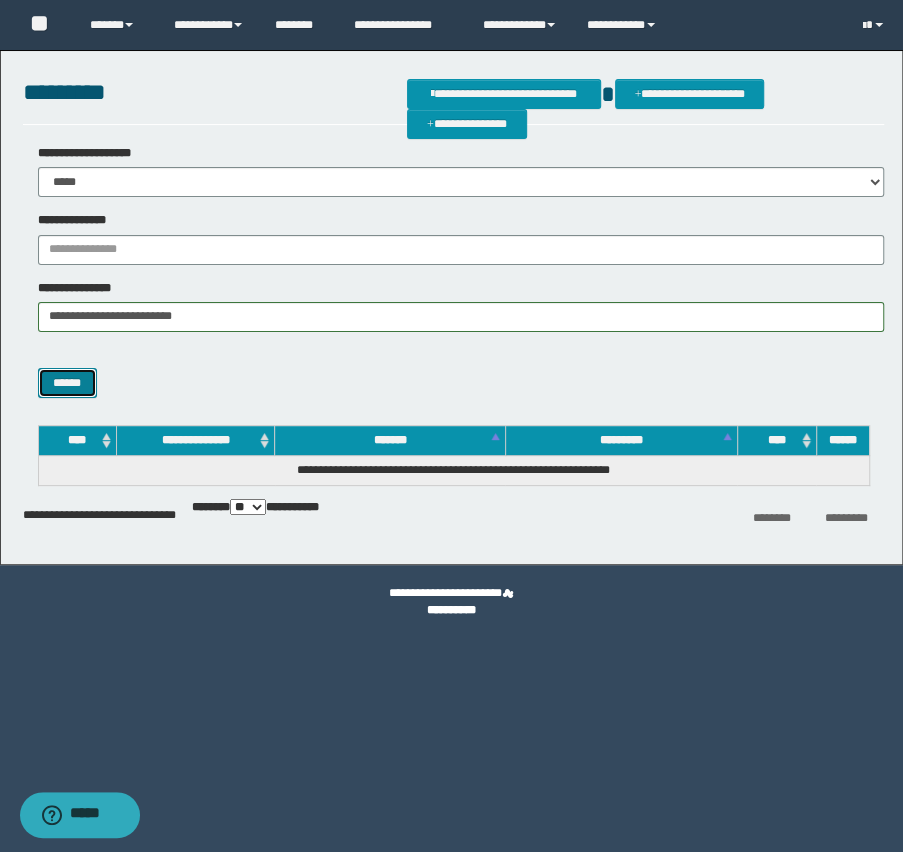 click on "******" at bounding box center [67, 383] 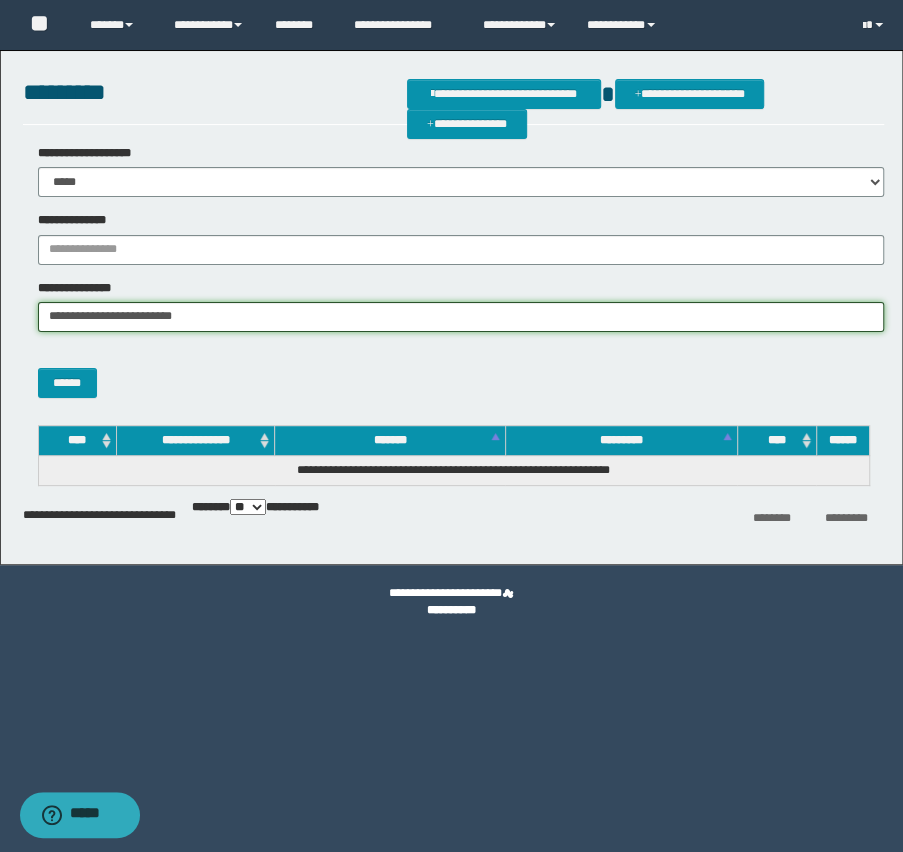 drag, startPoint x: 106, startPoint y: 316, endPoint x: 580, endPoint y: 392, distance: 480.05417 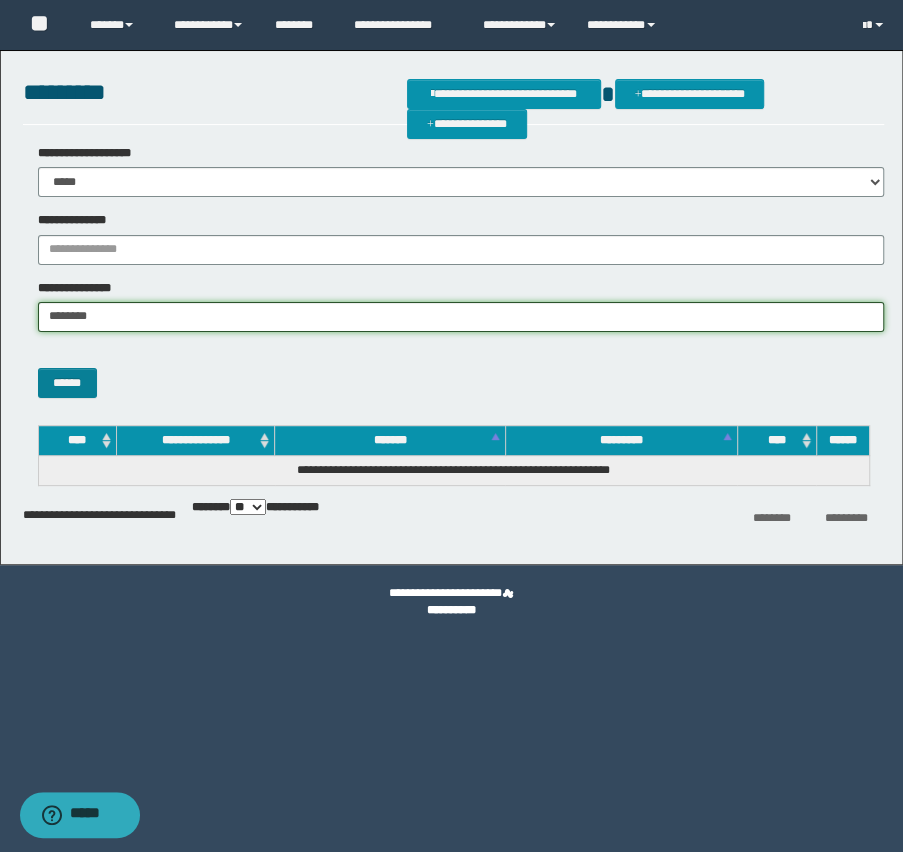 type on "********" 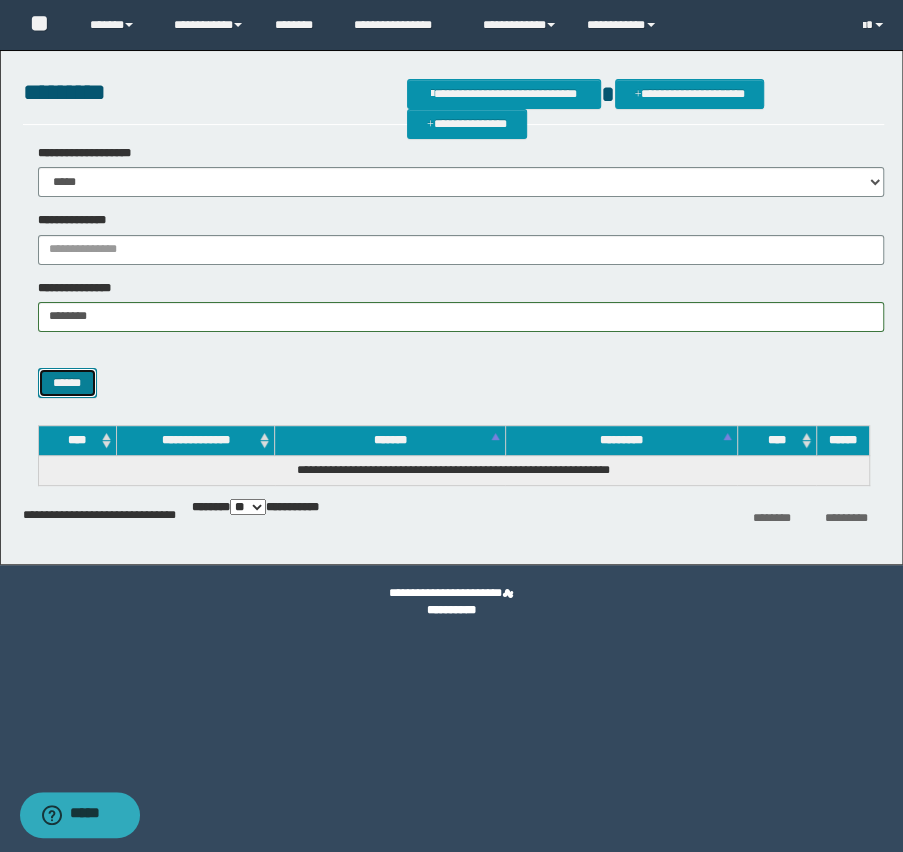 click on "******" at bounding box center (67, 383) 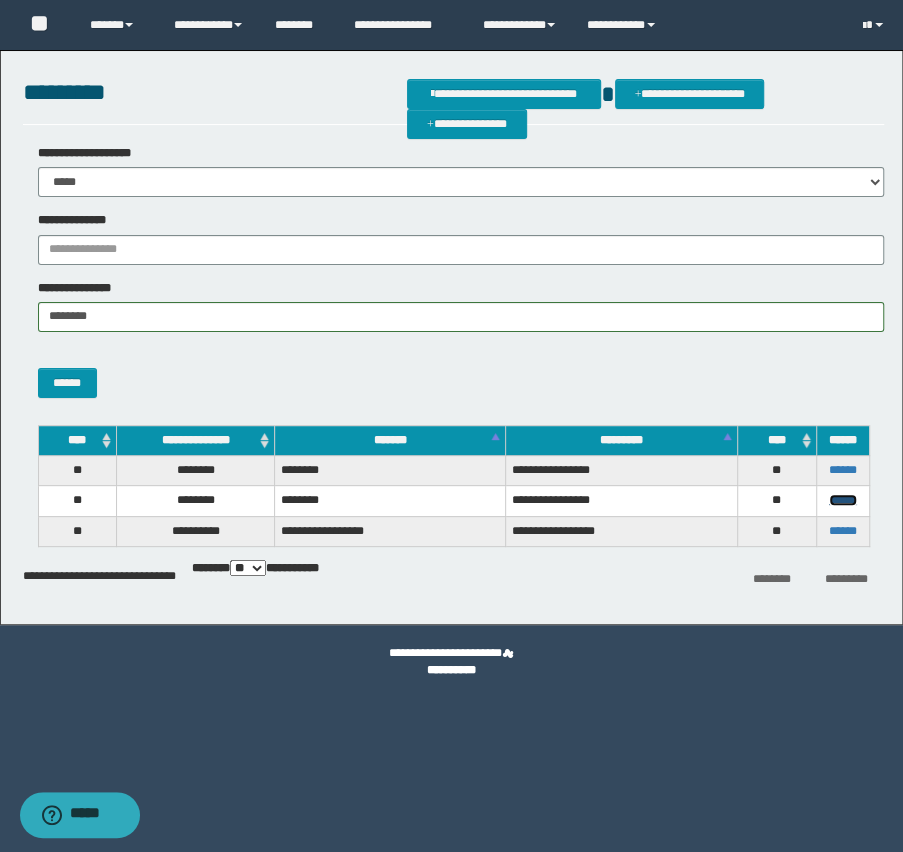 click on "******" at bounding box center (843, 500) 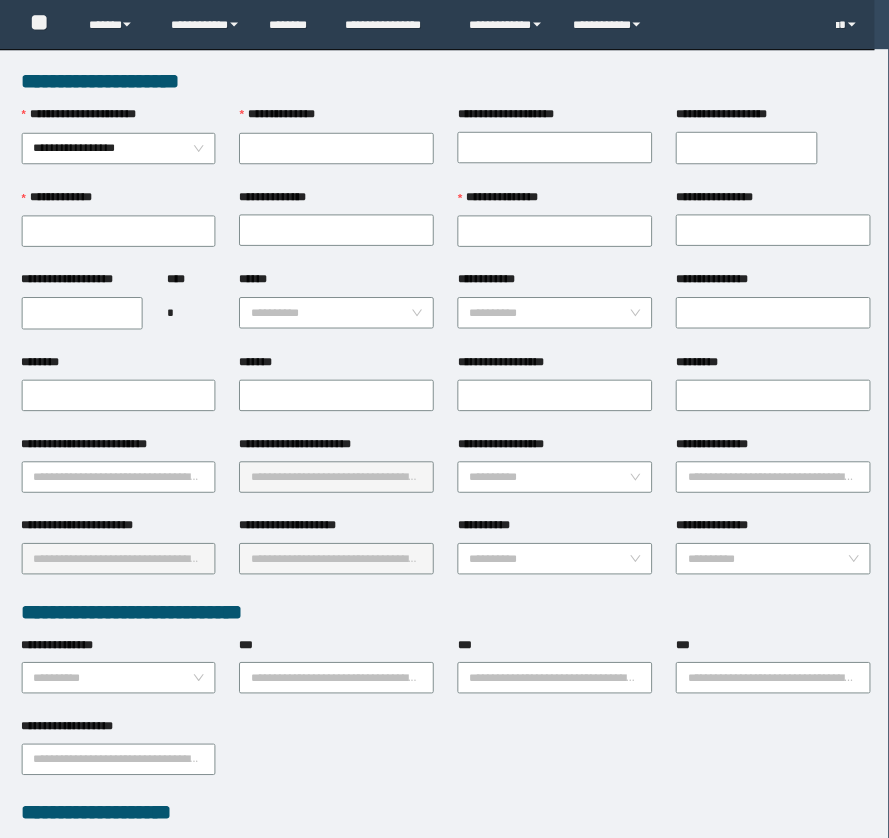 scroll, scrollTop: 0, scrollLeft: 0, axis: both 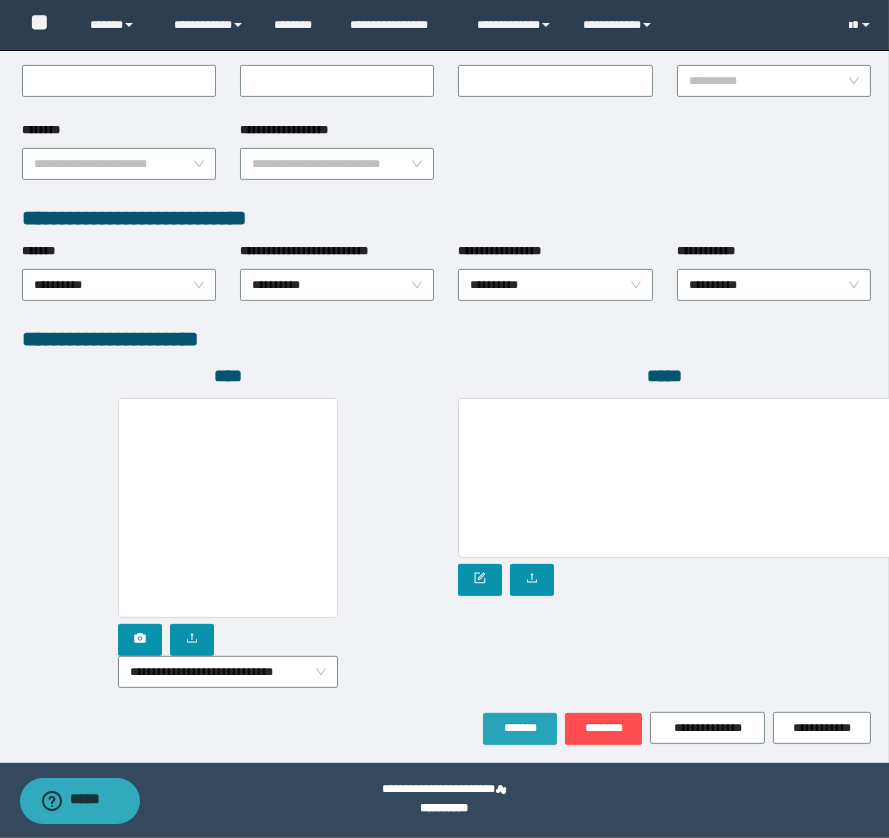 click on "*******" at bounding box center (520, 728) 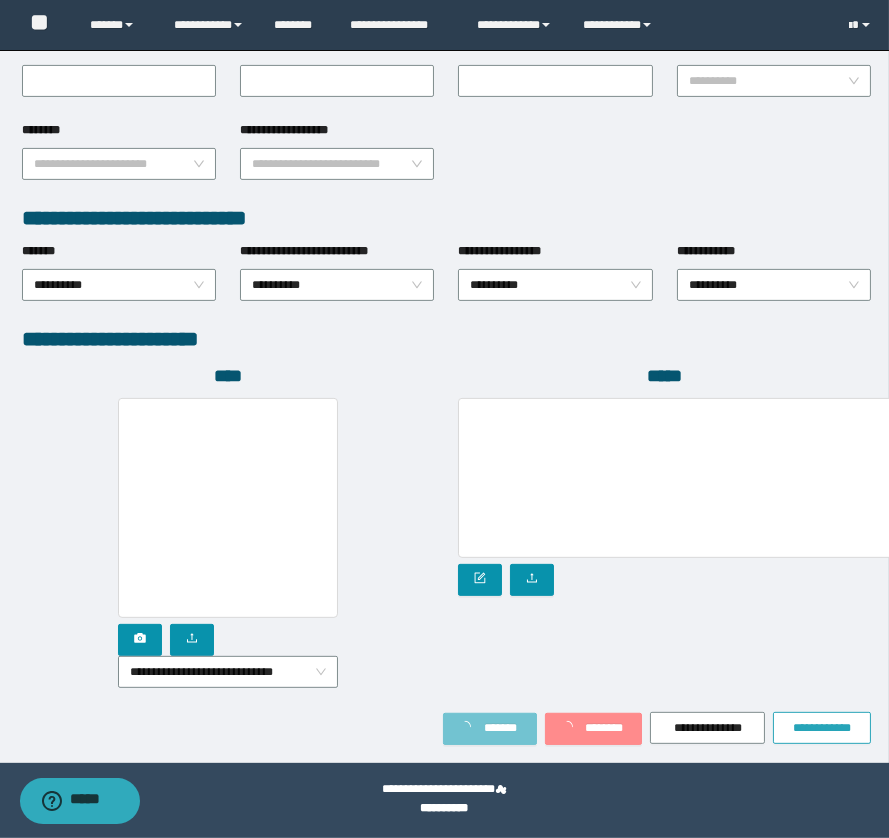 scroll, scrollTop: 949, scrollLeft: 0, axis: vertical 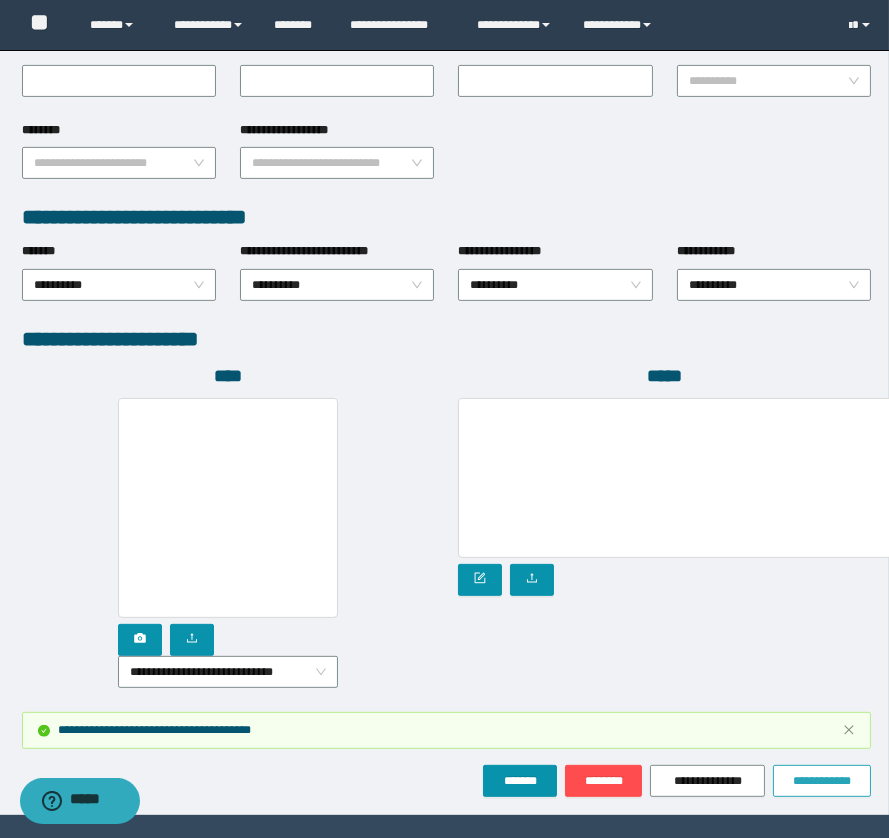 click on "**********" at bounding box center (822, 781) 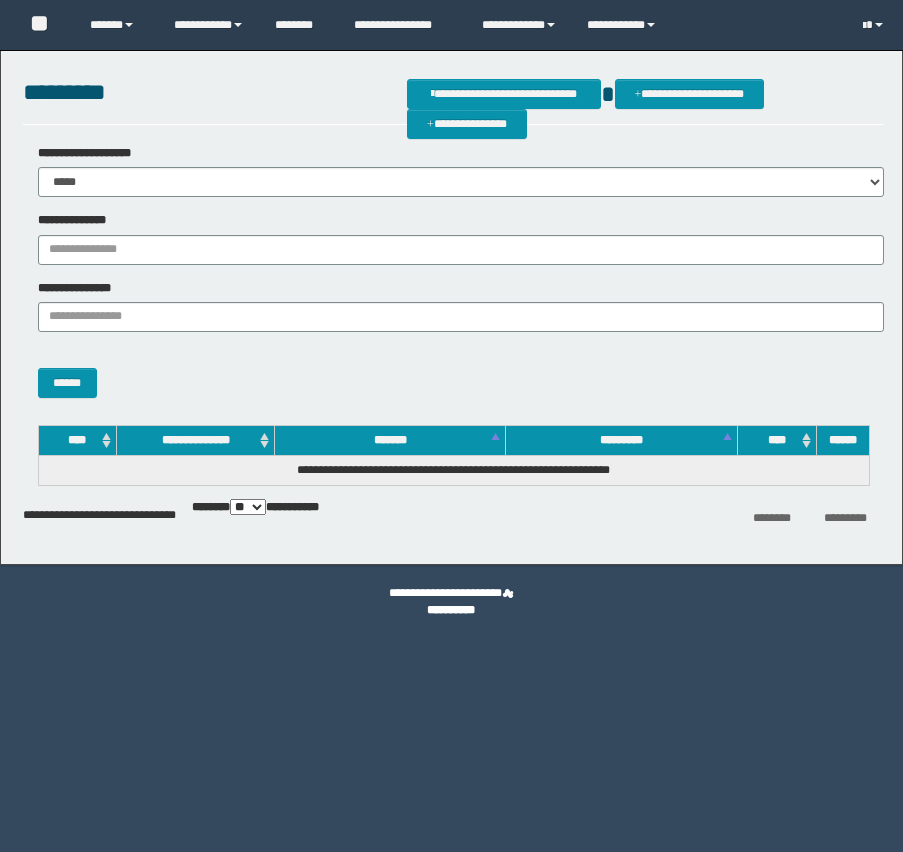 scroll, scrollTop: 0, scrollLeft: 0, axis: both 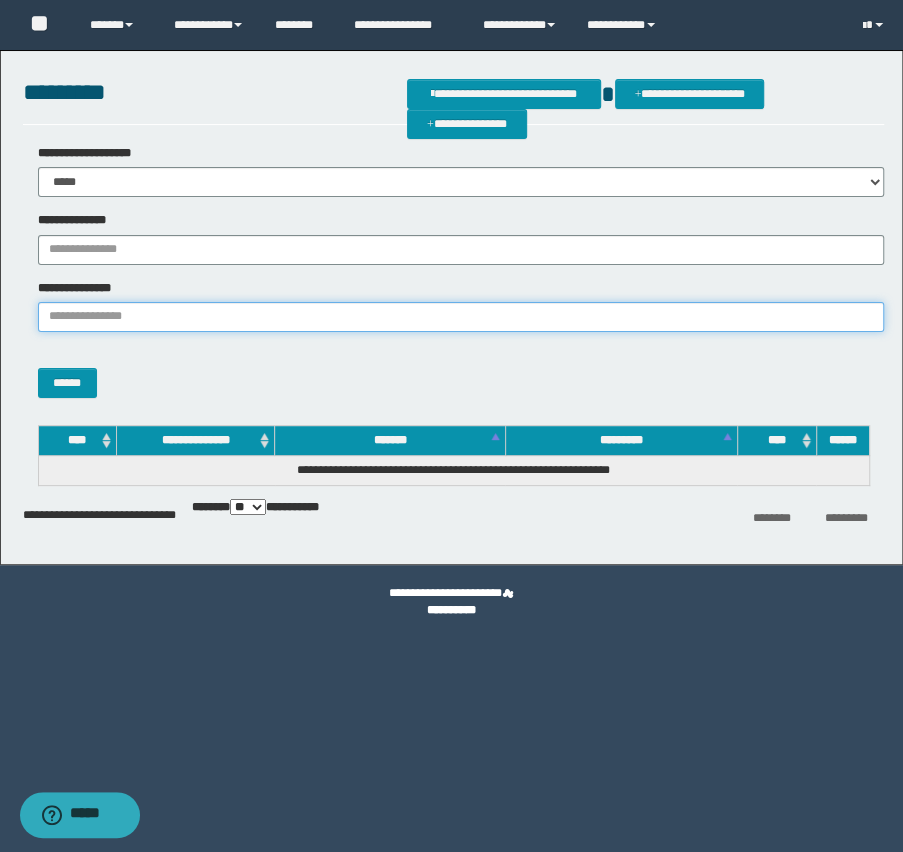 click on "**********" at bounding box center [461, 317] 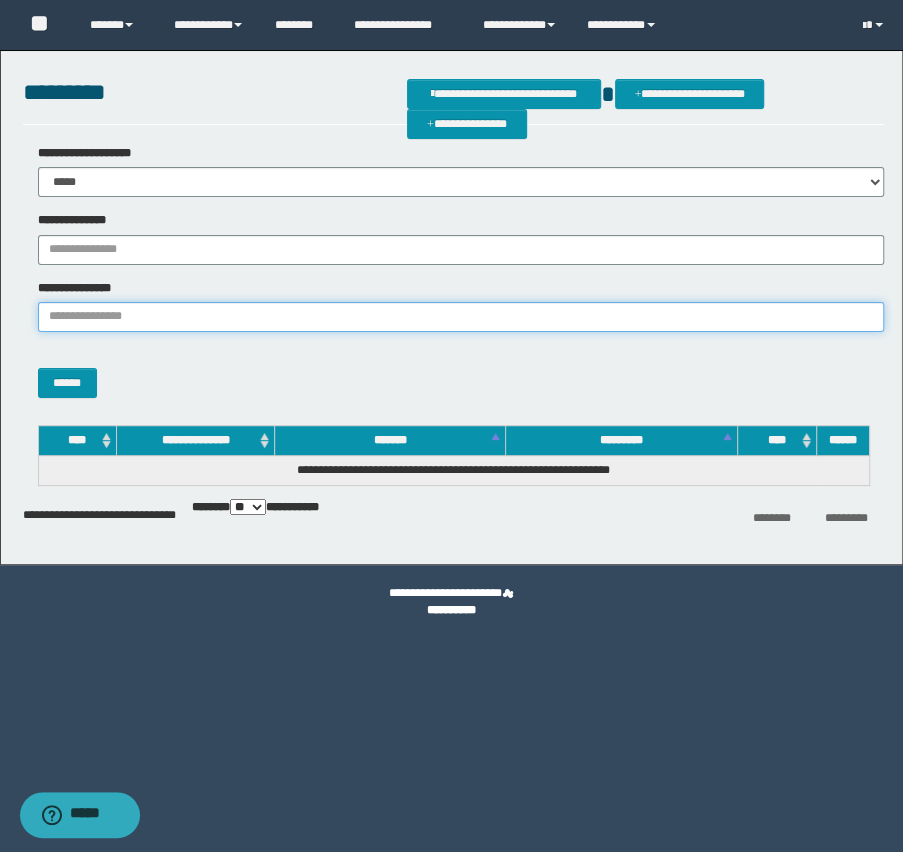 paste on "**********" 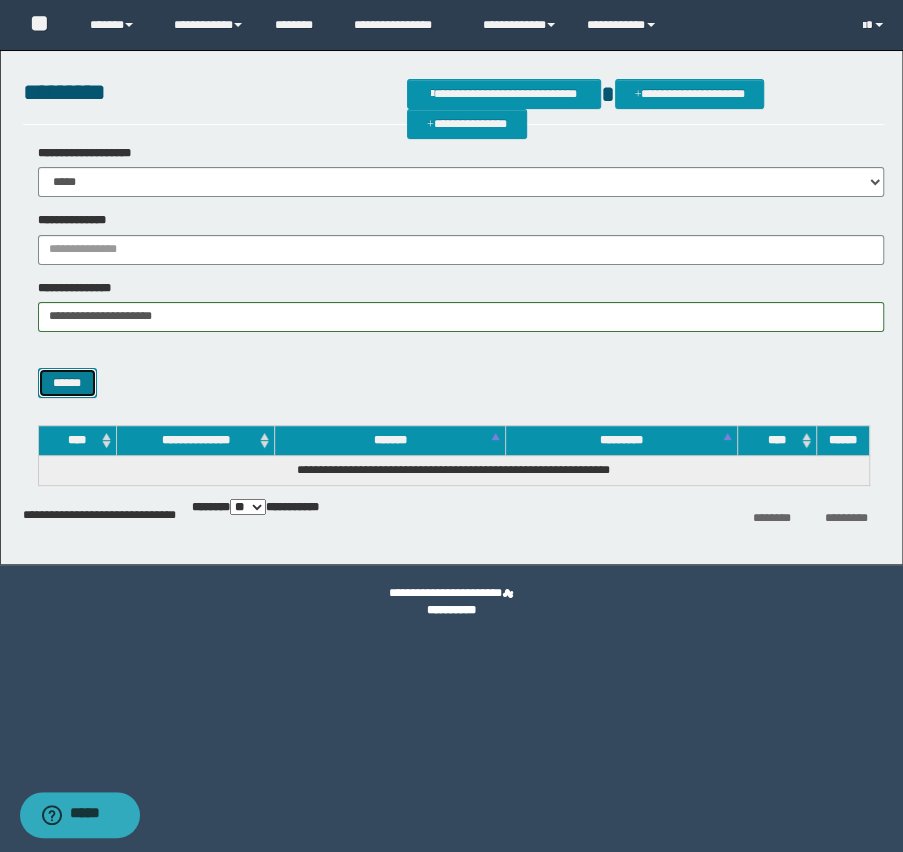 click on "******" at bounding box center (67, 383) 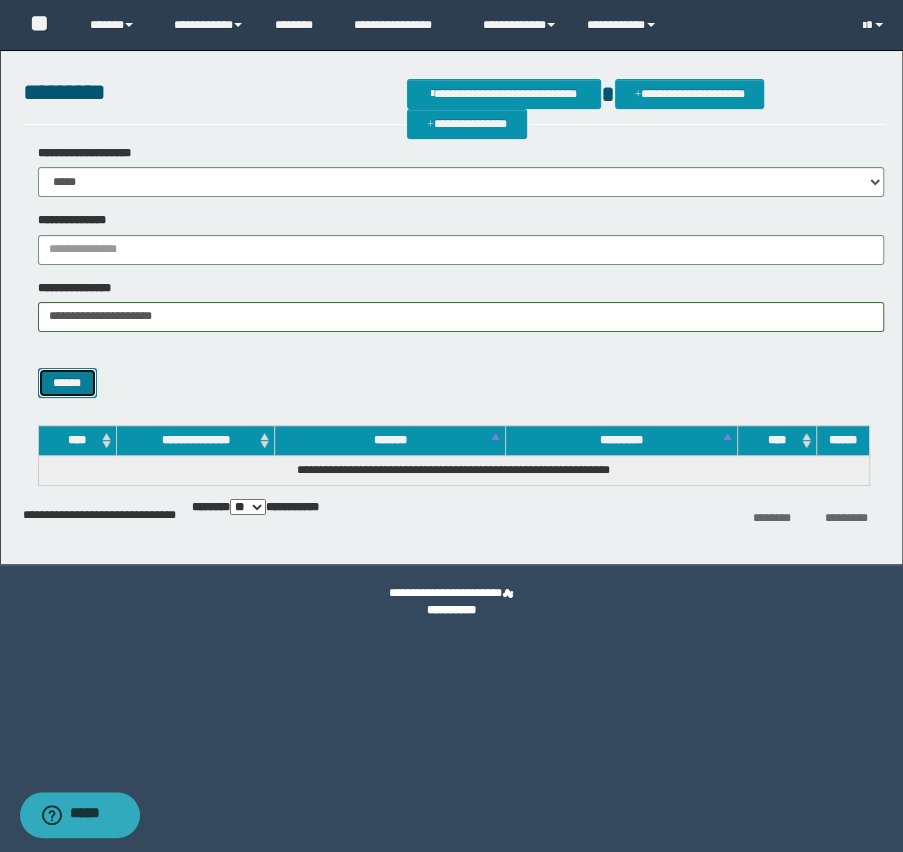 click on "******" at bounding box center (67, 383) 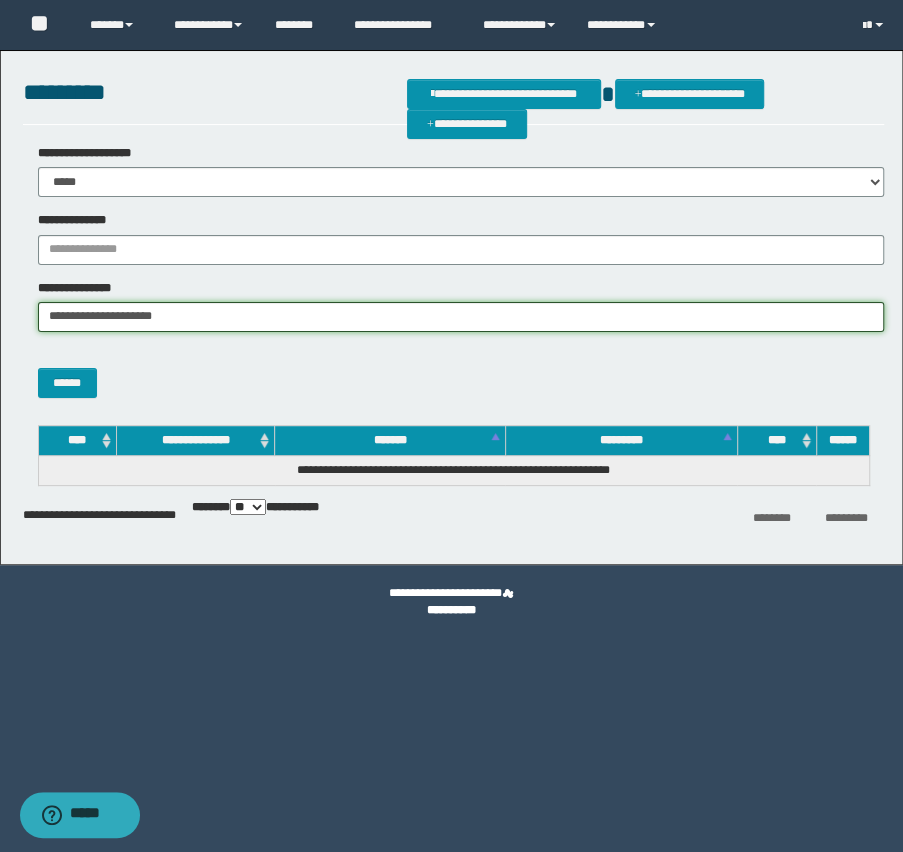drag, startPoint x: 100, startPoint y: 318, endPoint x: 502, endPoint y: 377, distance: 406.30655 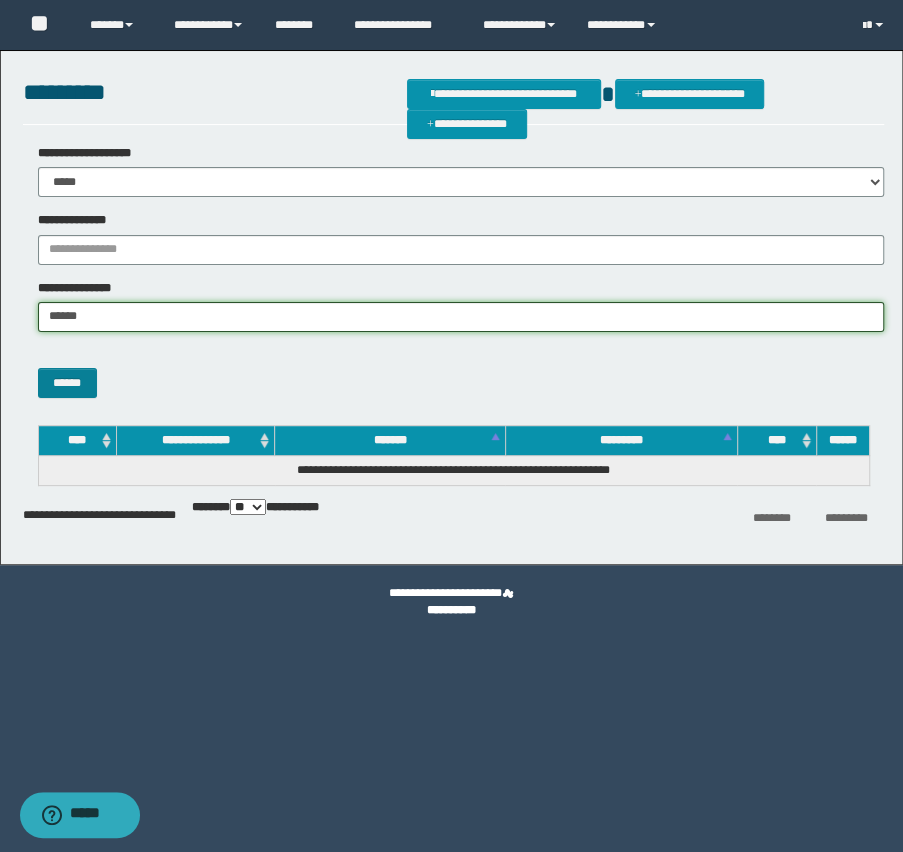 type on "******" 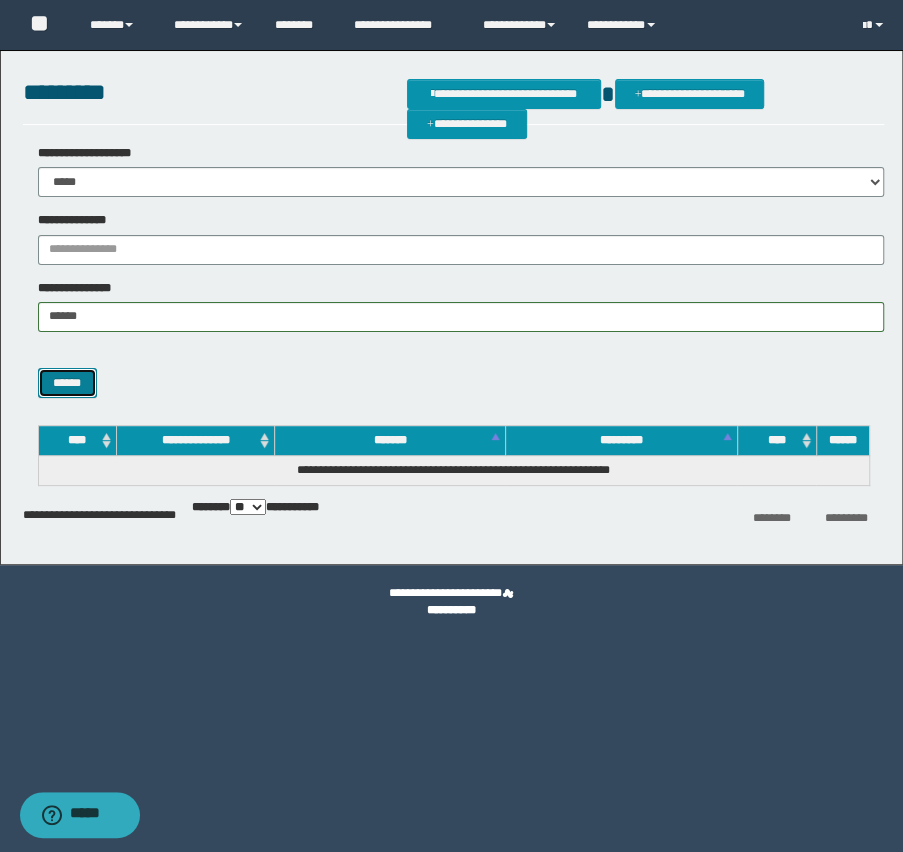 click on "******" at bounding box center (67, 383) 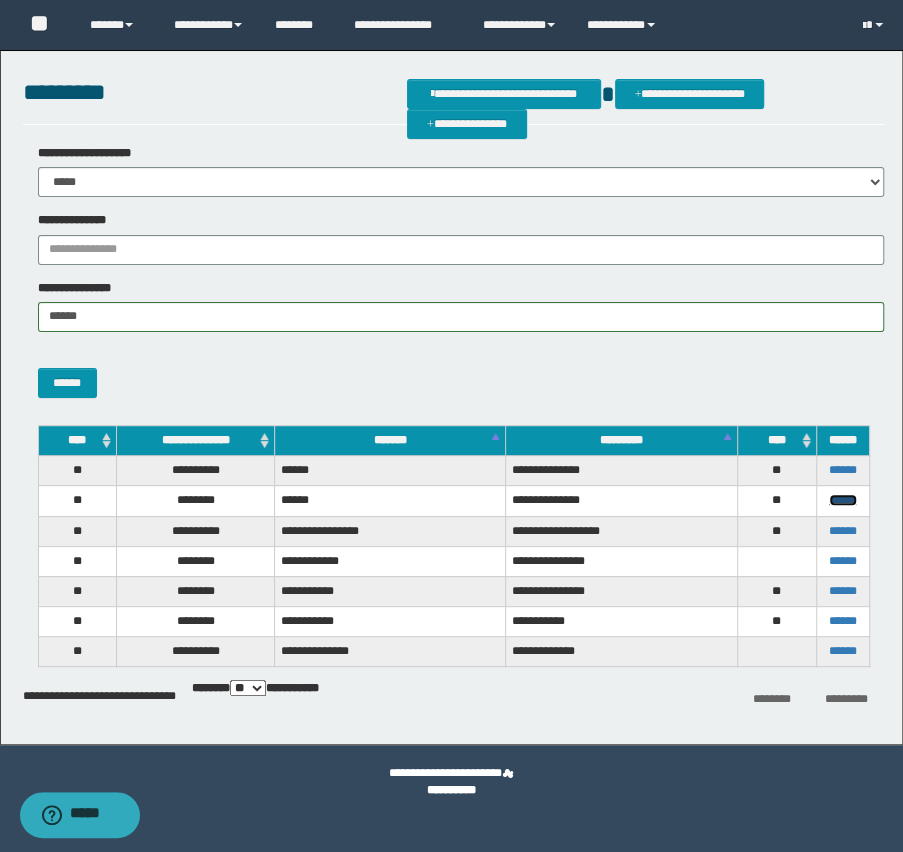 click on "******" at bounding box center (843, 500) 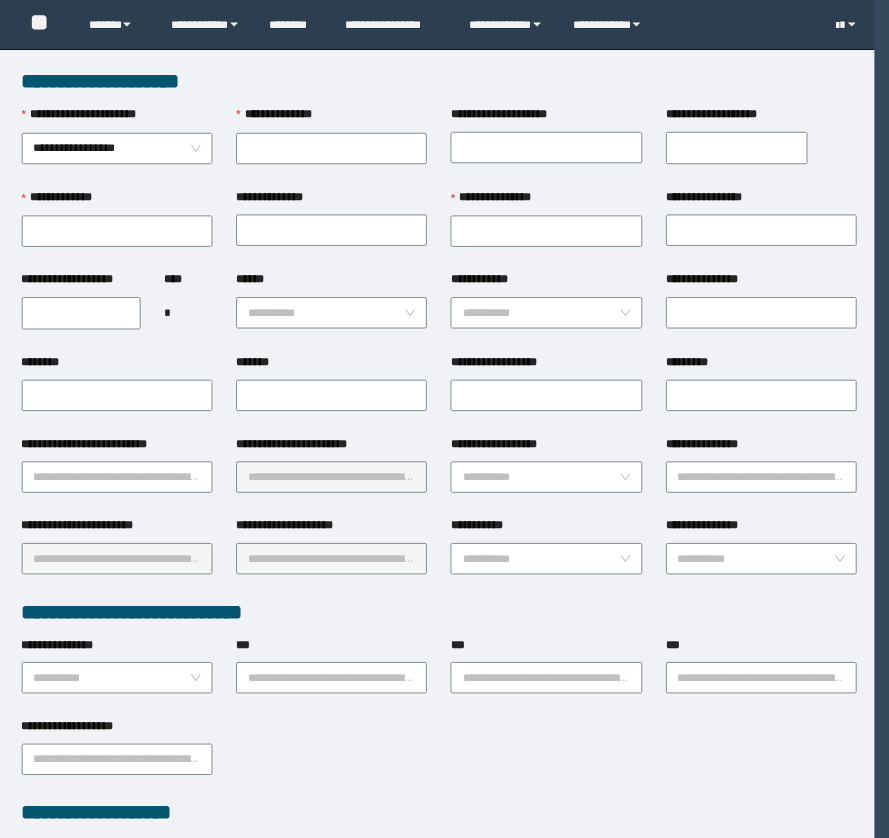scroll, scrollTop: 0, scrollLeft: 0, axis: both 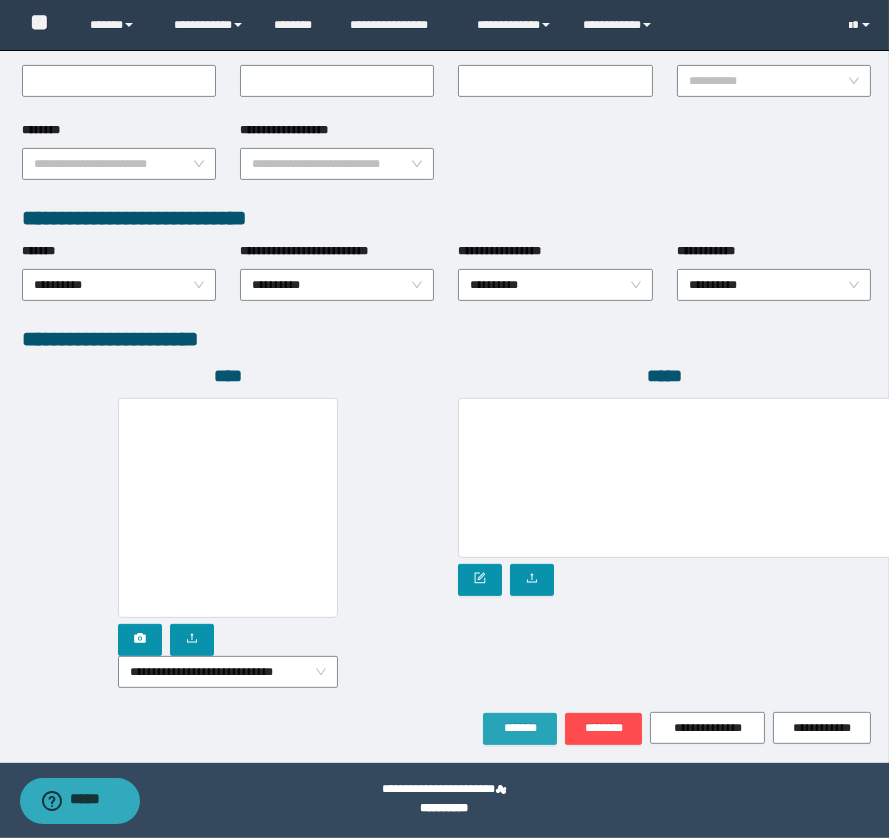 click on "*******" at bounding box center [520, 728] 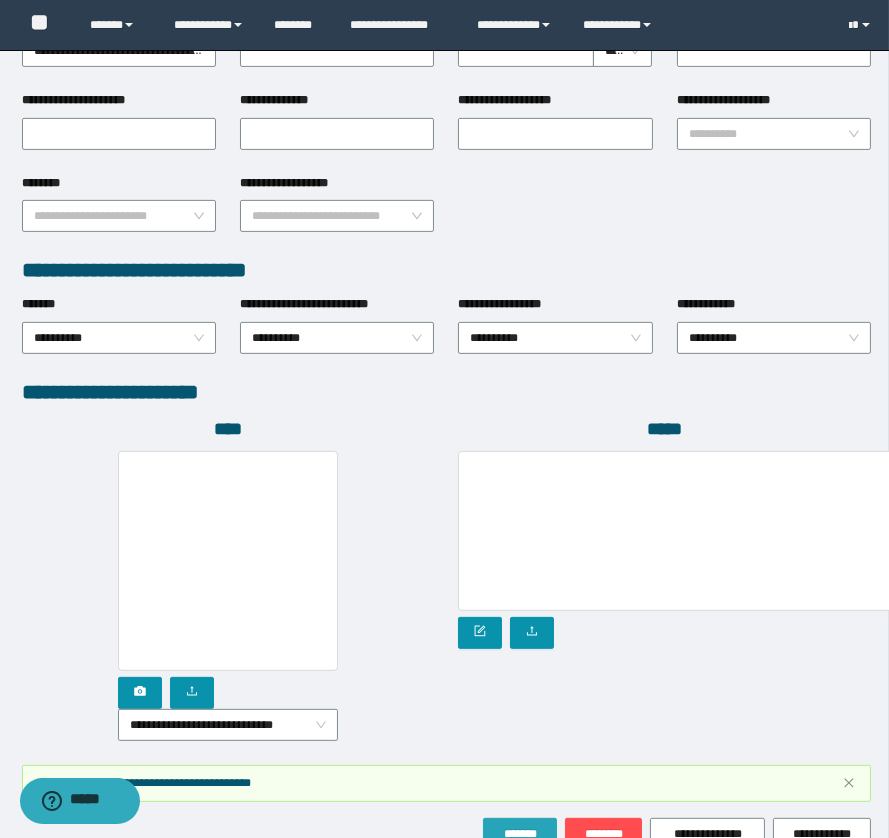 scroll, scrollTop: 949, scrollLeft: 0, axis: vertical 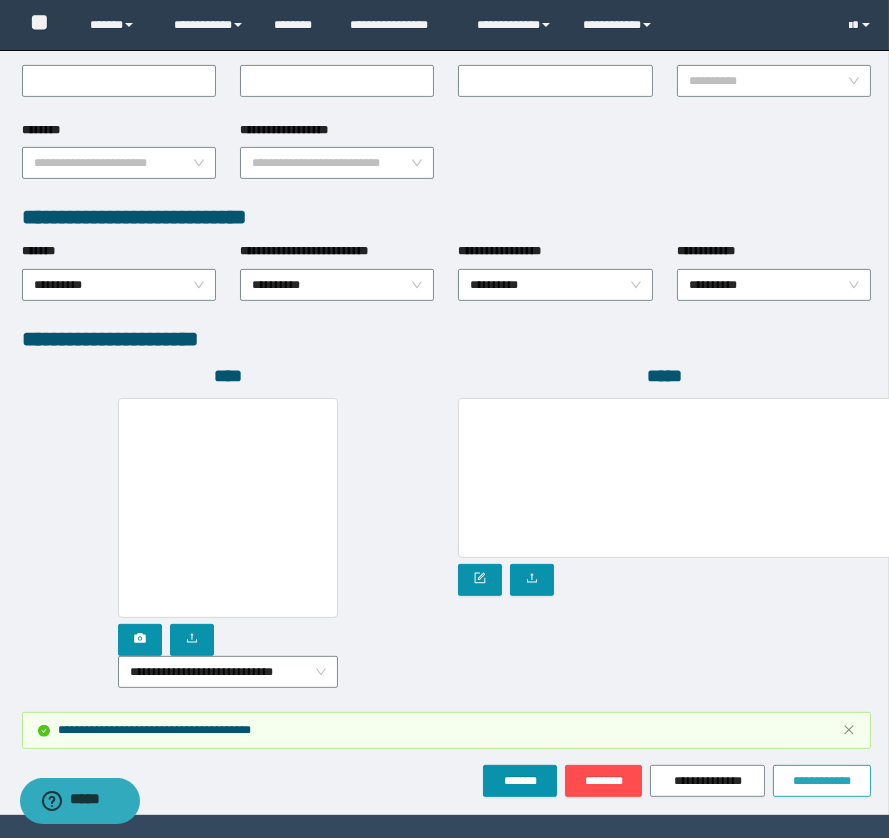 click on "**********" at bounding box center (822, 781) 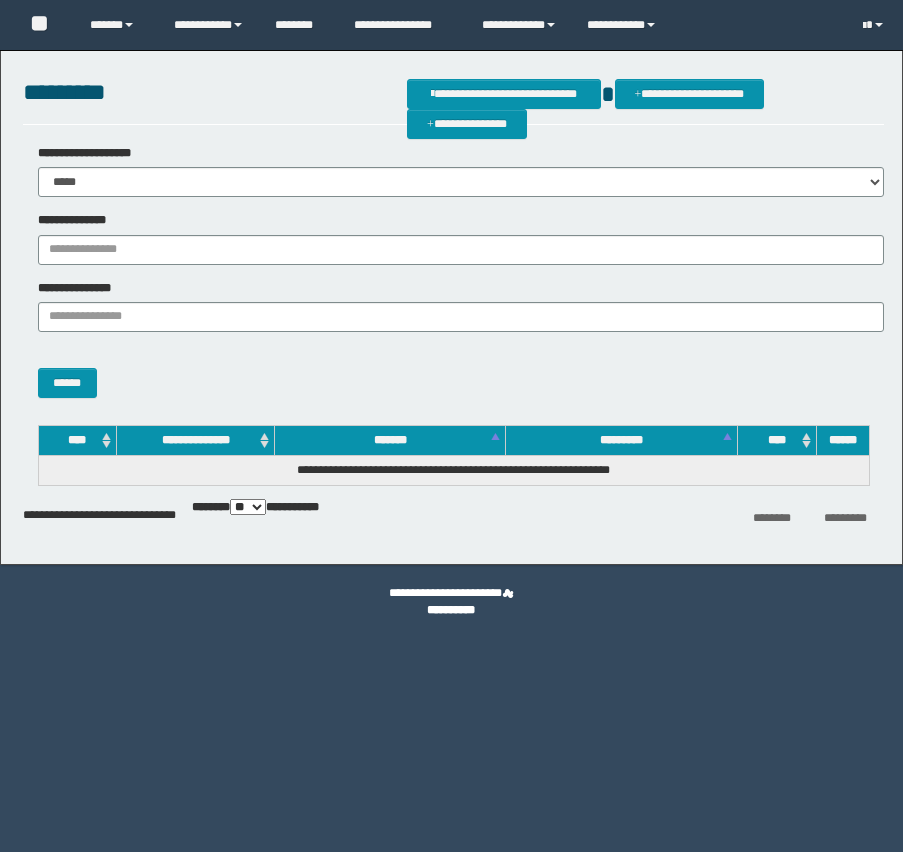 scroll, scrollTop: 0, scrollLeft: 0, axis: both 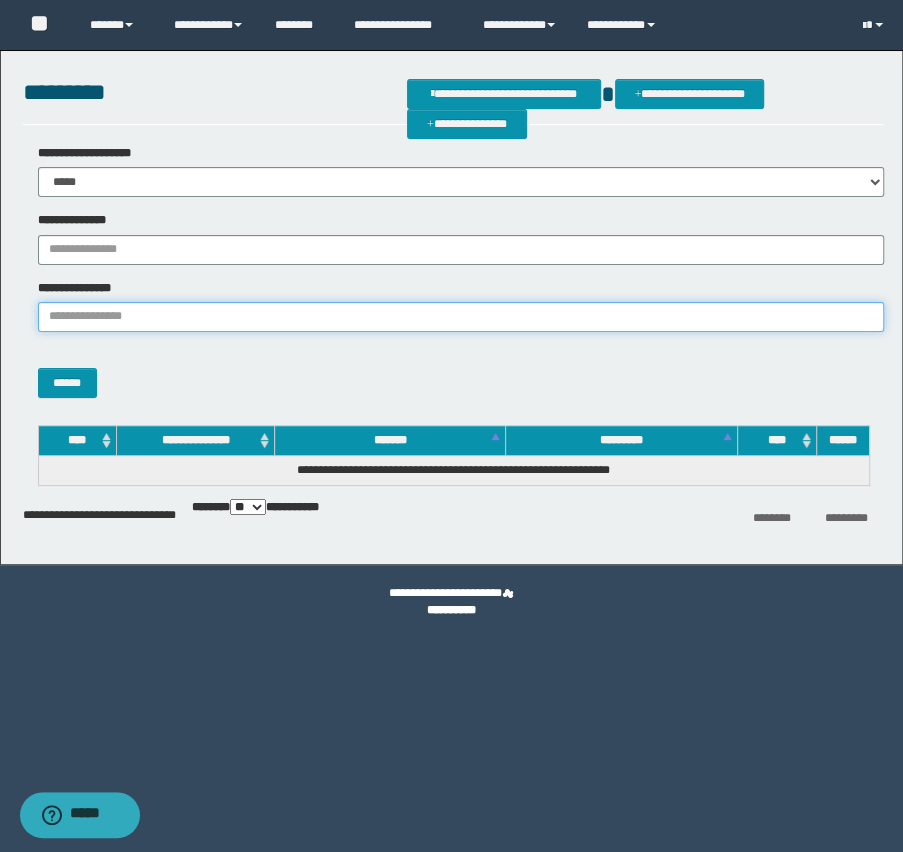 click on "**********" at bounding box center [461, 317] 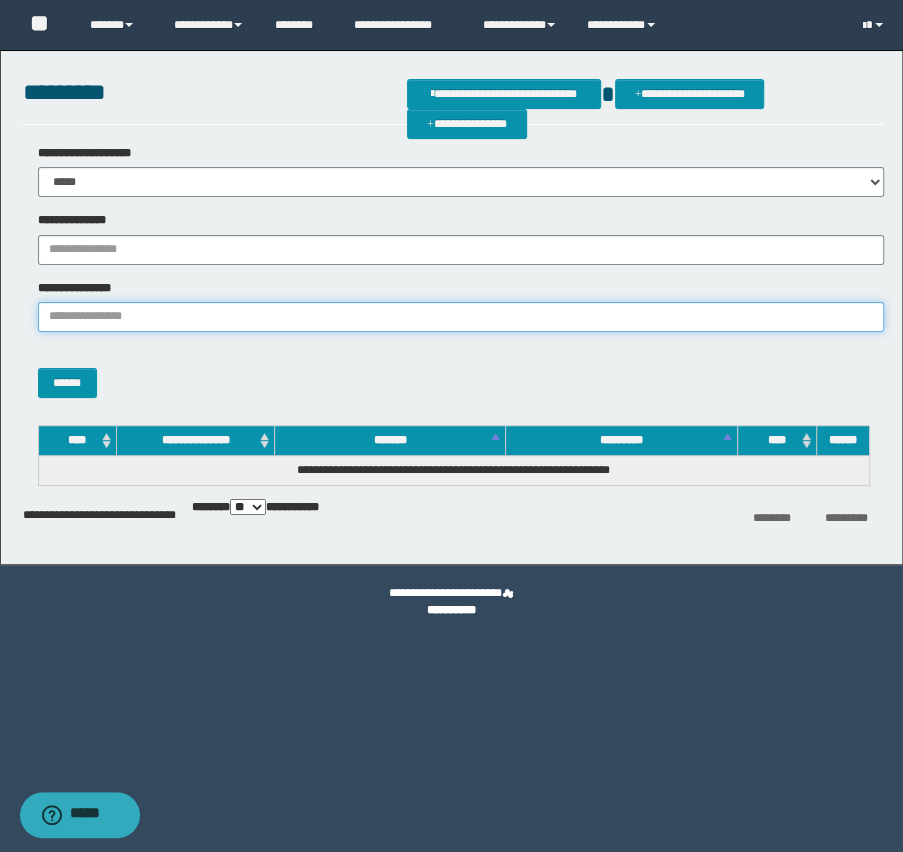 paste on "**********" 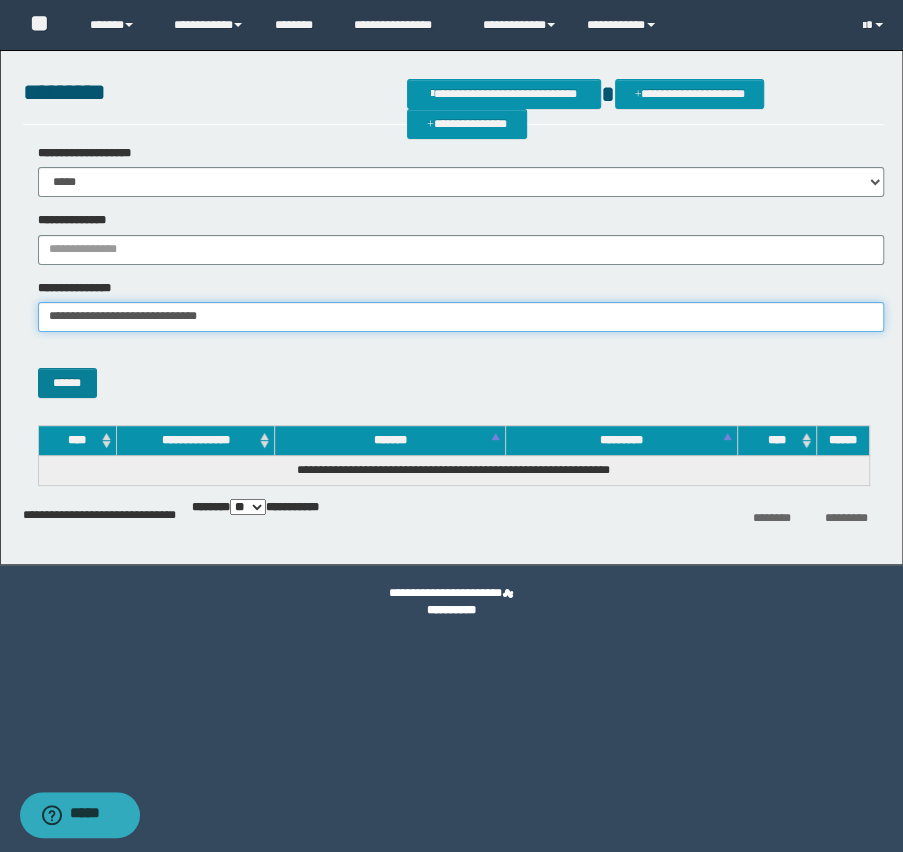 type on "**********" 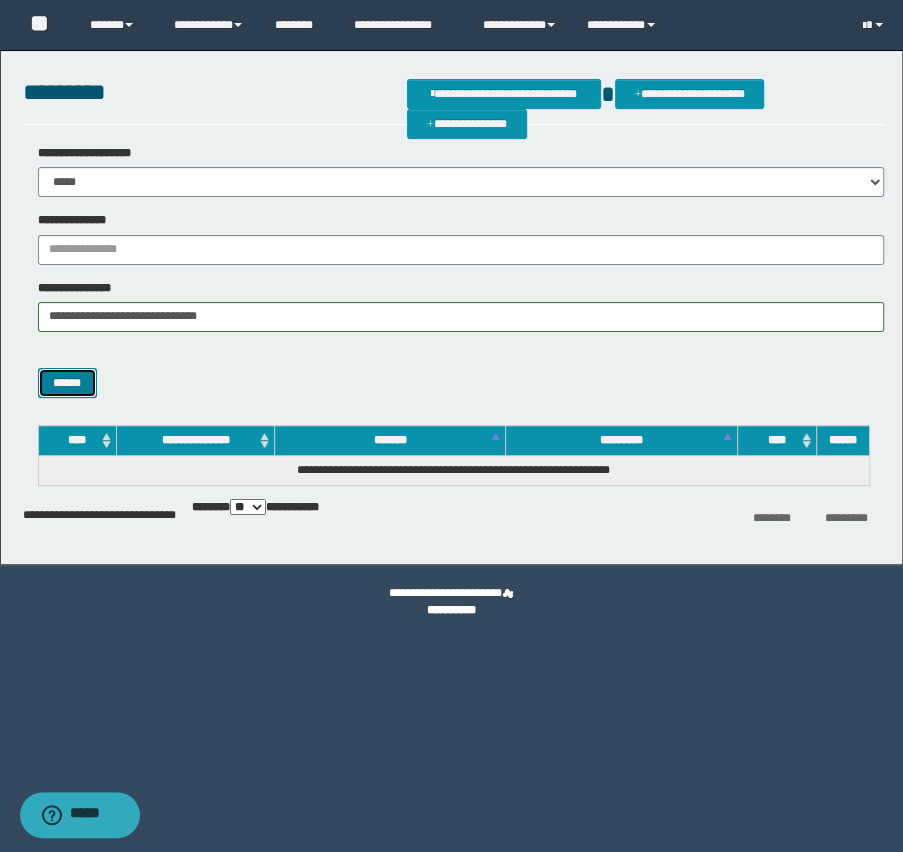 click on "******" at bounding box center [67, 383] 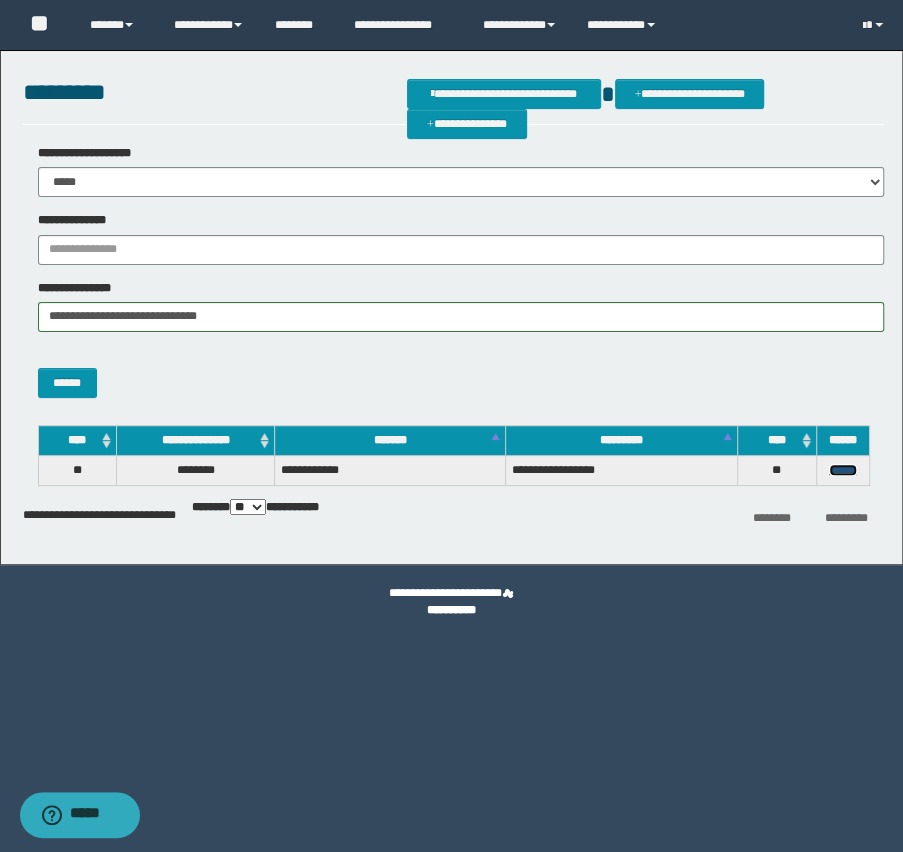 click on "******" at bounding box center [843, 470] 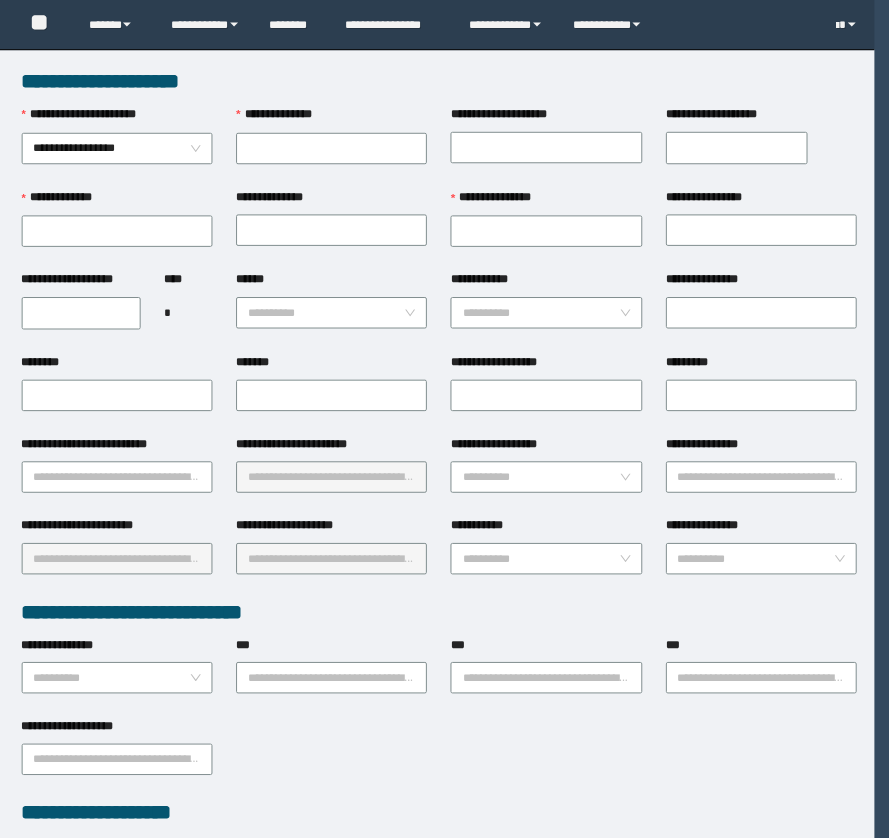 scroll, scrollTop: 0, scrollLeft: 0, axis: both 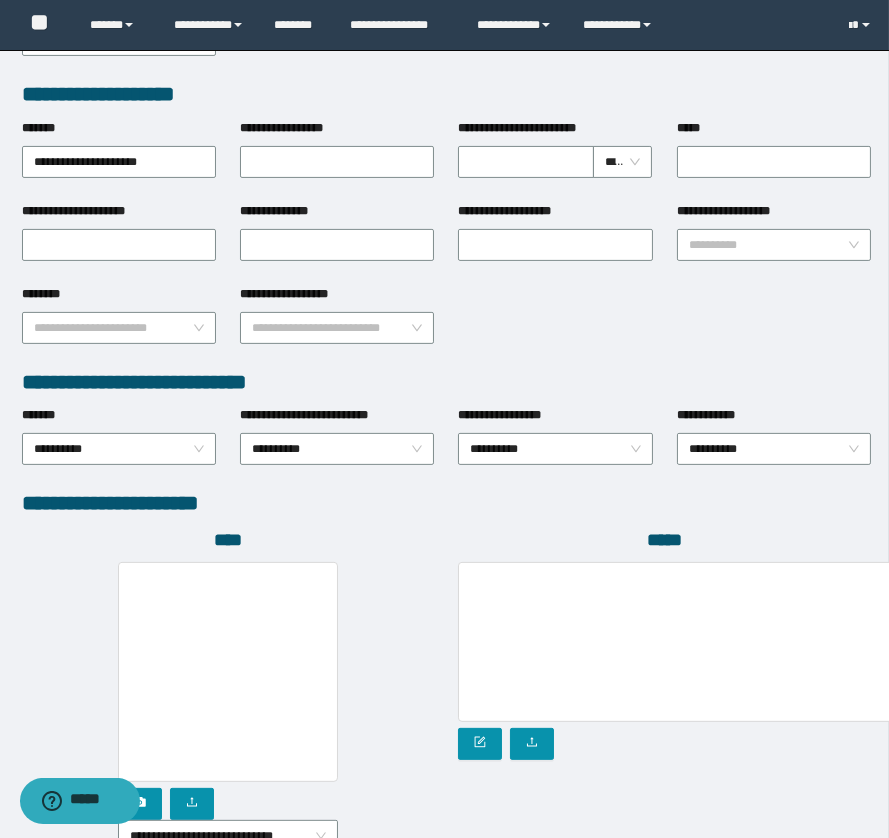 click on "**********" at bounding box center [444, -313] 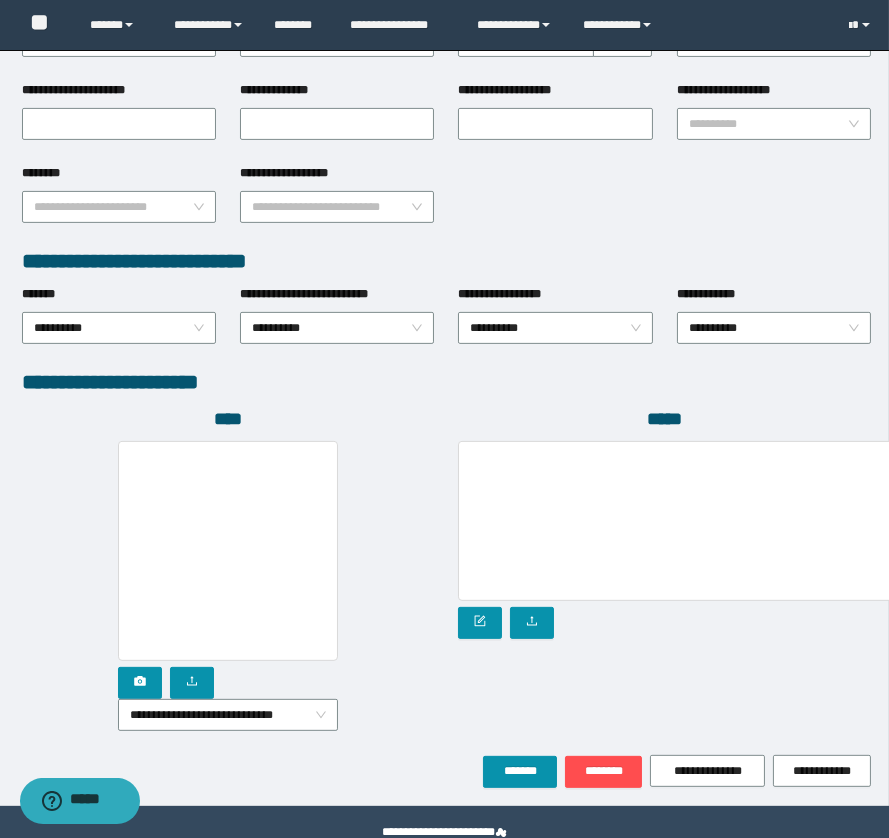 scroll, scrollTop: 896, scrollLeft: 0, axis: vertical 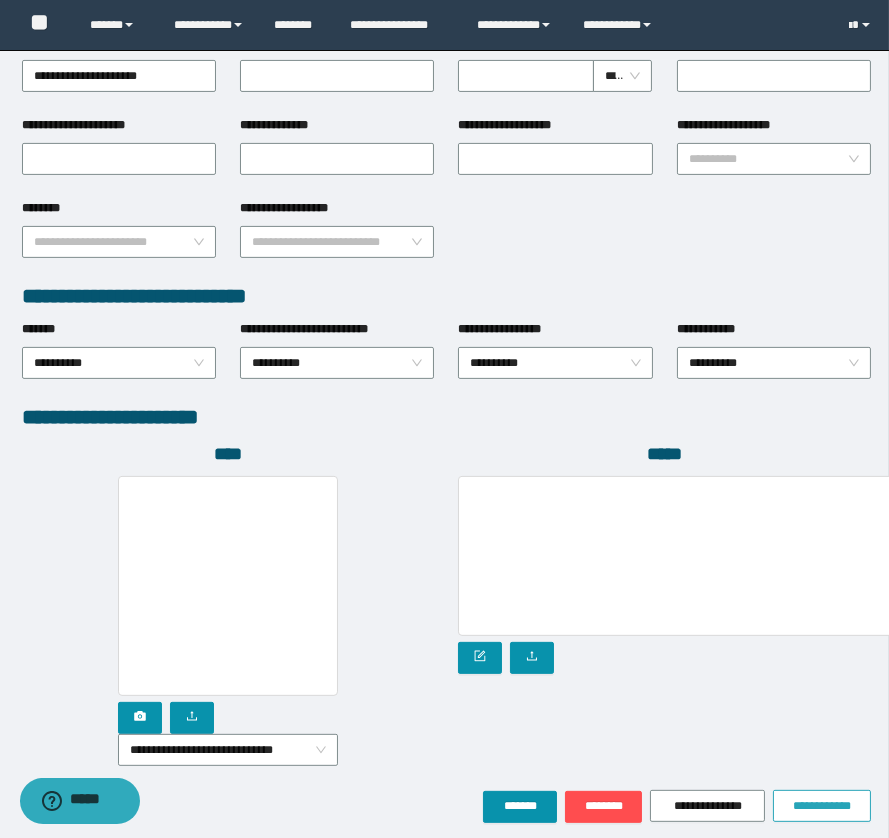 click on "**********" at bounding box center [822, 806] 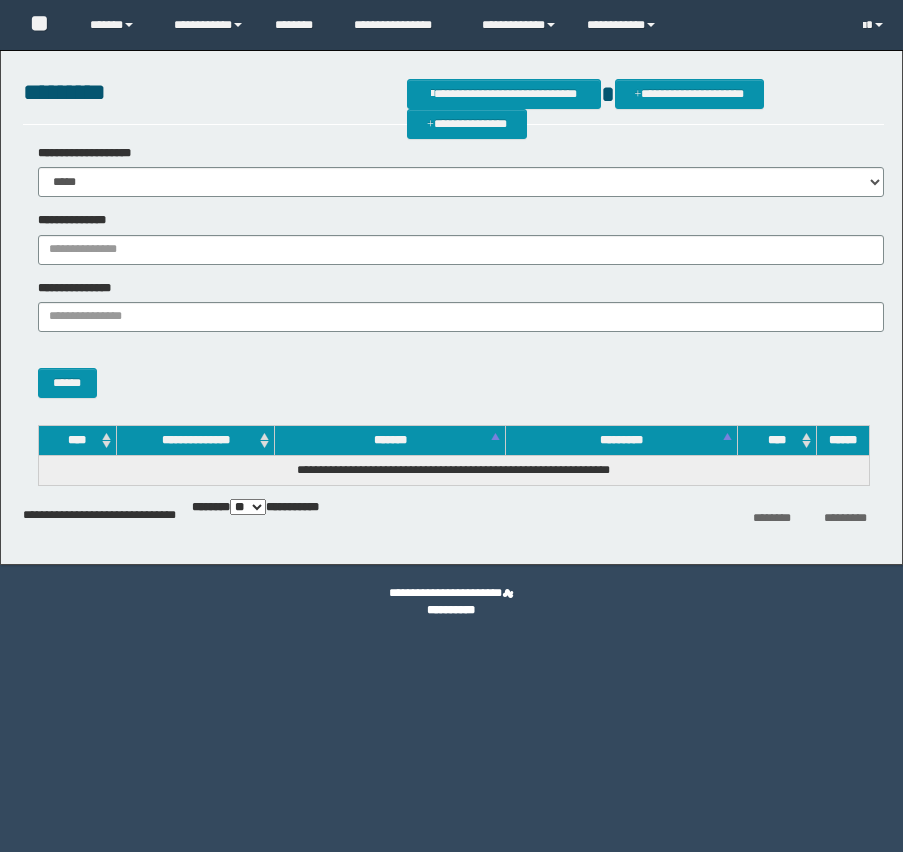 scroll, scrollTop: 0, scrollLeft: 0, axis: both 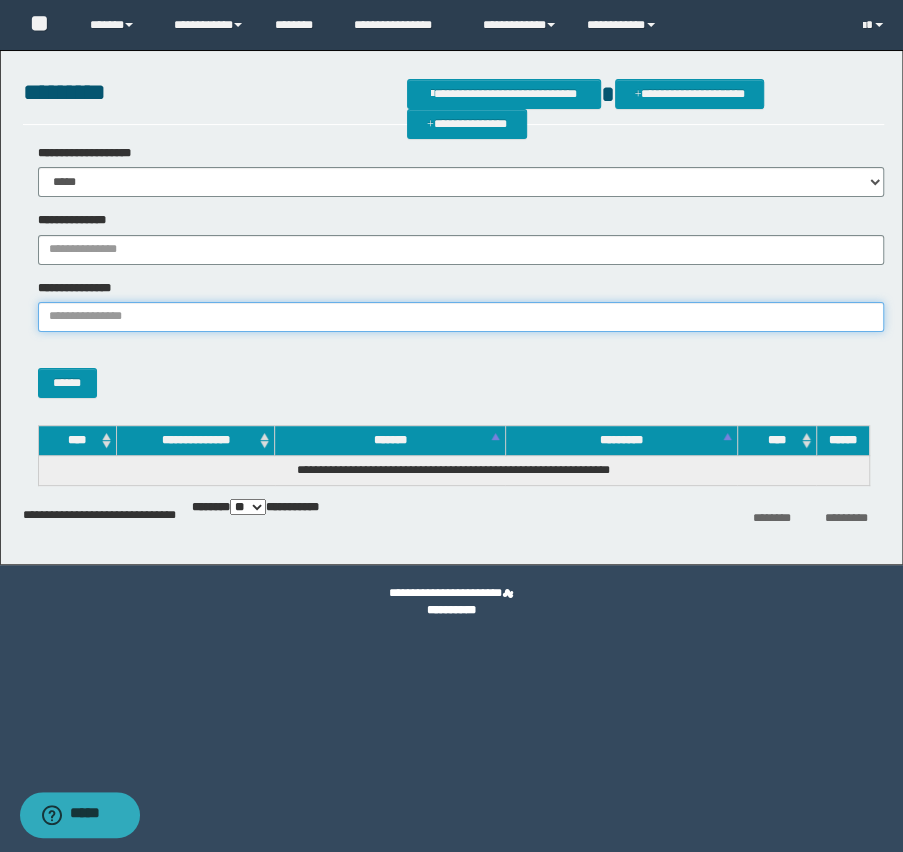 click on "**********" at bounding box center [461, 317] 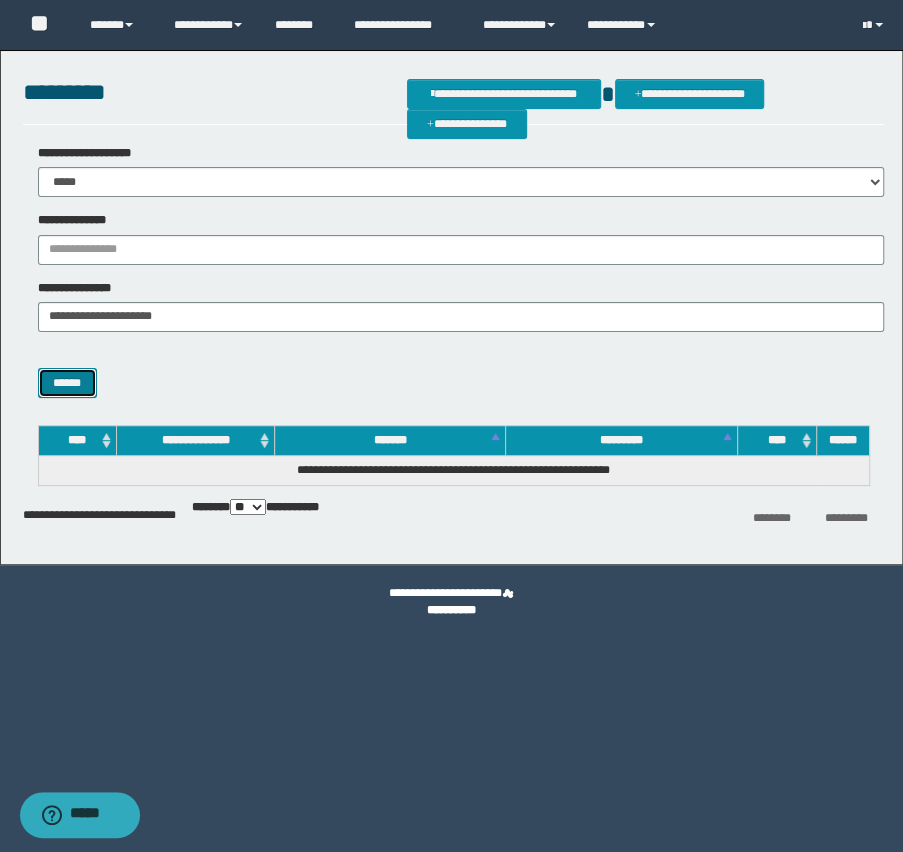 click on "******" at bounding box center (67, 383) 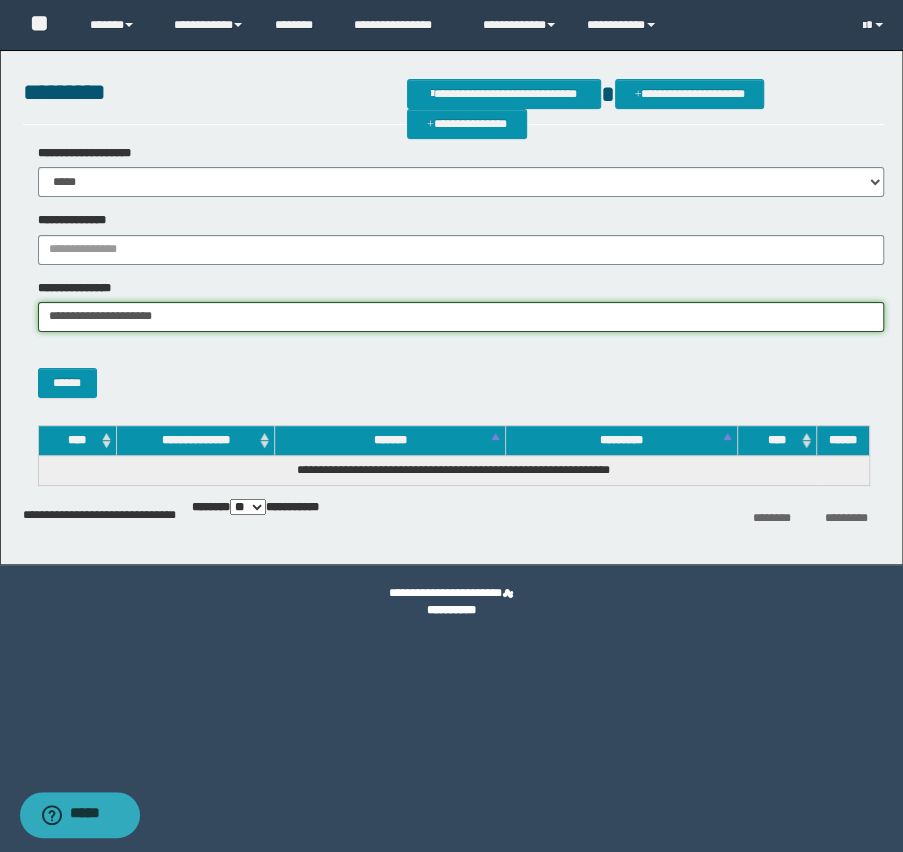 drag, startPoint x: 94, startPoint y: 324, endPoint x: 377, endPoint y: 343, distance: 283.6371 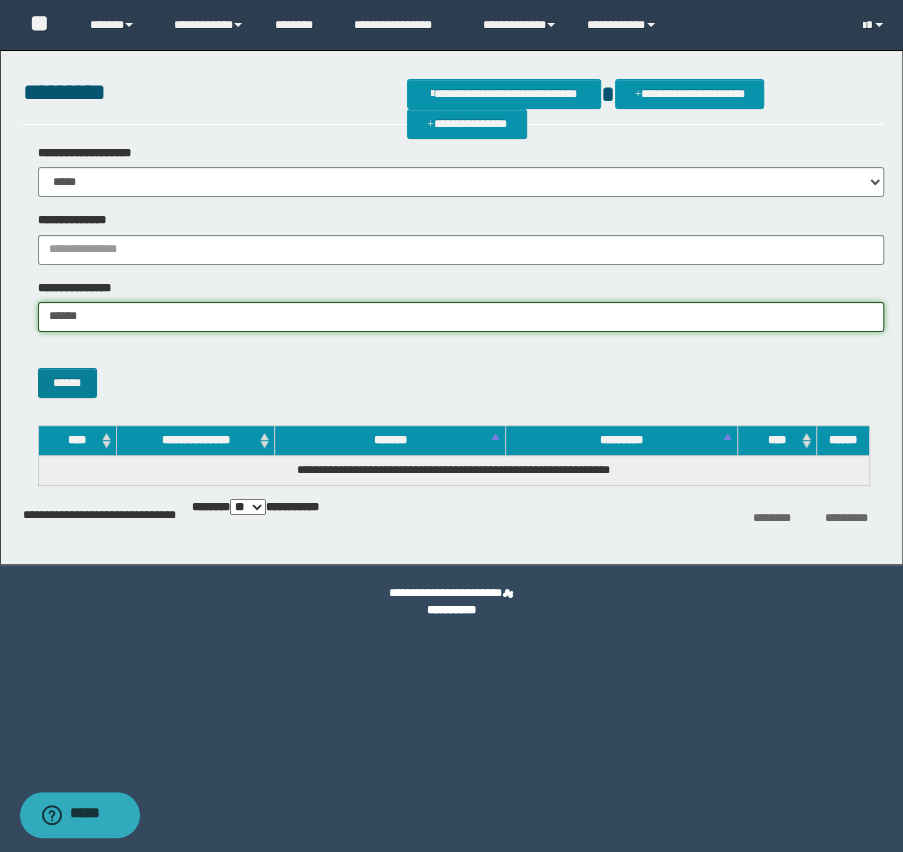 type on "******" 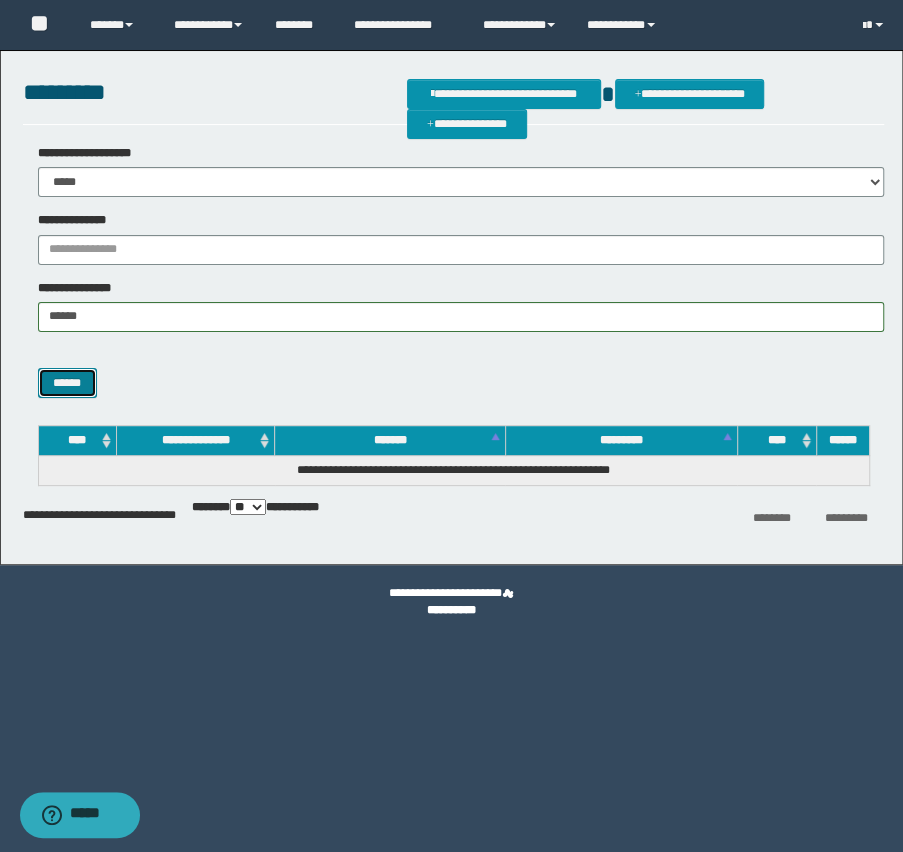 click on "******" at bounding box center [67, 383] 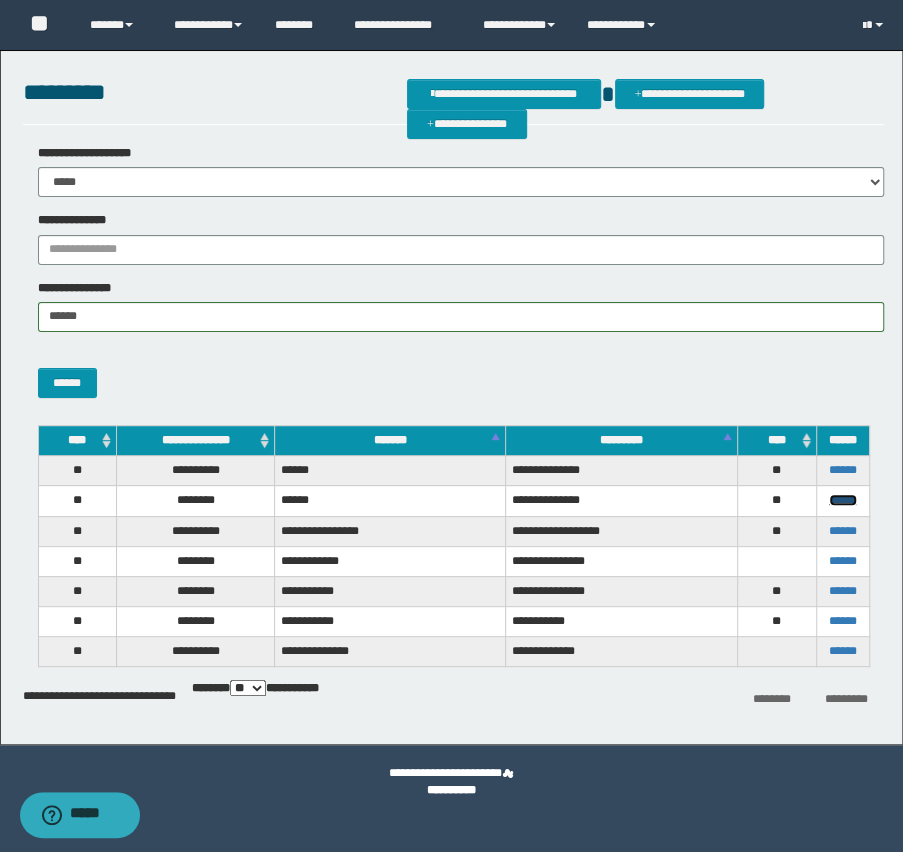 click on "******" at bounding box center [843, 500] 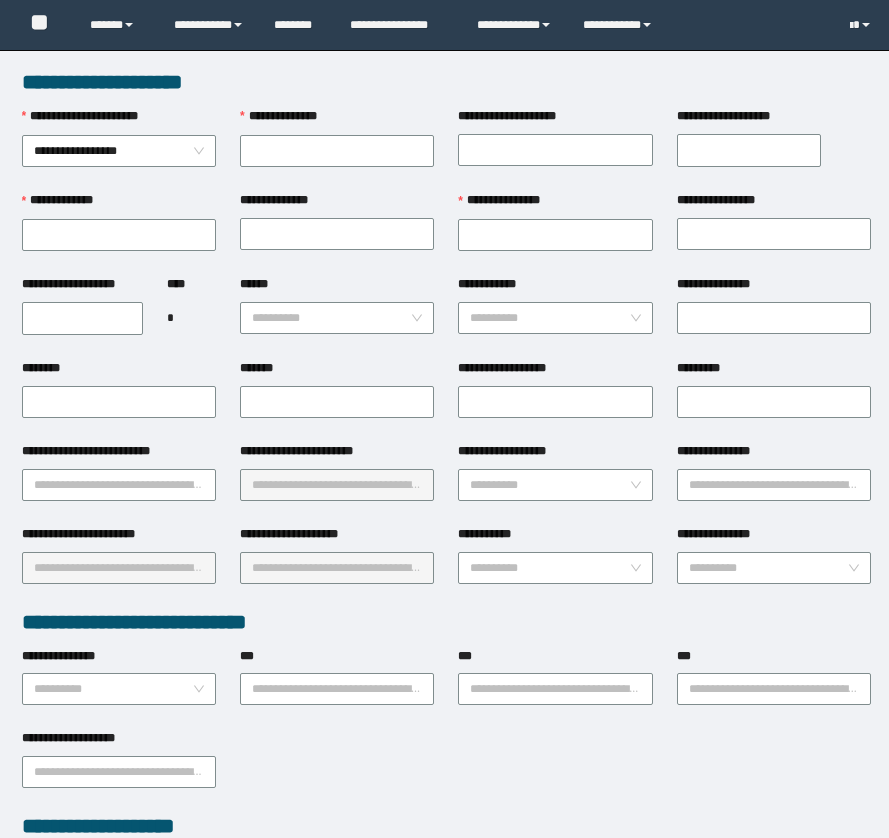 scroll, scrollTop: 0, scrollLeft: 0, axis: both 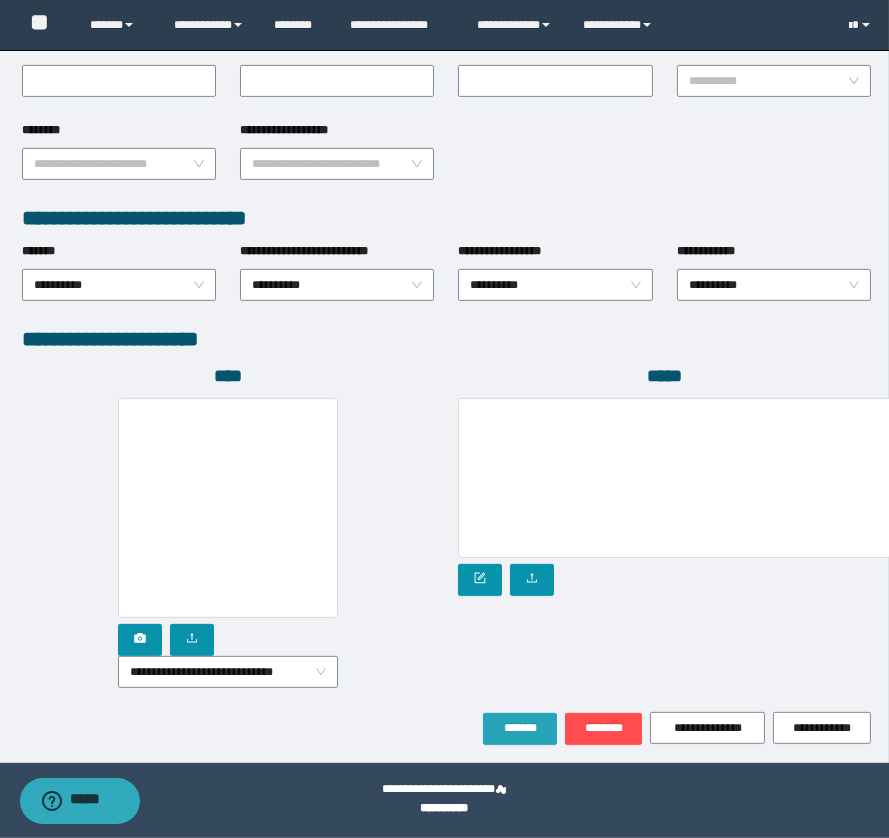 click on "*******" at bounding box center [520, 729] 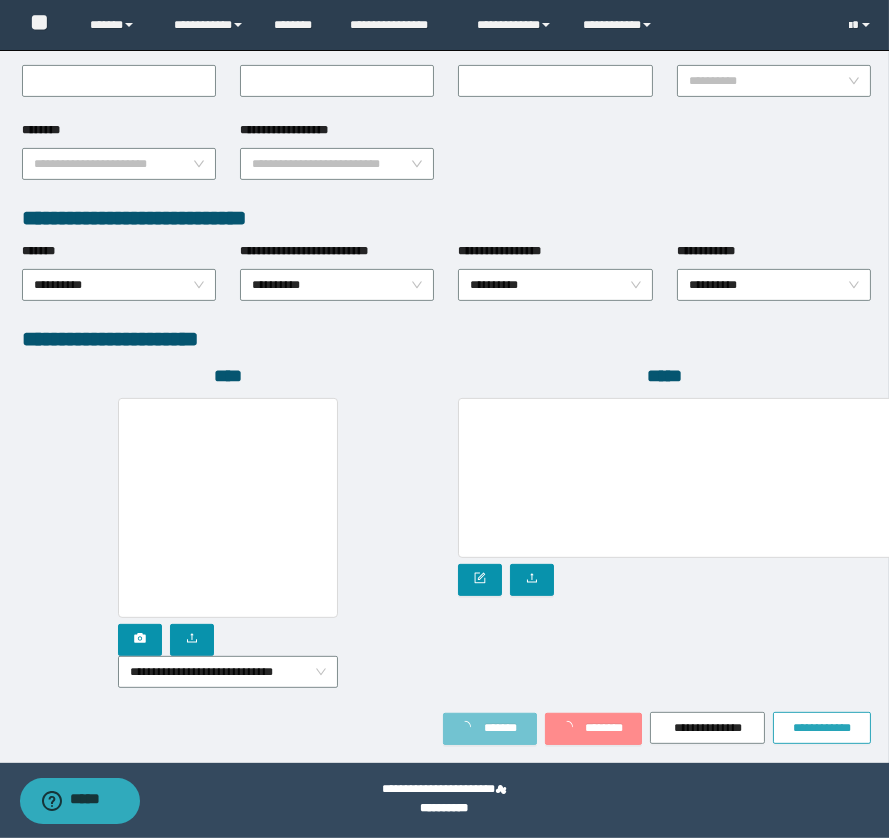 scroll, scrollTop: 949, scrollLeft: 0, axis: vertical 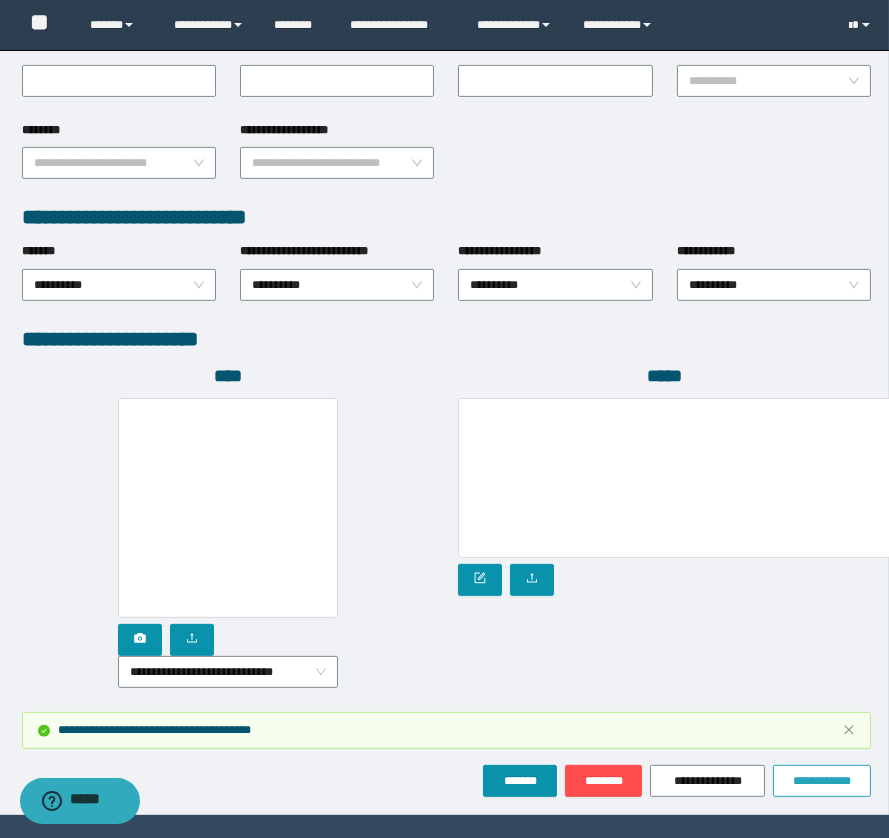 click on "**********" at bounding box center [447, 730] 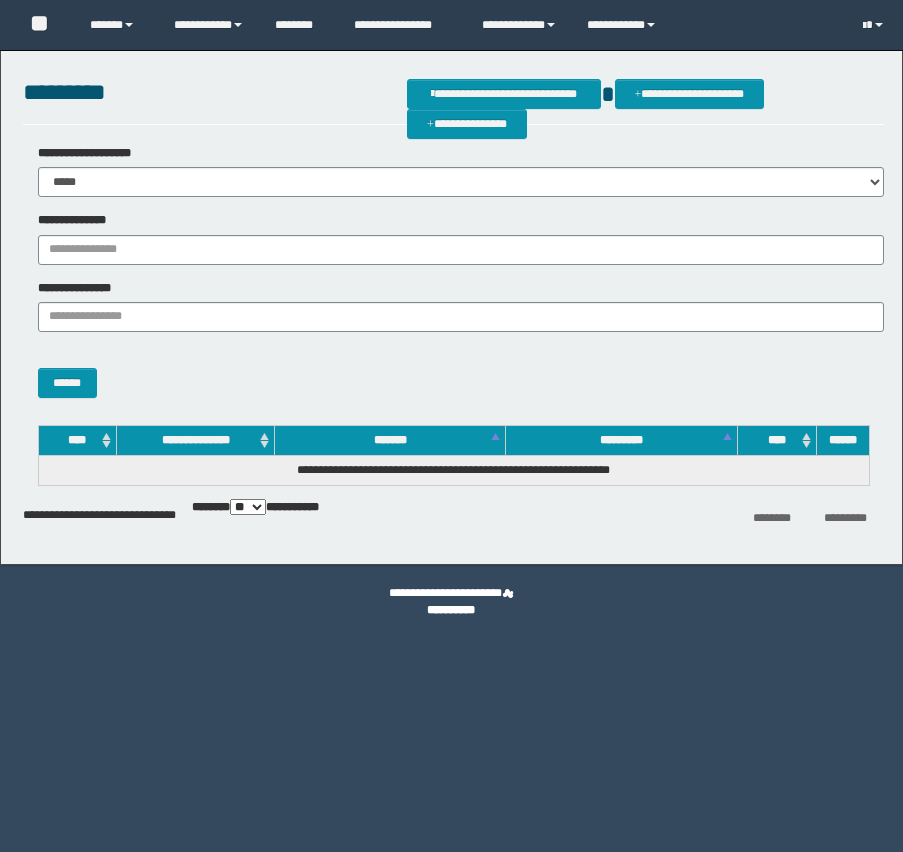 scroll, scrollTop: 0, scrollLeft: 0, axis: both 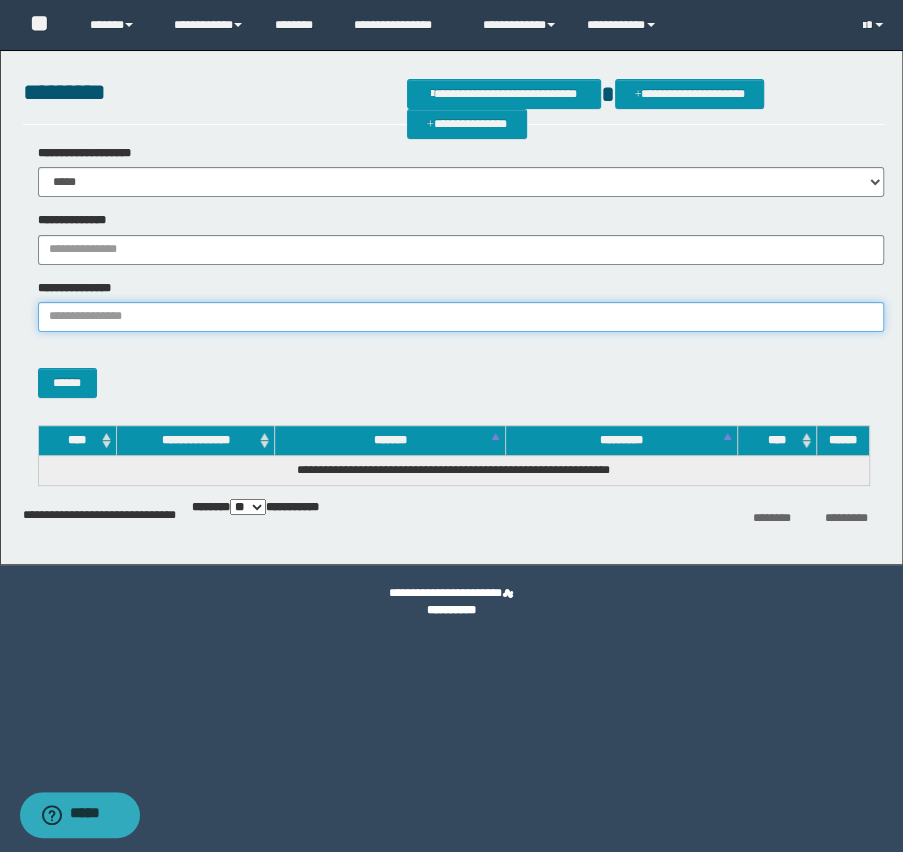 paste on "**********" 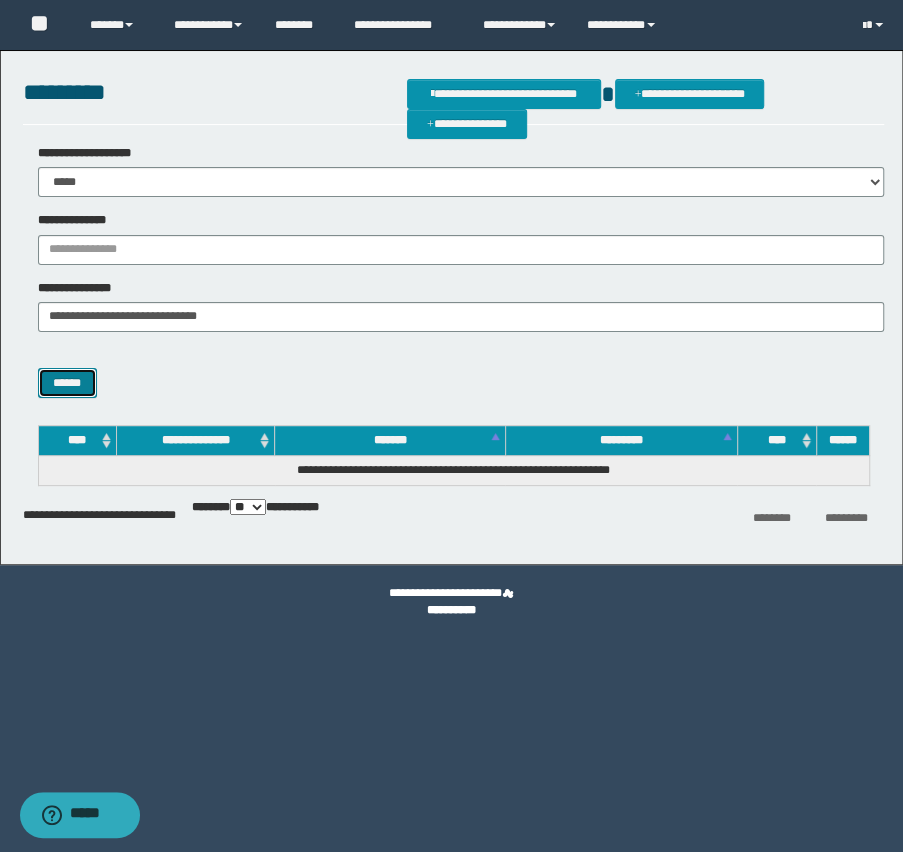 click on "******" at bounding box center (67, 383) 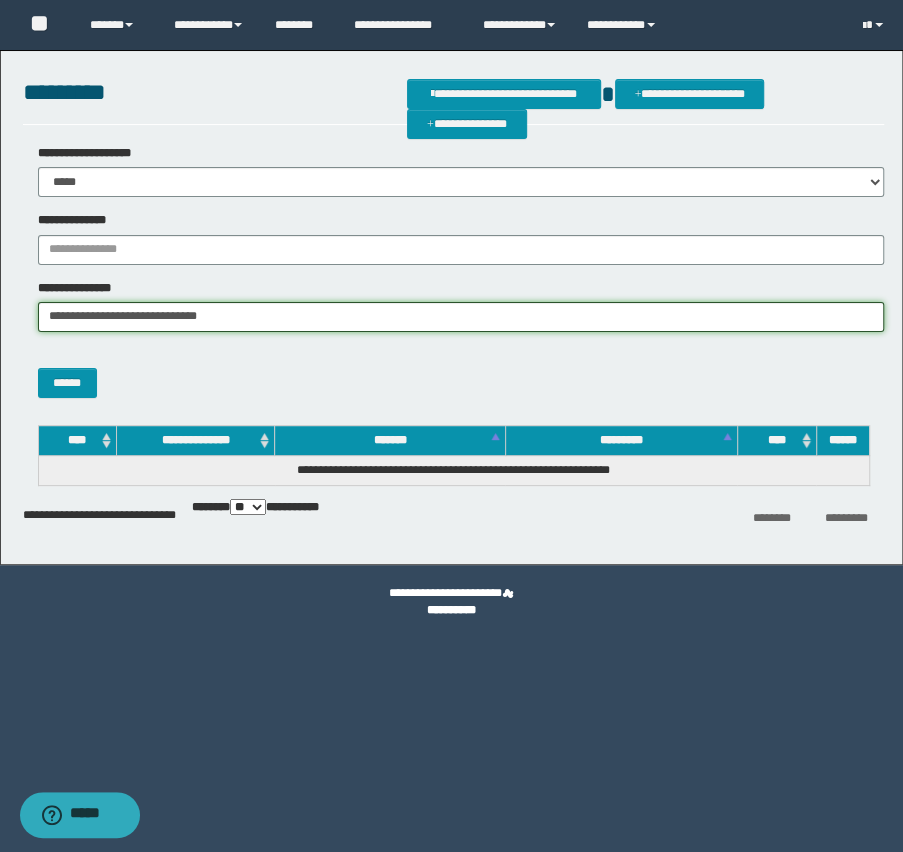 drag, startPoint x: 91, startPoint y: 320, endPoint x: 497, endPoint y: 350, distance: 407.10687 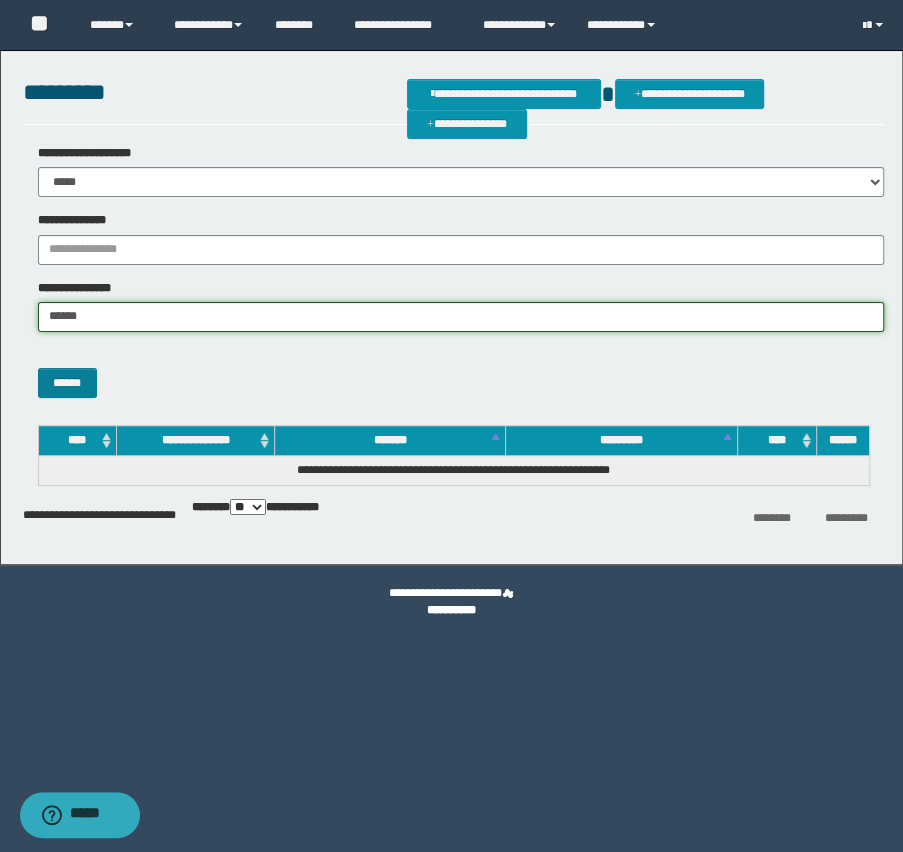 type on "******" 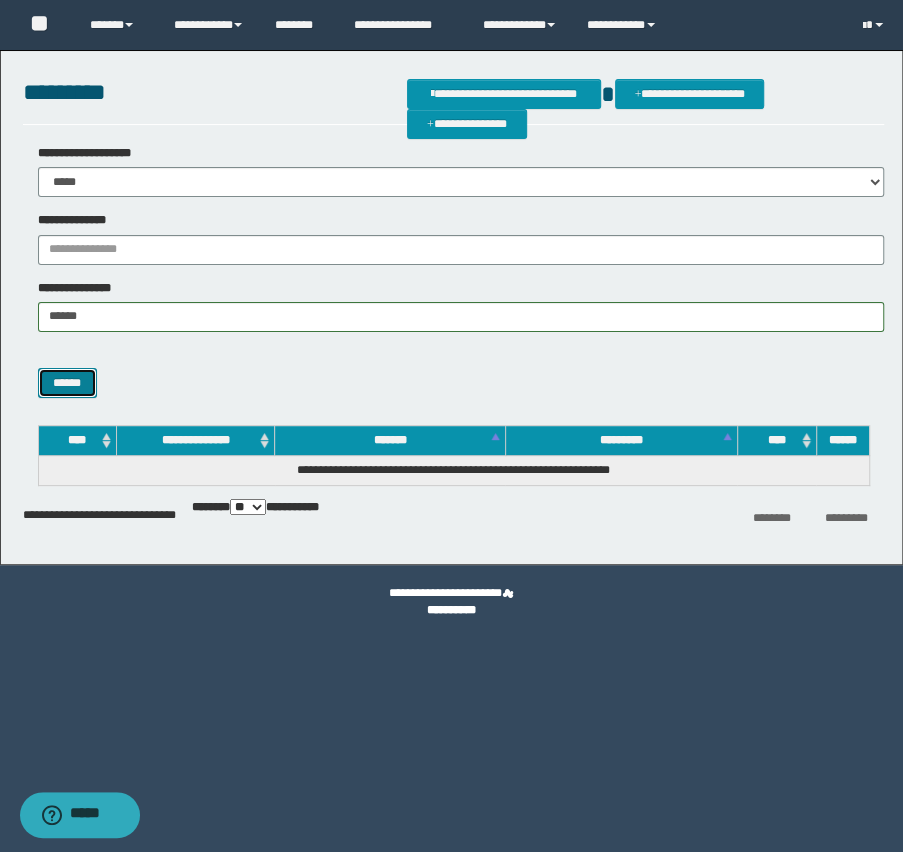 click on "******" at bounding box center (67, 383) 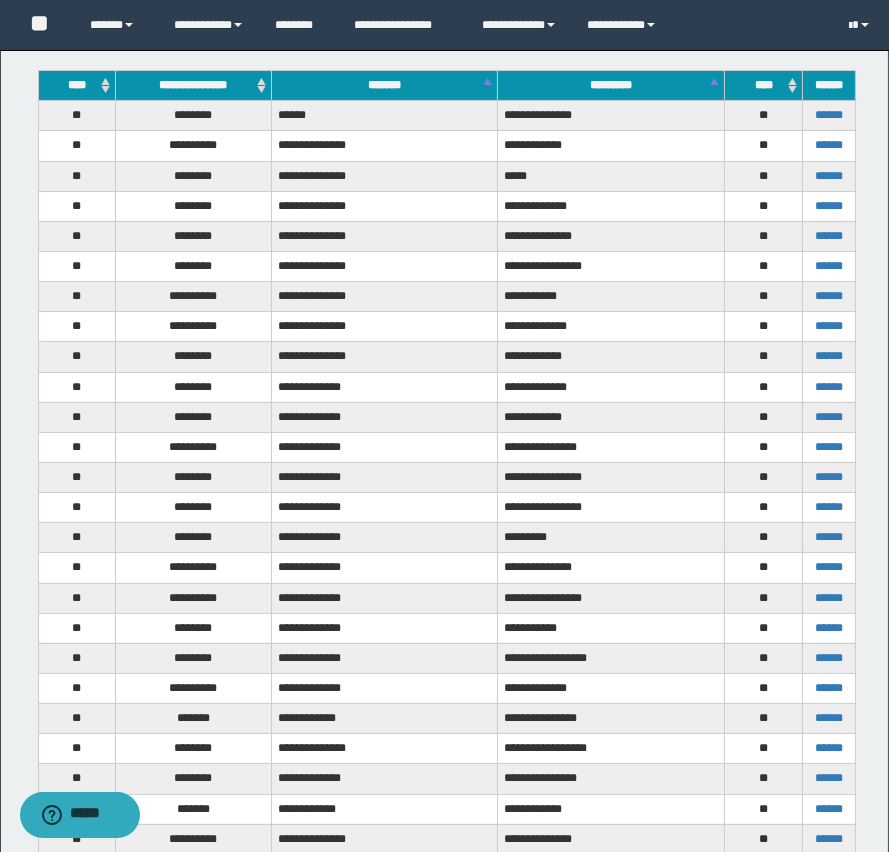 scroll, scrollTop: 363, scrollLeft: 0, axis: vertical 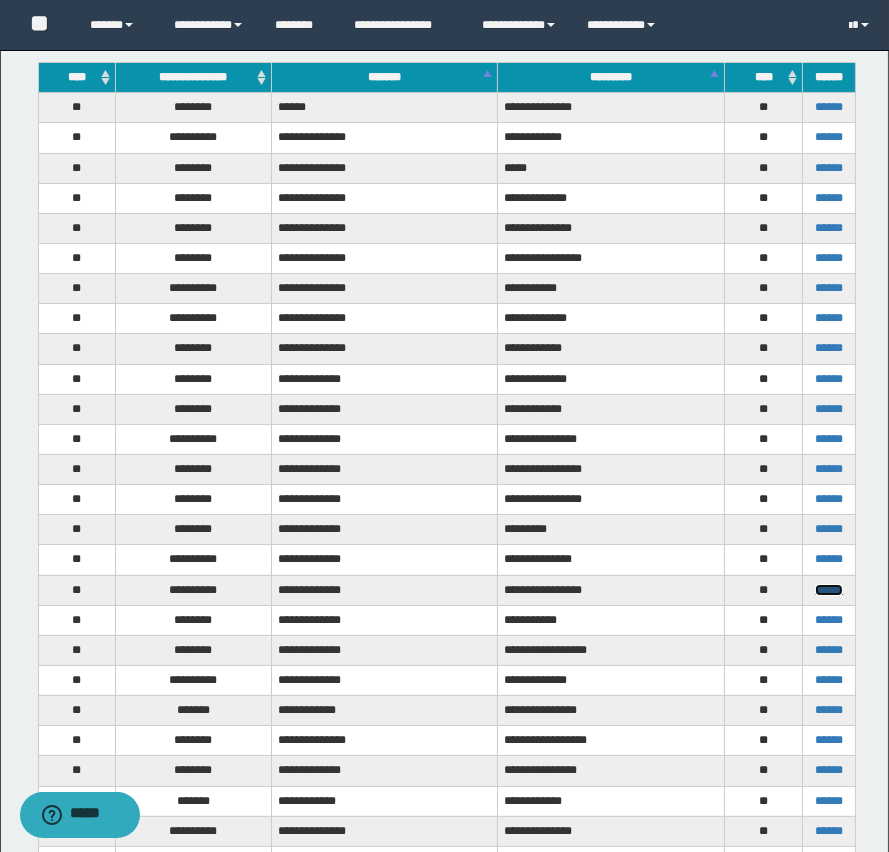 click on "******" at bounding box center [829, 590] 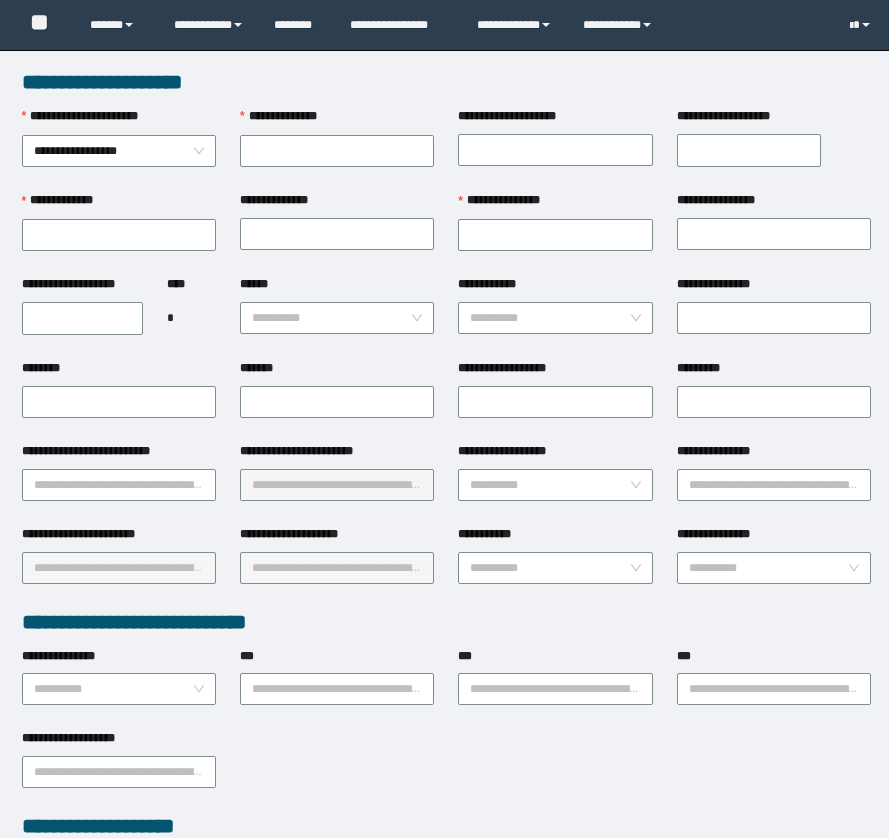 scroll, scrollTop: 0, scrollLeft: 0, axis: both 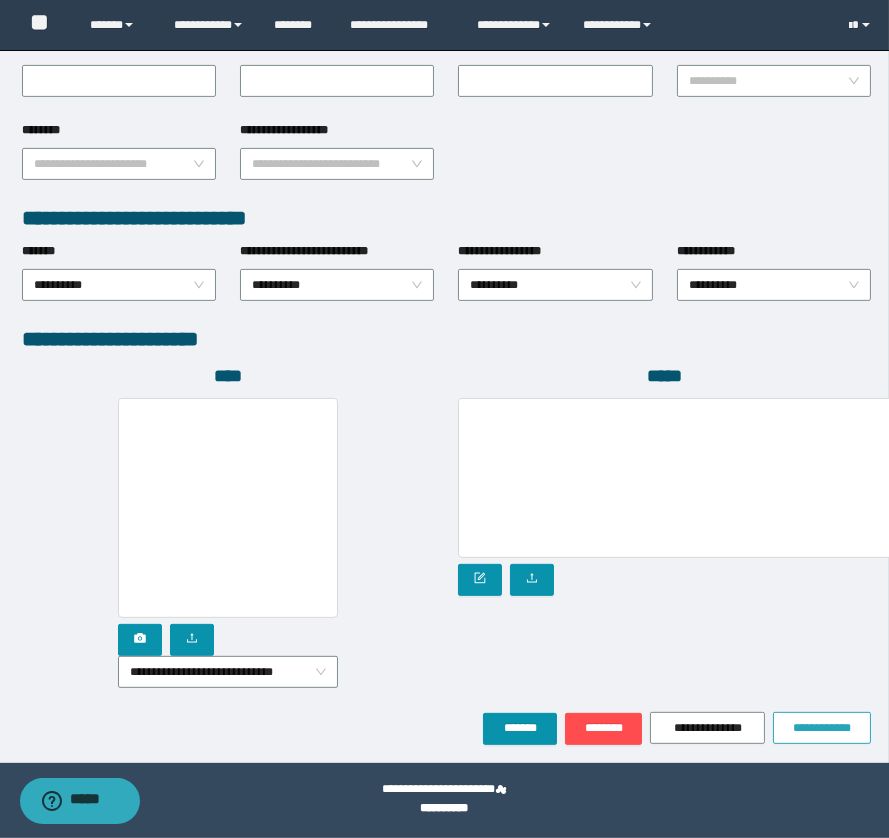 click on "**********" at bounding box center [822, 728] 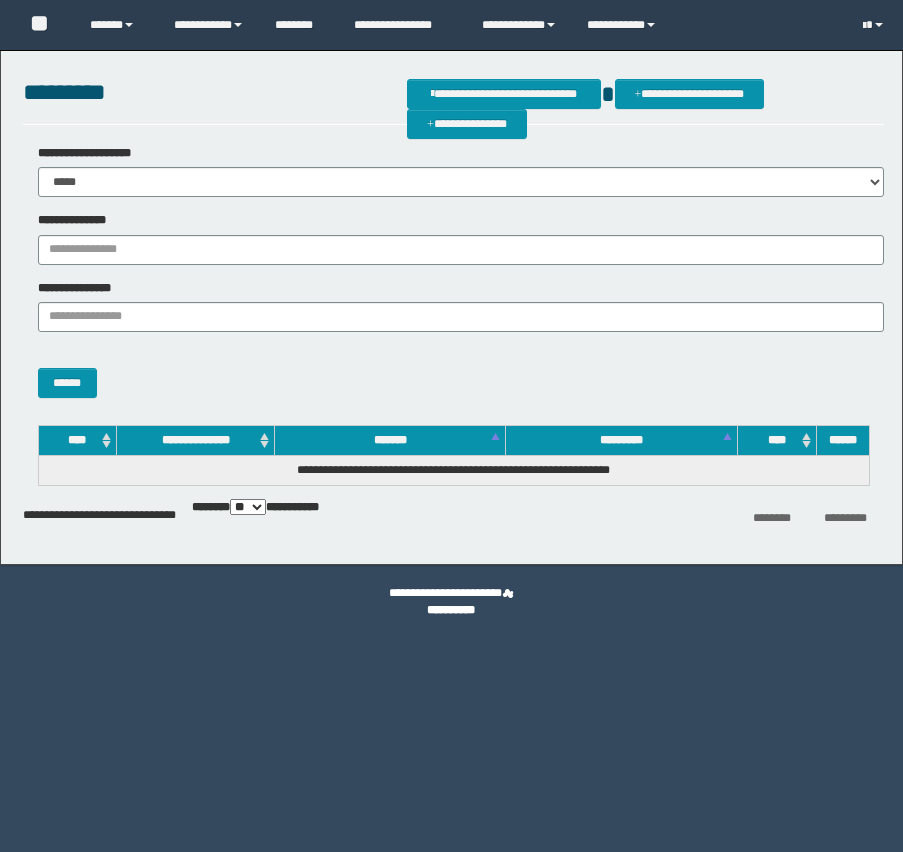 scroll, scrollTop: 0, scrollLeft: 0, axis: both 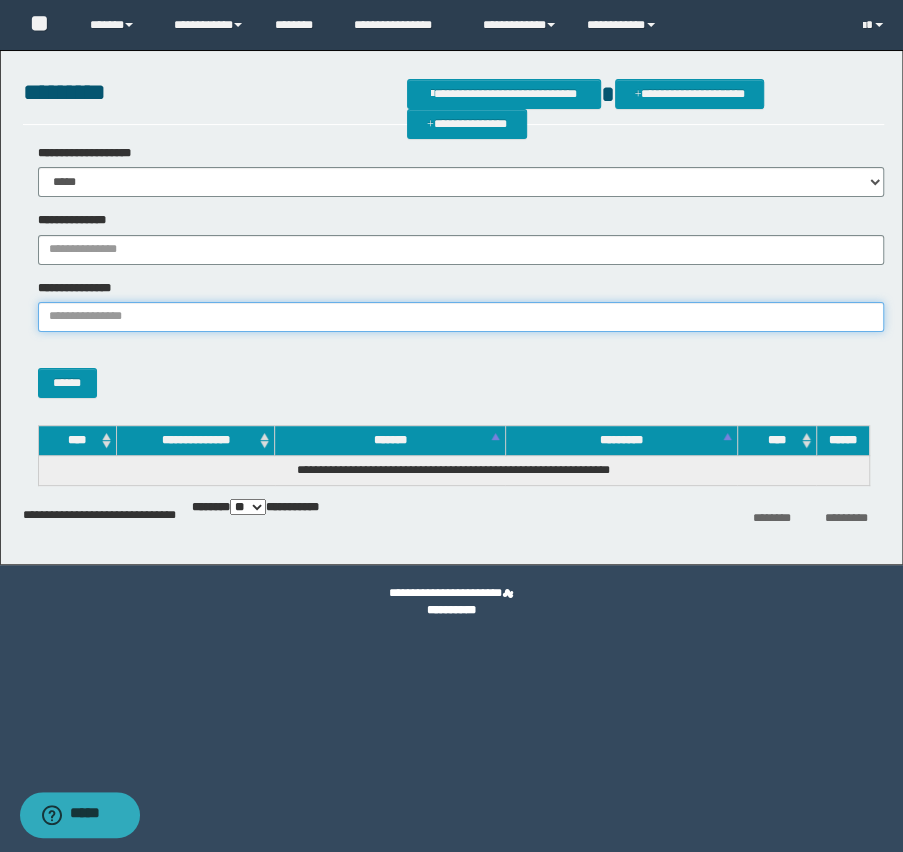 paste on "**********" 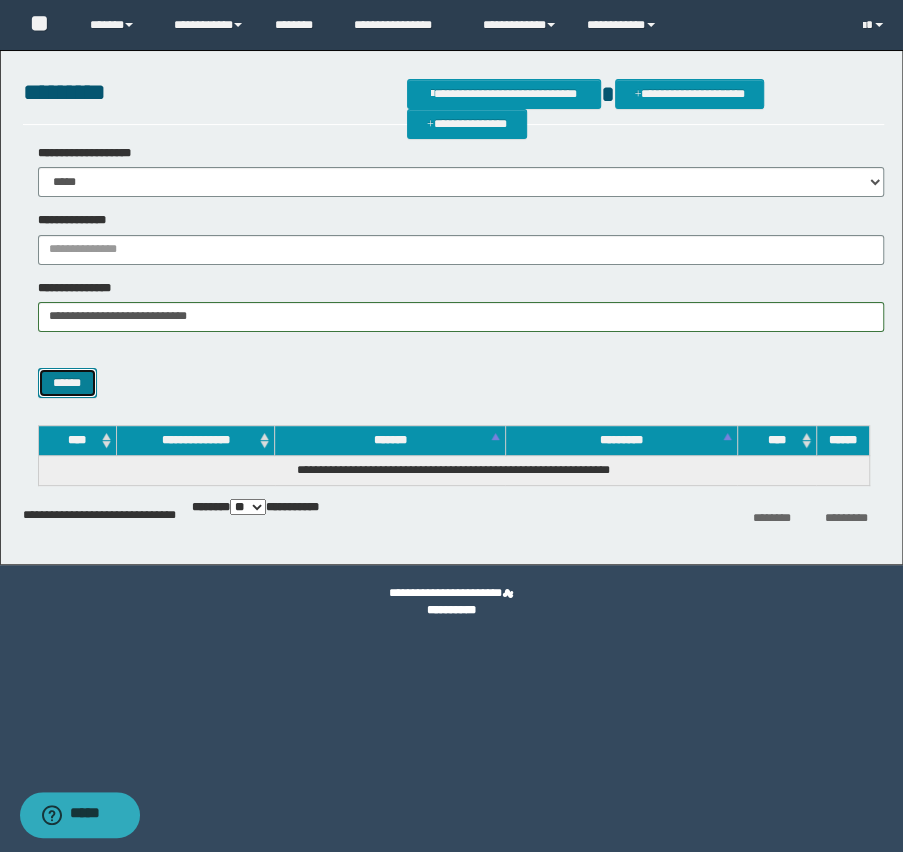 click on "******" at bounding box center (67, 383) 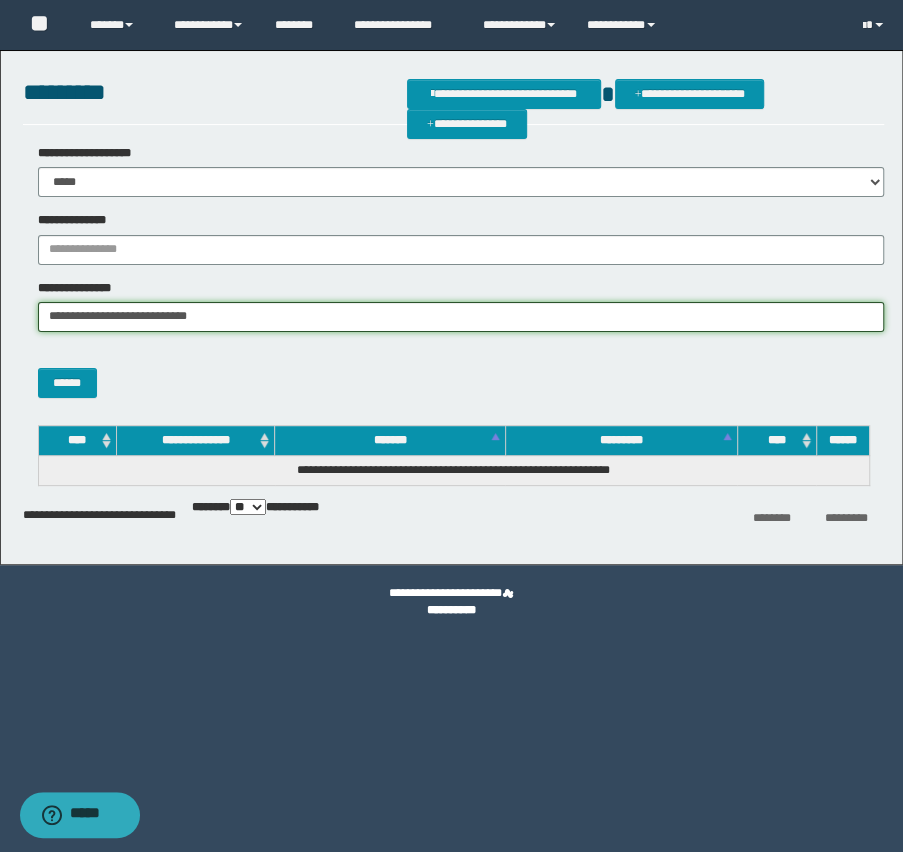 drag, startPoint x: 96, startPoint y: 319, endPoint x: 1086, endPoint y: 446, distance: 998.11273 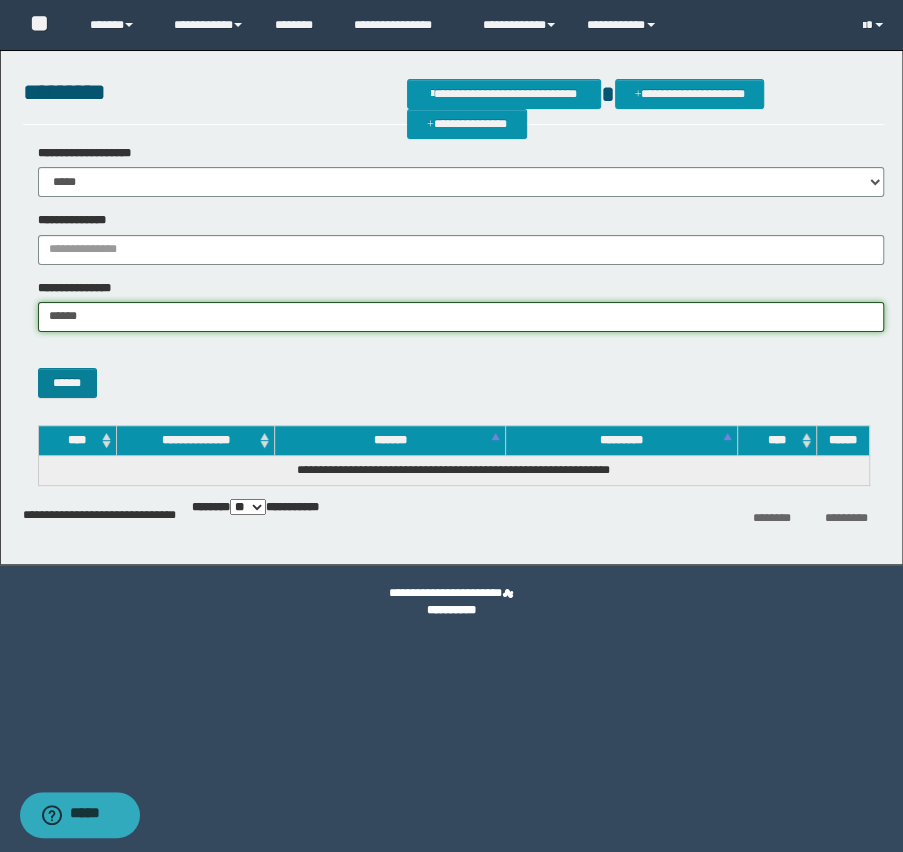 type on "******" 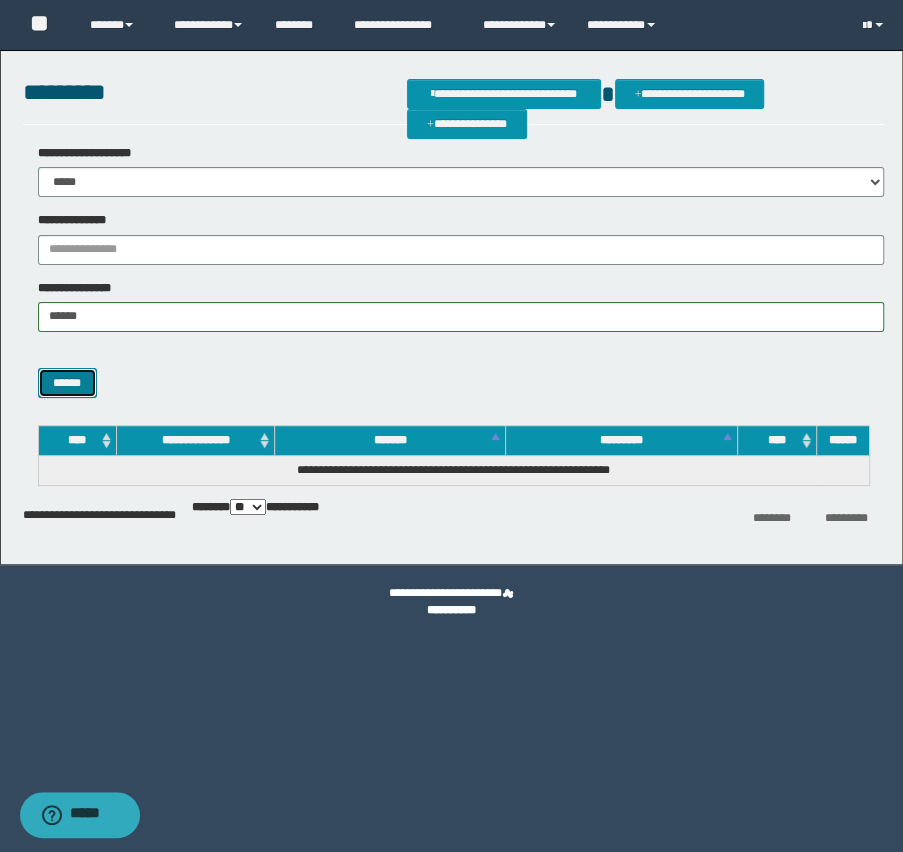 click on "******" at bounding box center (67, 383) 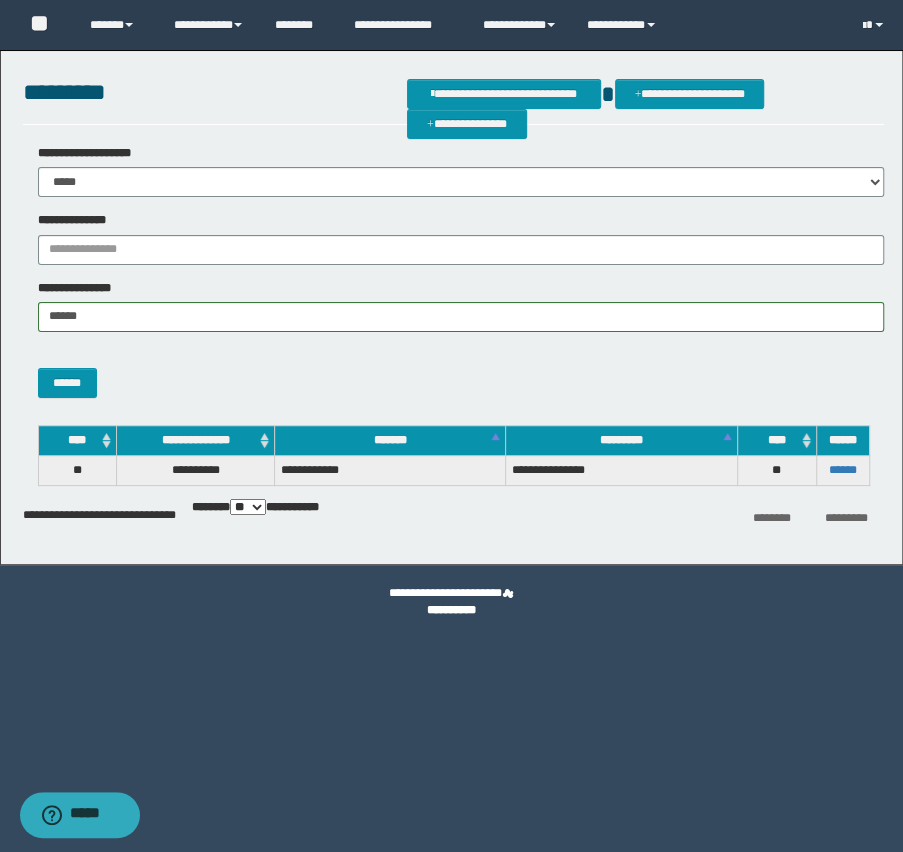 click on "******" at bounding box center (842, 471) 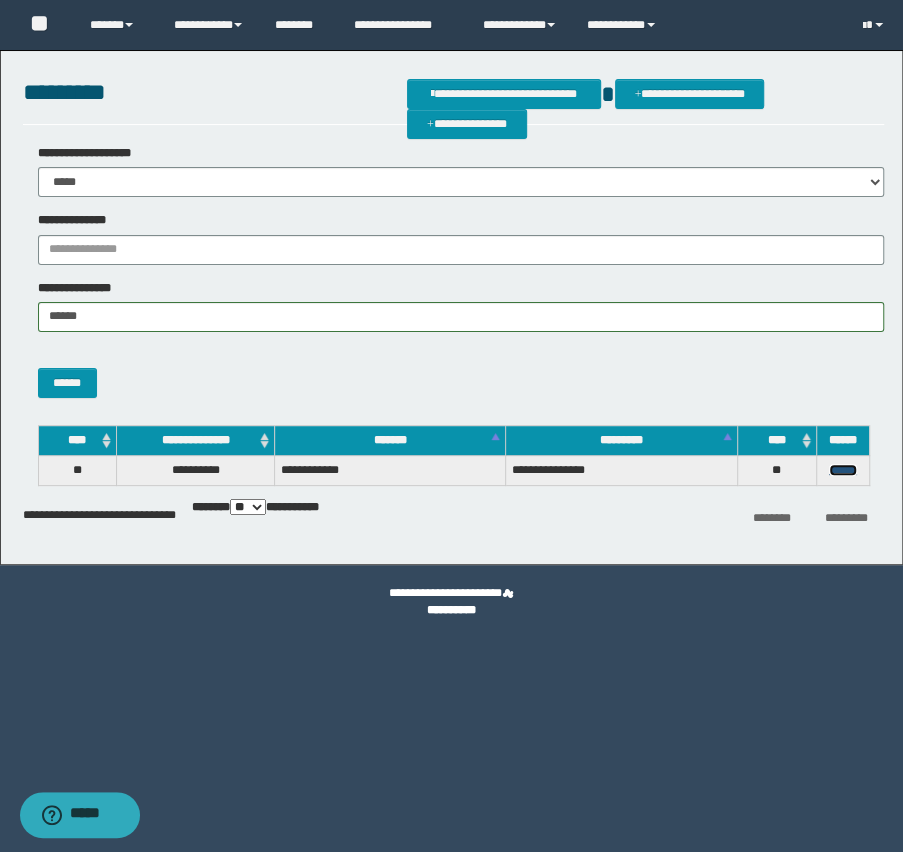 click on "******" at bounding box center [843, 470] 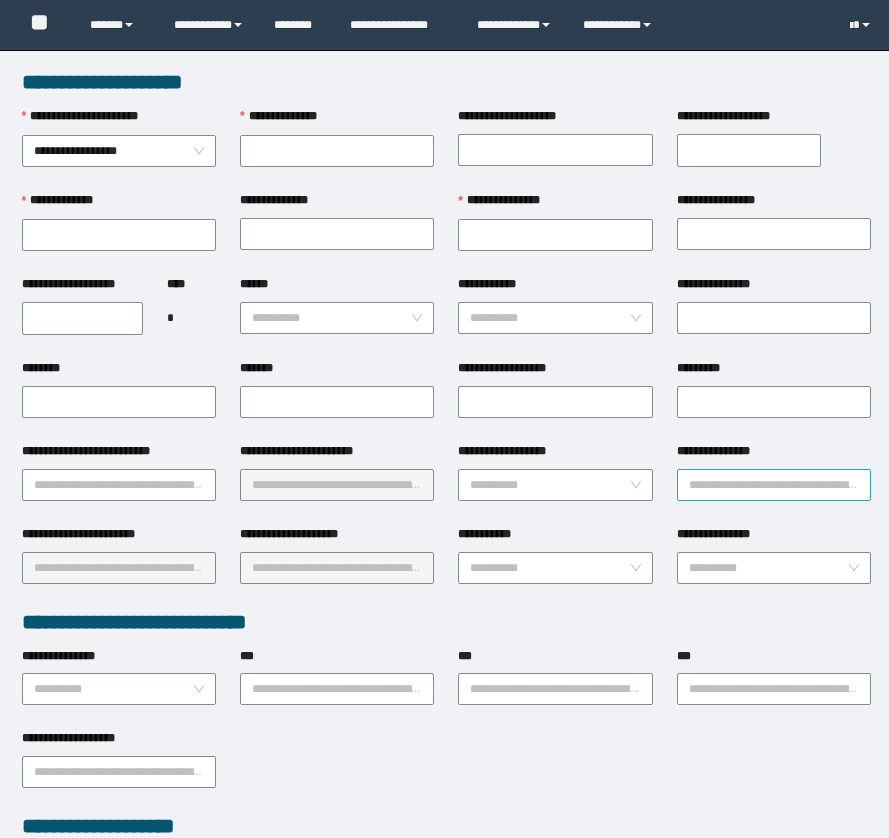 scroll, scrollTop: 0, scrollLeft: 0, axis: both 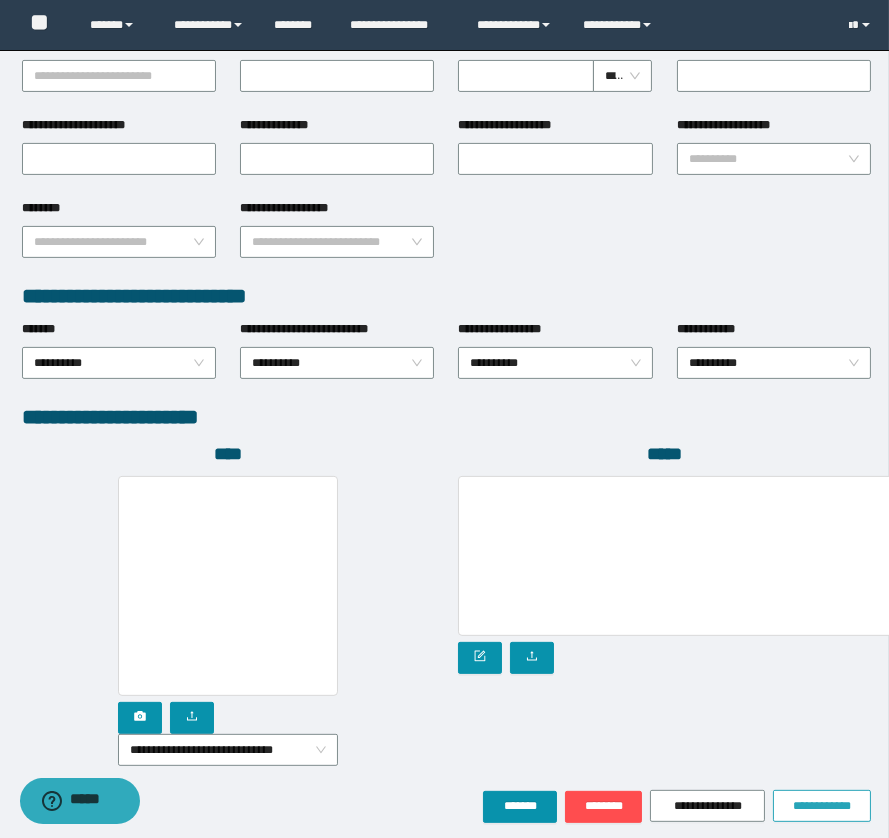 click on "**********" at bounding box center (822, 806) 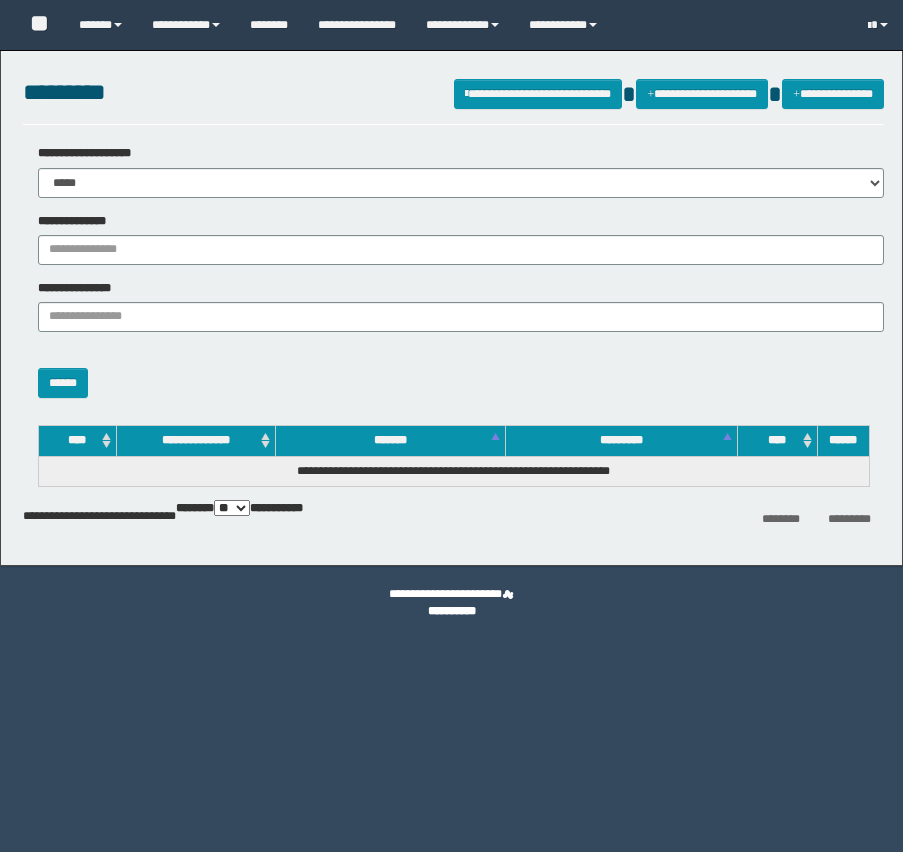 scroll, scrollTop: 0, scrollLeft: 0, axis: both 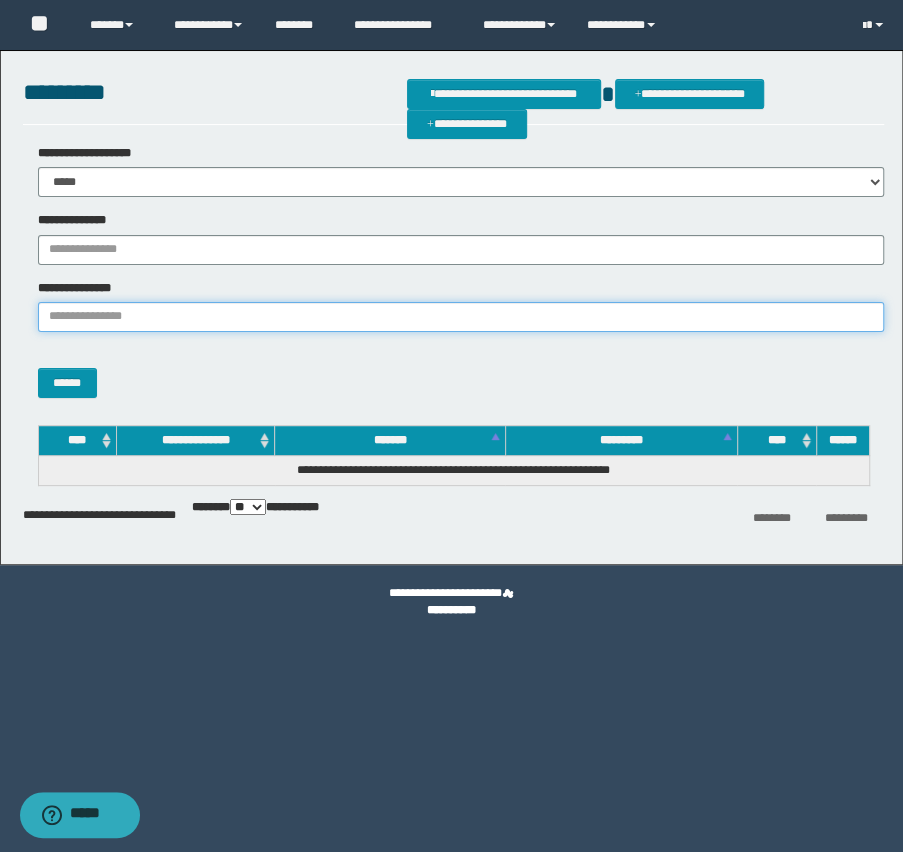 click on "**********" at bounding box center (461, 317) 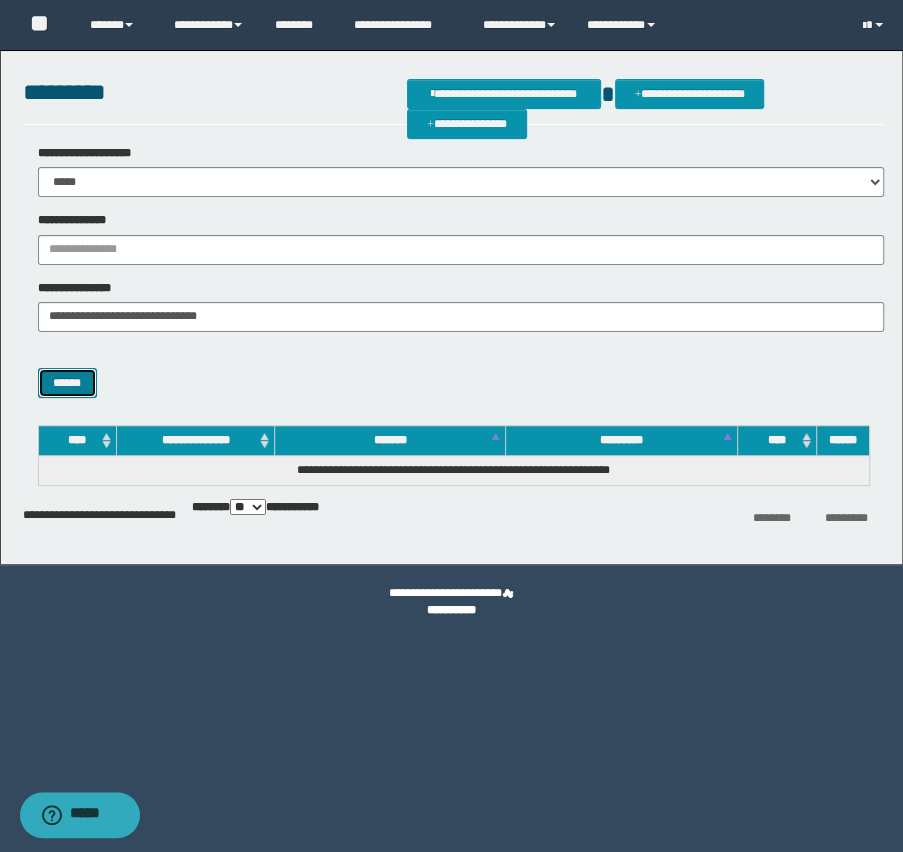 click on "******" at bounding box center [67, 383] 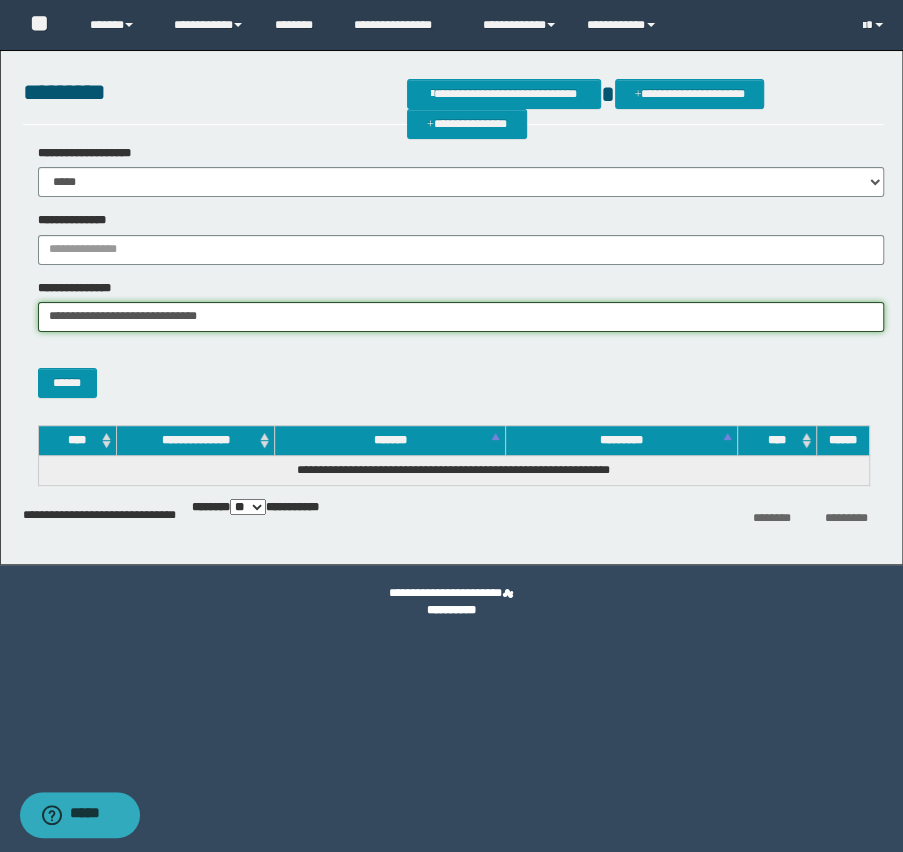 drag, startPoint x: 151, startPoint y: 316, endPoint x: 705, endPoint y: 380, distance: 557.6845 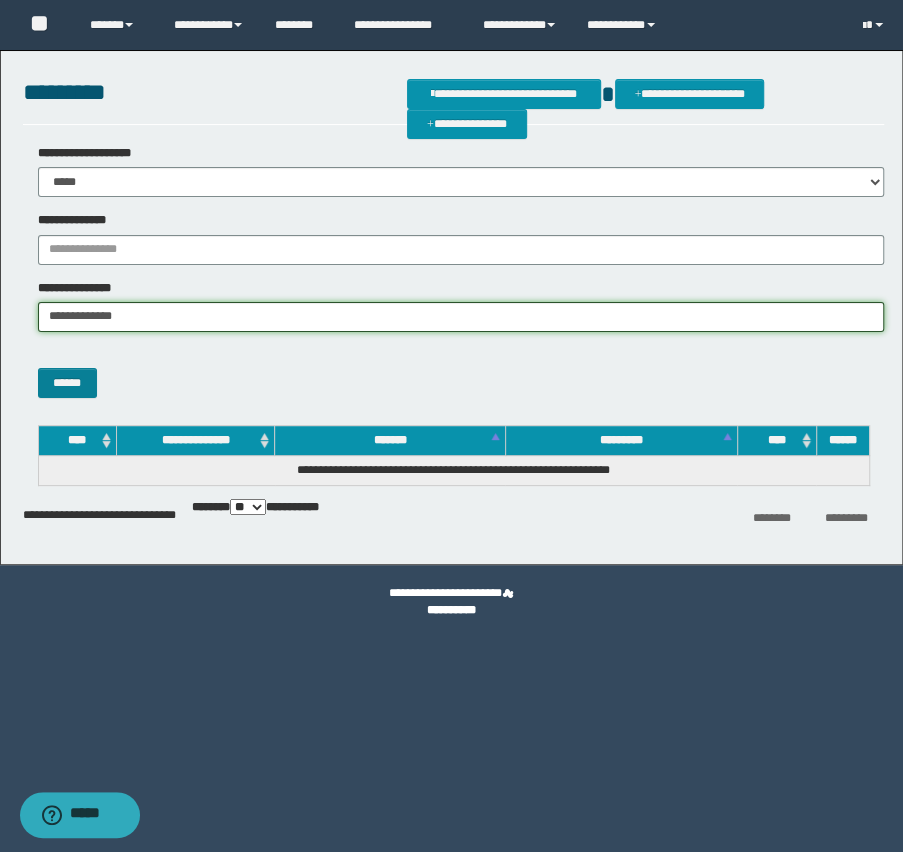 type on "**********" 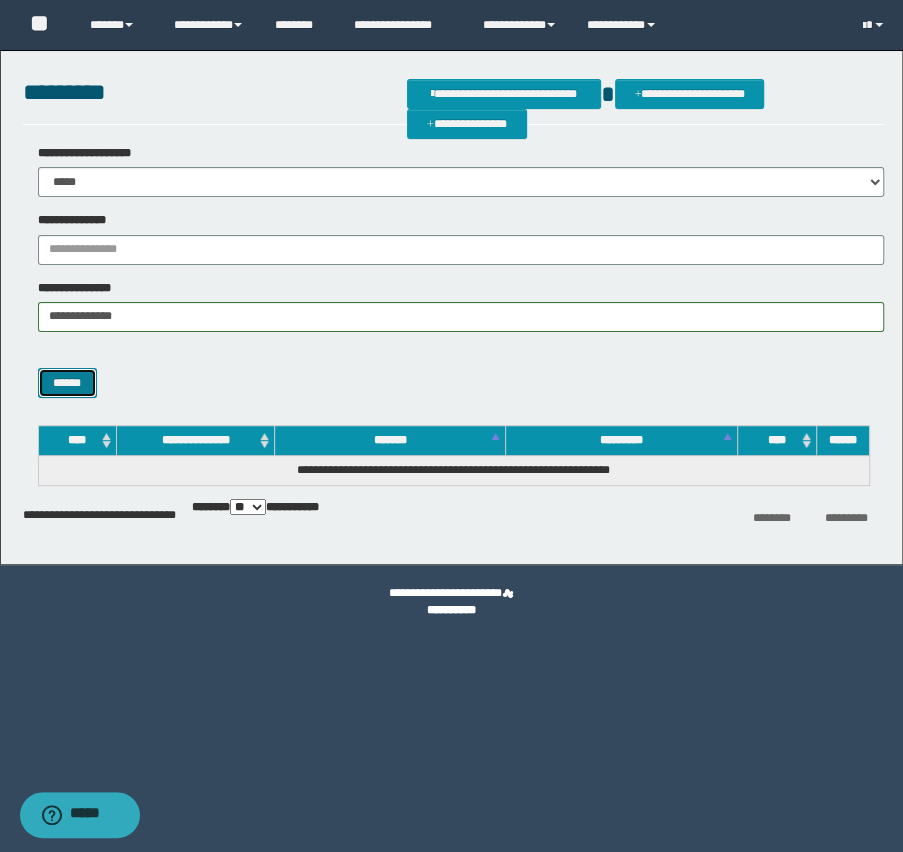 click on "******" at bounding box center [67, 383] 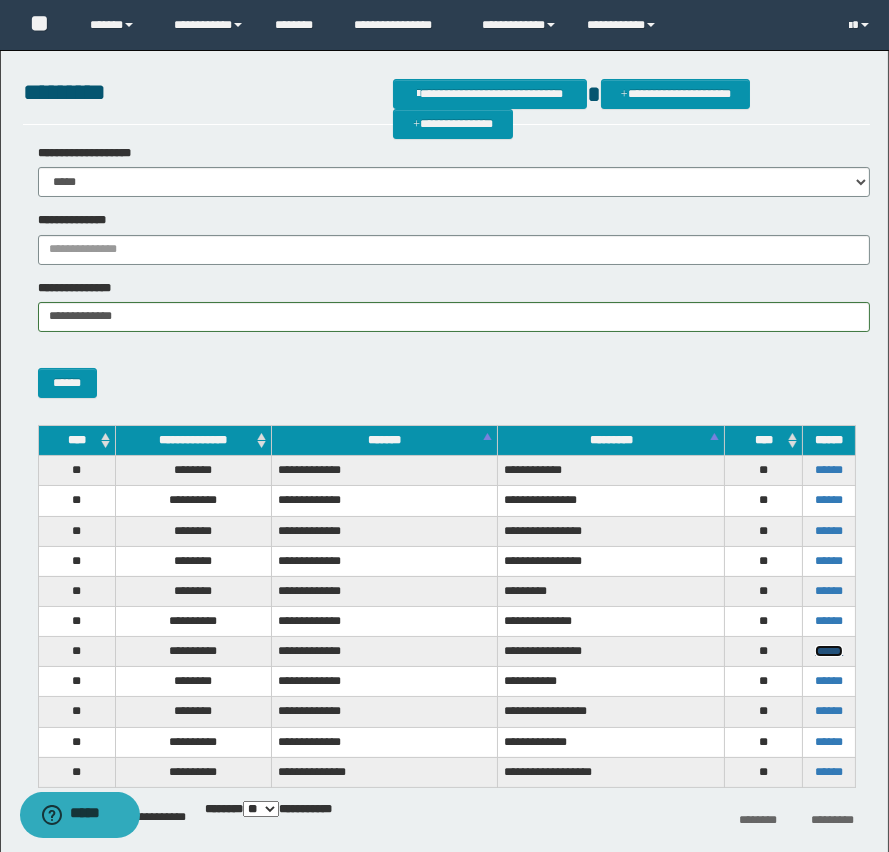 click on "******" at bounding box center [829, 651] 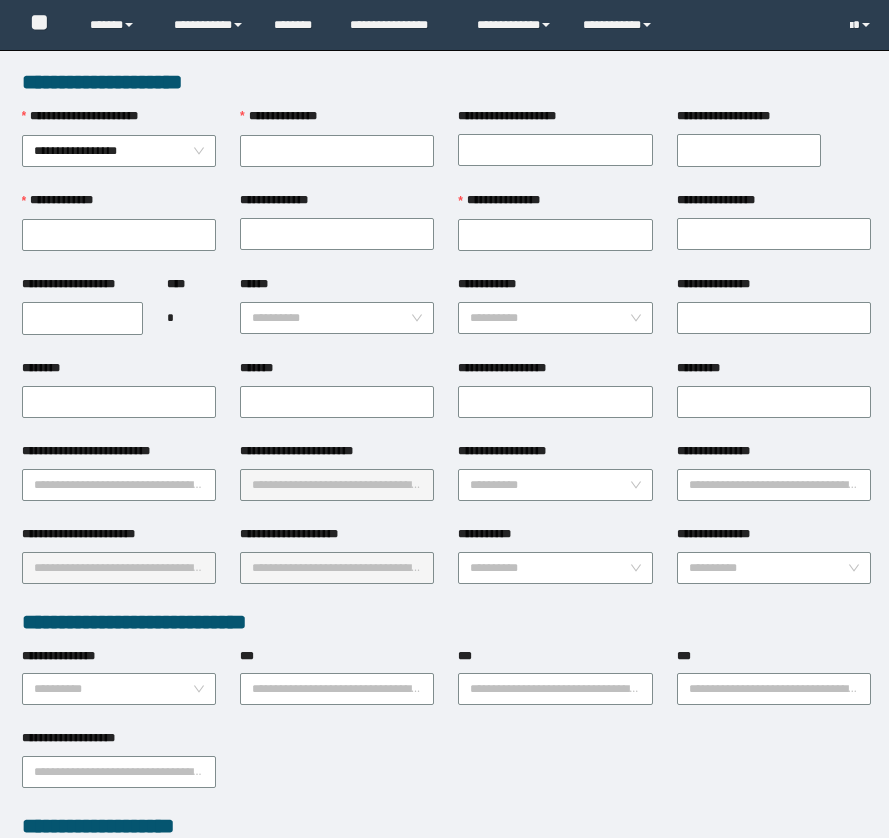 scroll, scrollTop: 0, scrollLeft: 0, axis: both 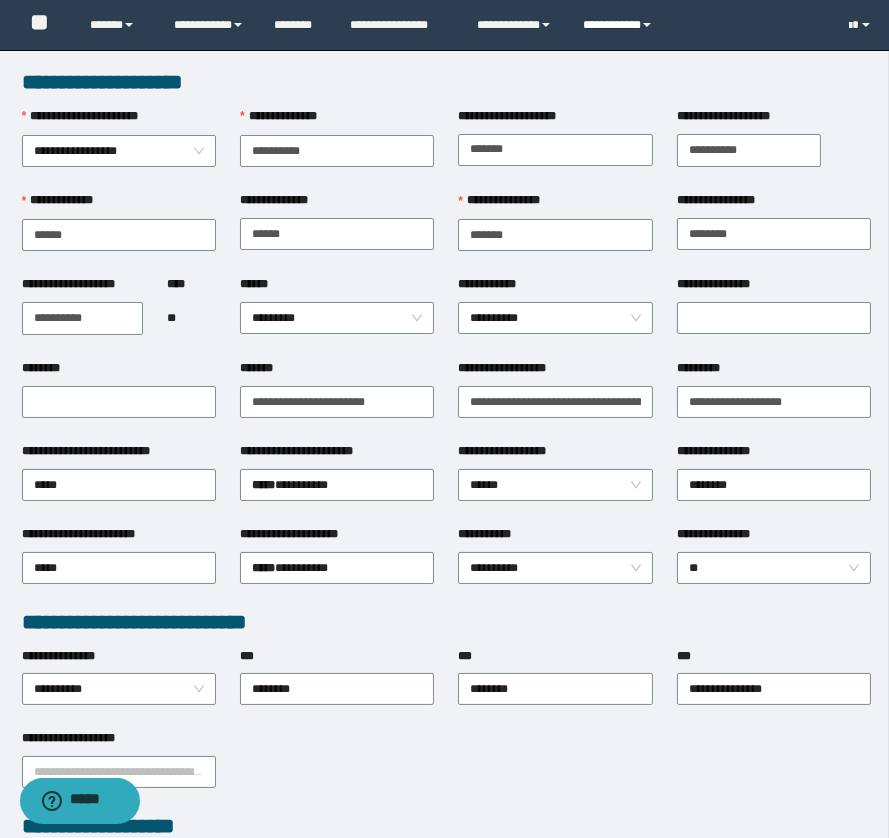 click on "**********" at bounding box center [620, 25] 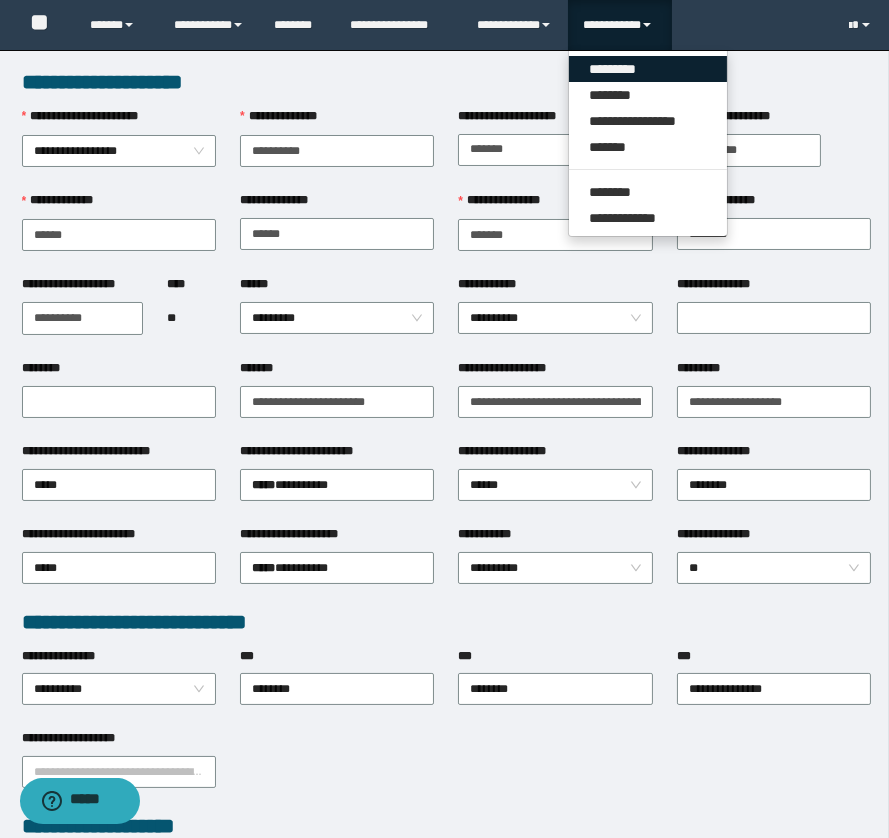 click on "*********" at bounding box center (648, 69) 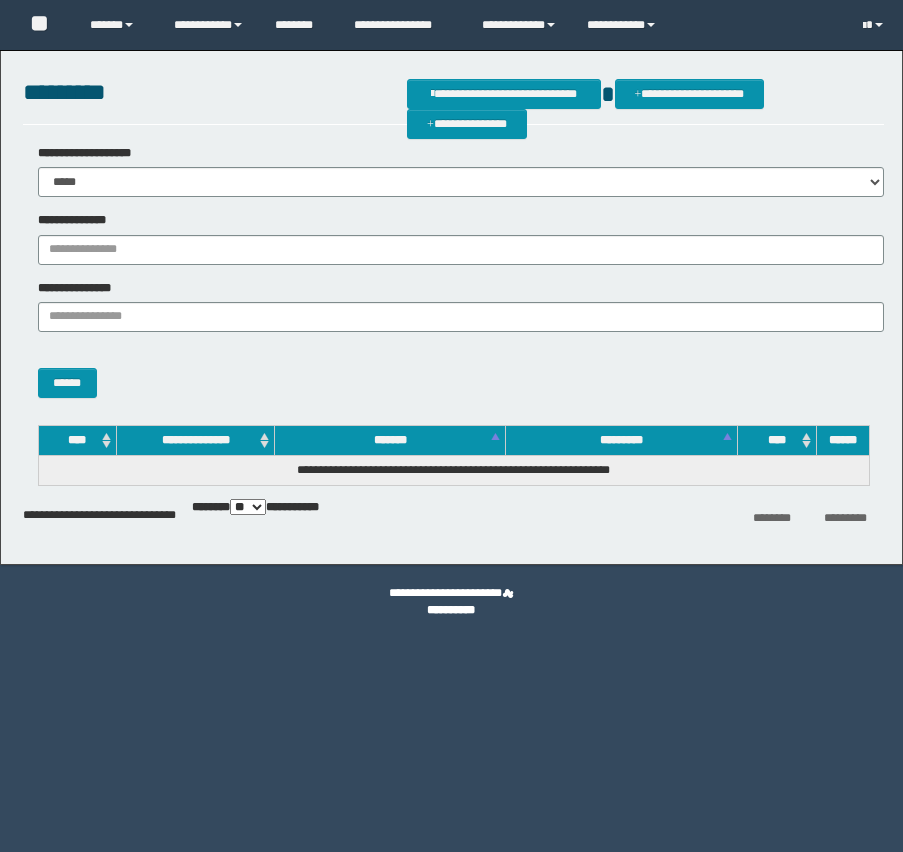 scroll, scrollTop: 0, scrollLeft: 0, axis: both 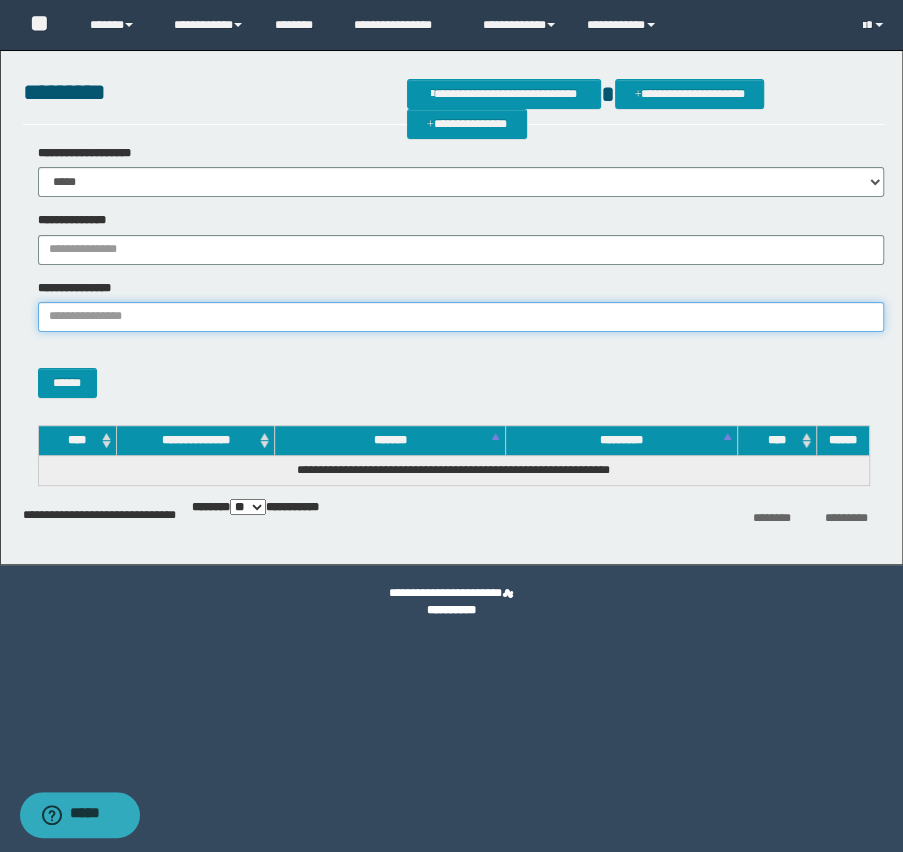 click on "**********" at bounding box center (461, 317) 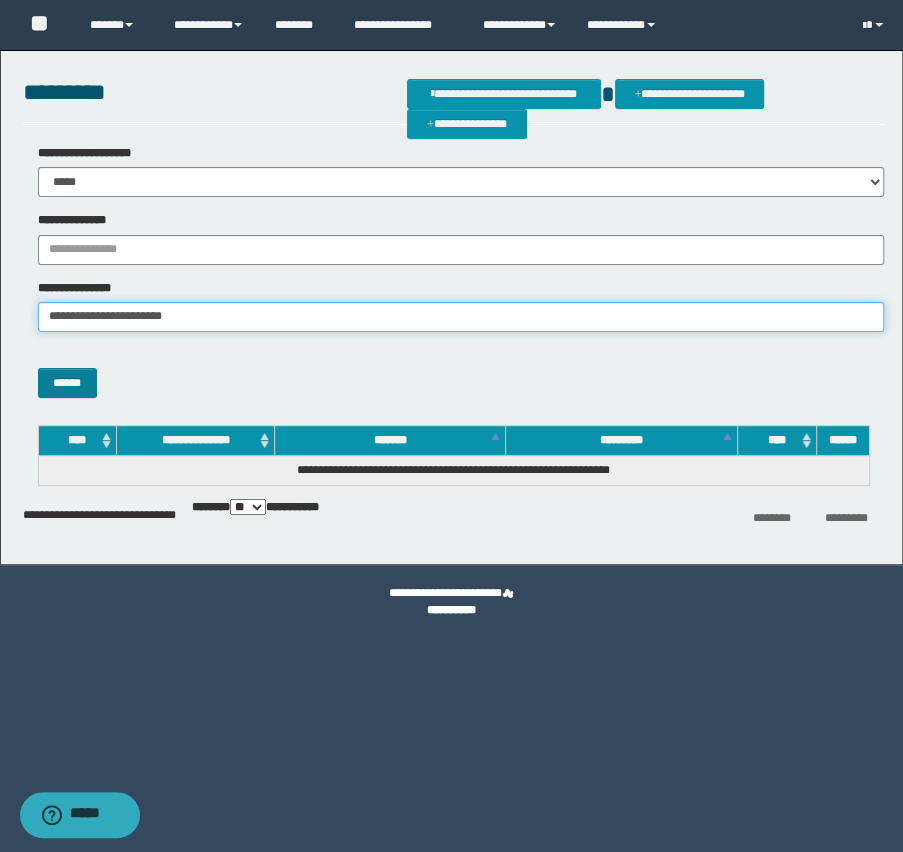 type on "**********" 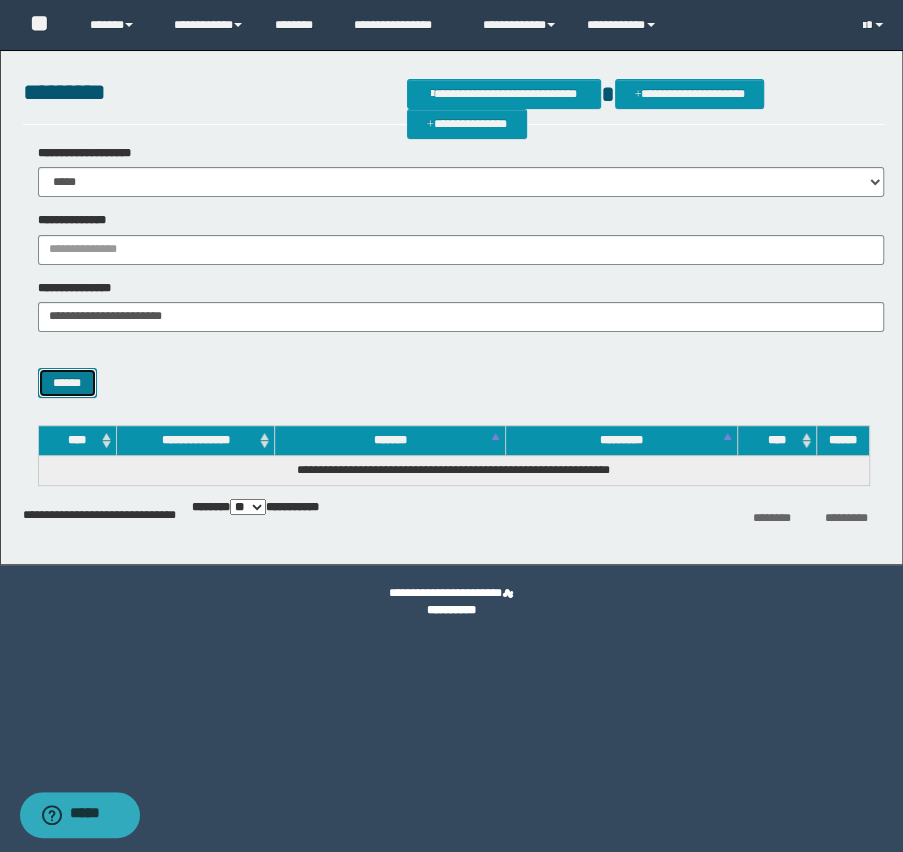 click on "******" at bounding box center (67, 383) 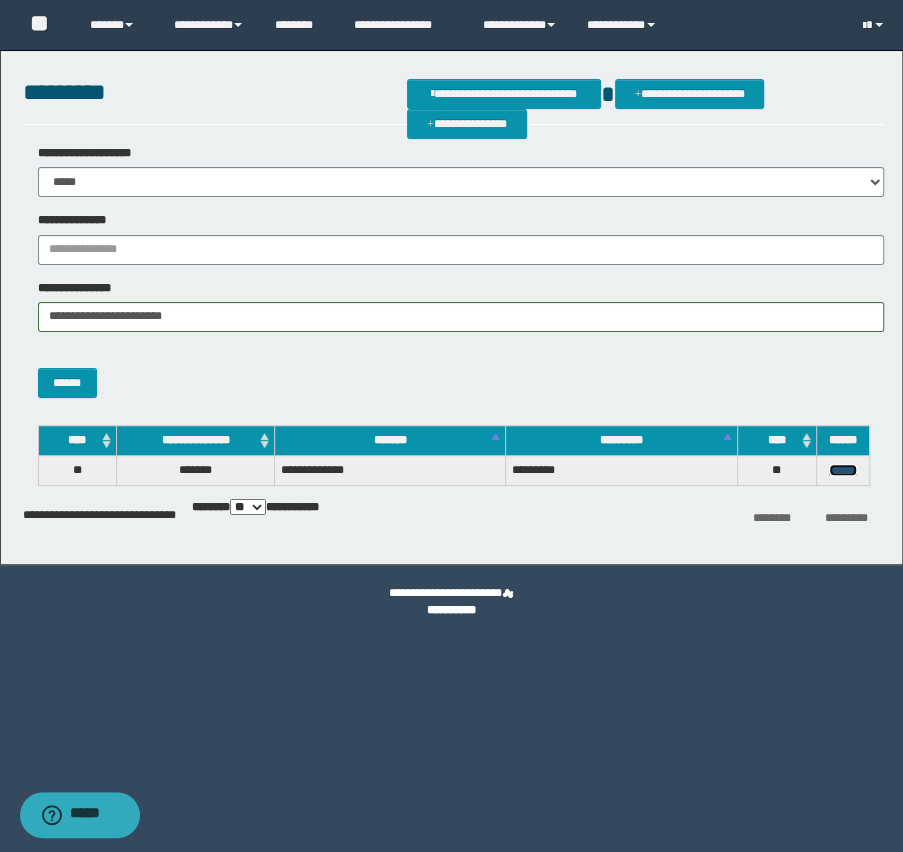 click on "******" at bounding box center (843, 470) 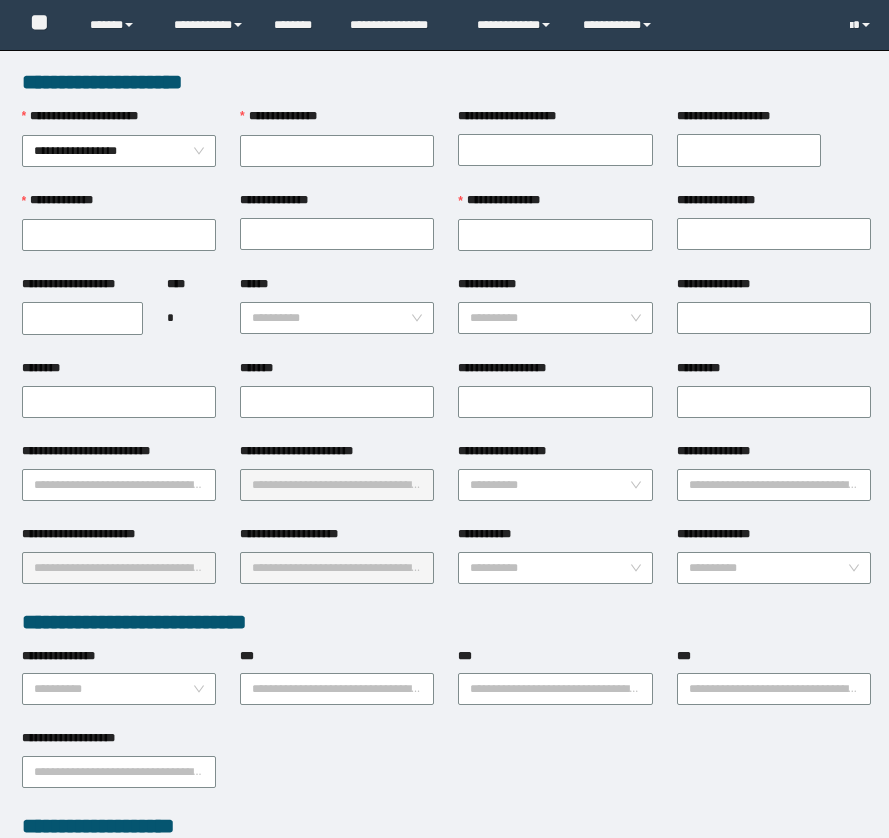 scroll, scrollTop: 0, scrollLeft: 0, axis: both 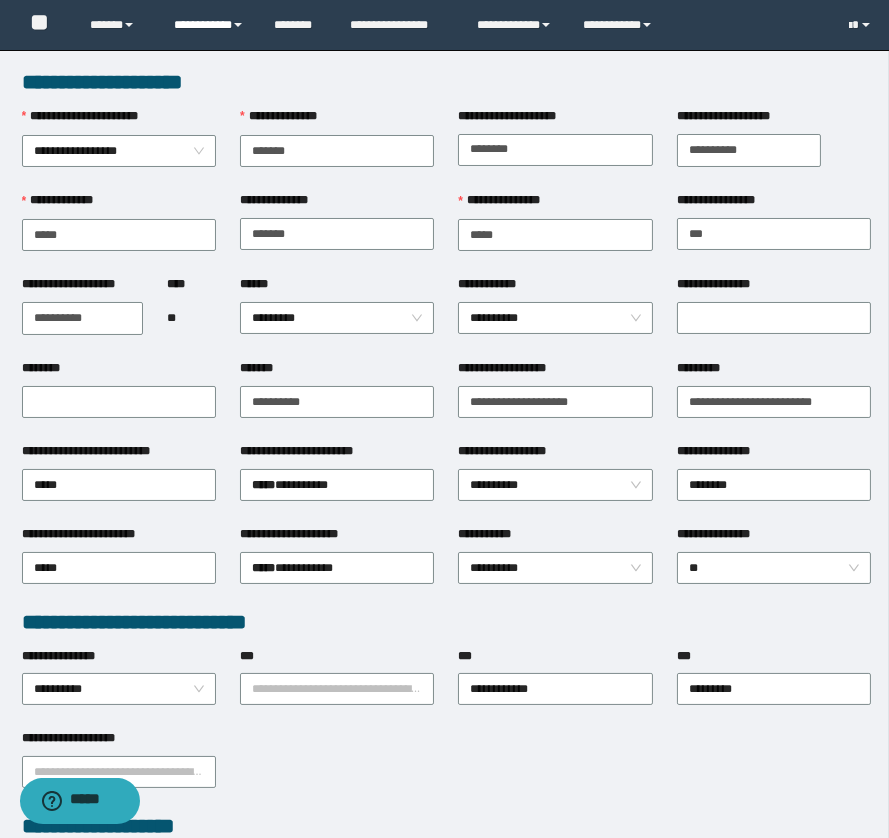 click on "**********" at bounding box center (209, 25) 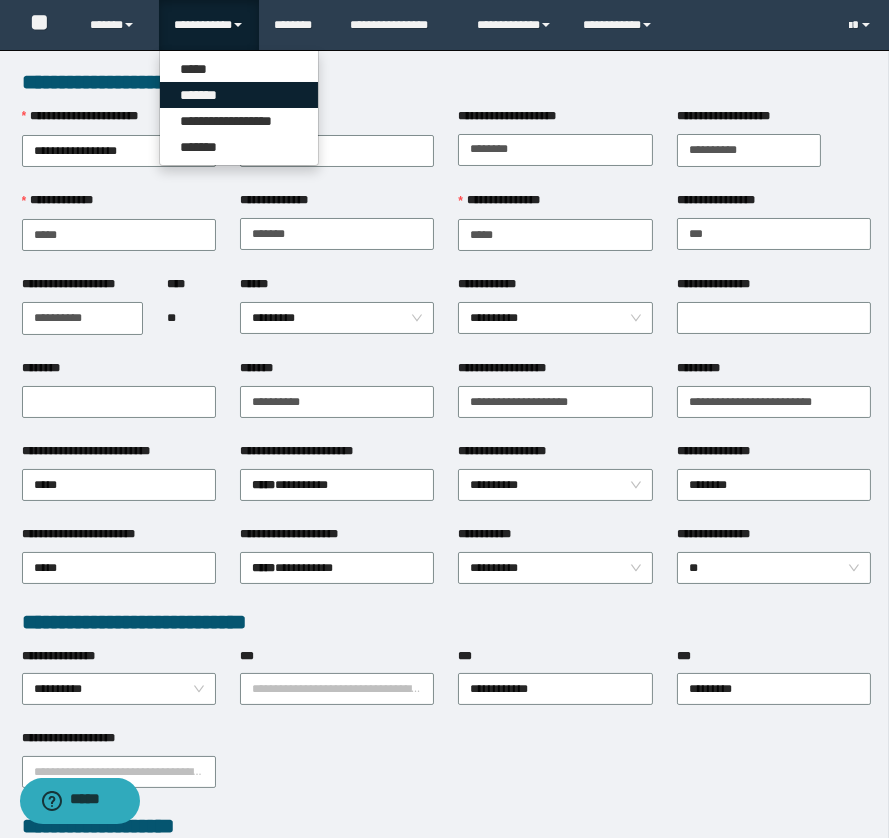 click on "*******" at bounding box center (239, 95) 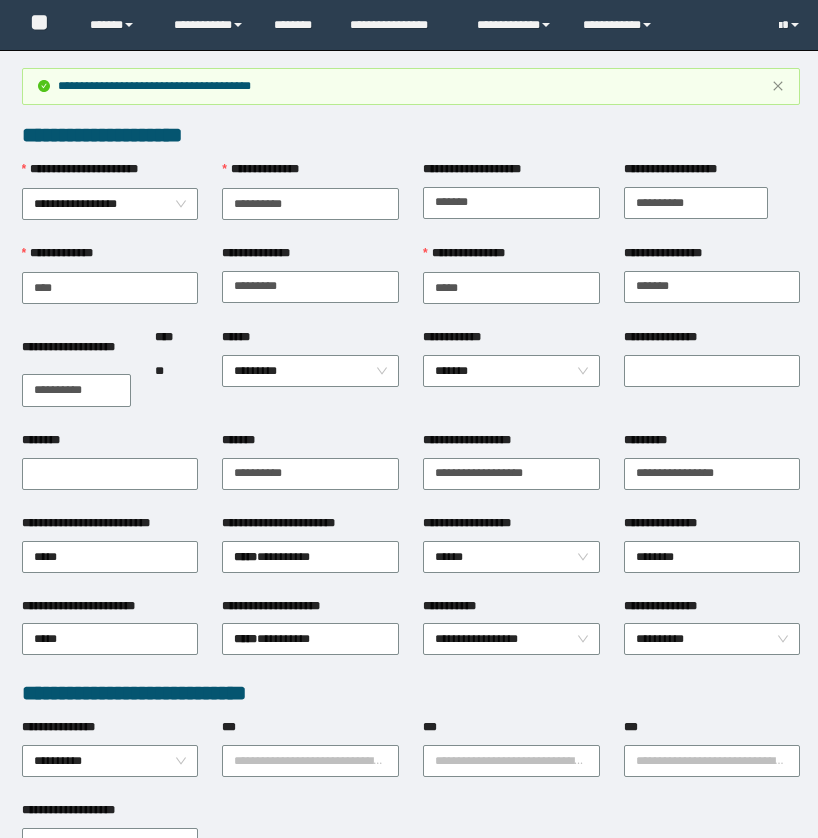 scroll, scrollTop: 171, scrollLeft: 0, axis: vertical 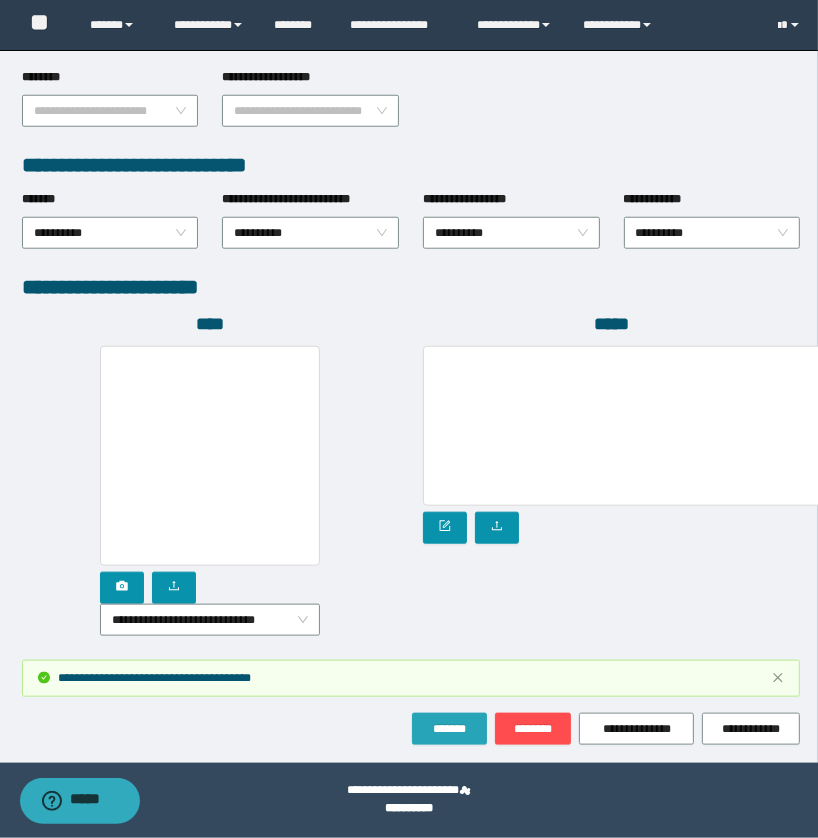click on "*******" at bounding box center [449, 729] 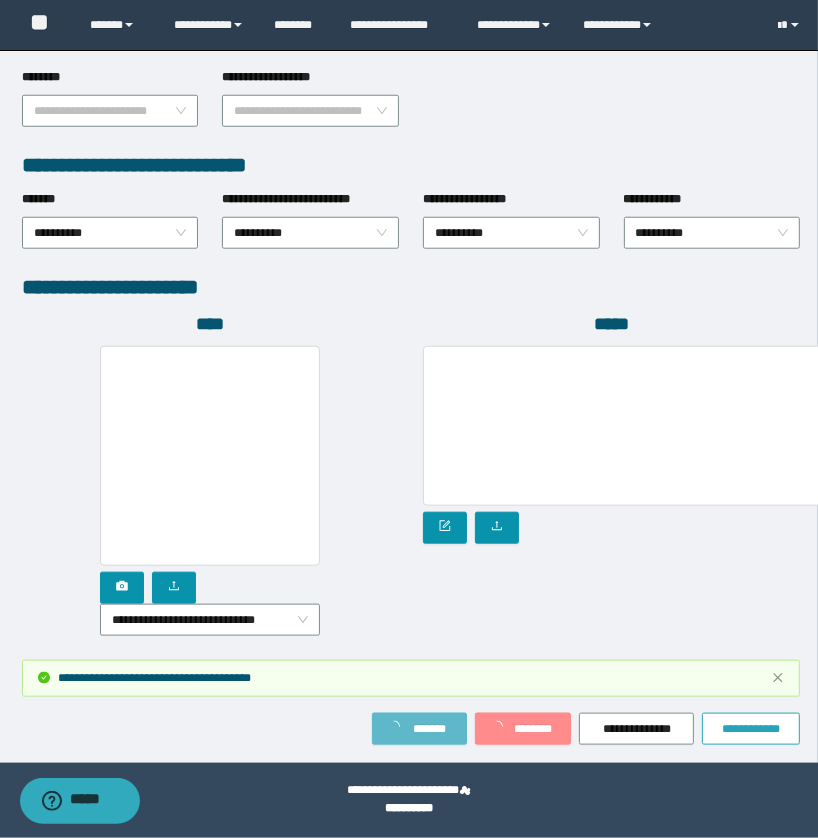 click on "**********" at bounding box center (751, 729) 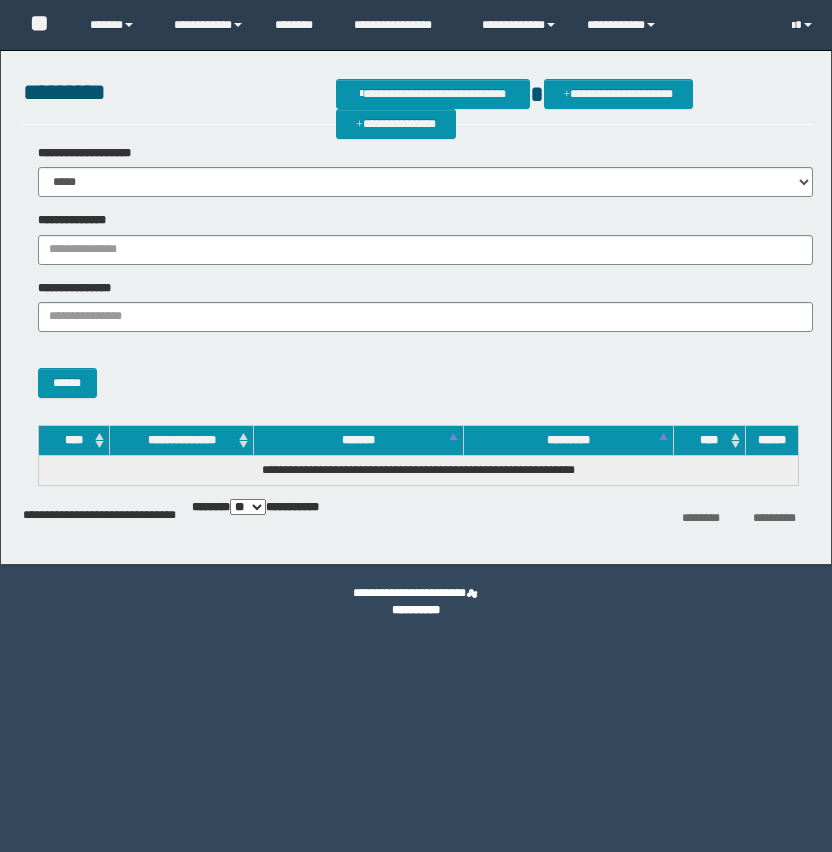 scroll, scrollTop: 0, scrollLeft: 0, axis: both 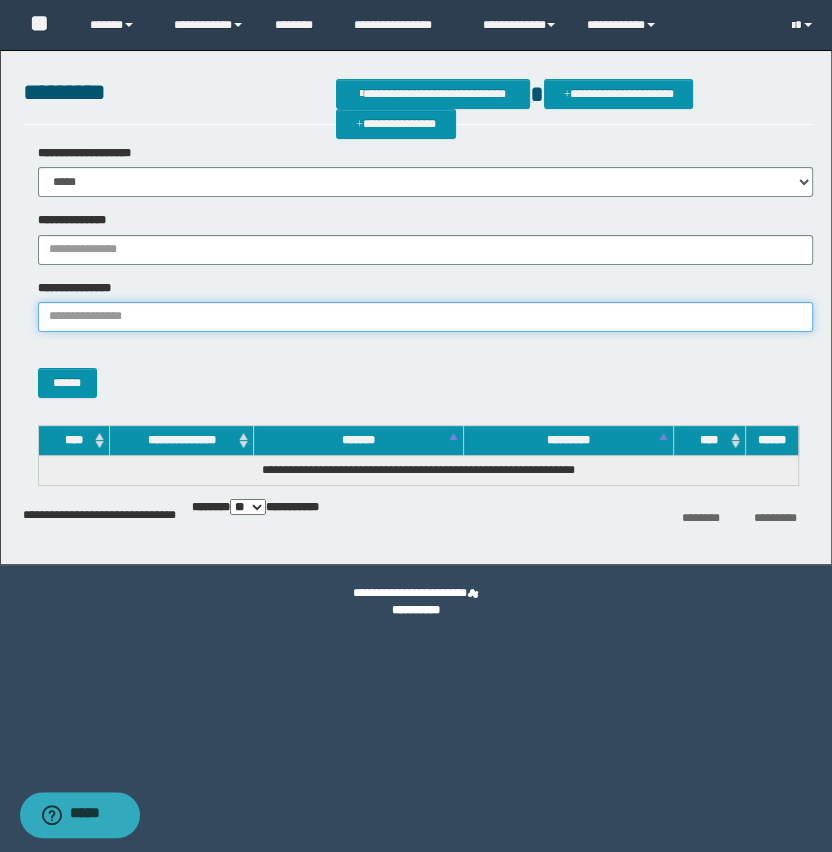 paste on "**********" 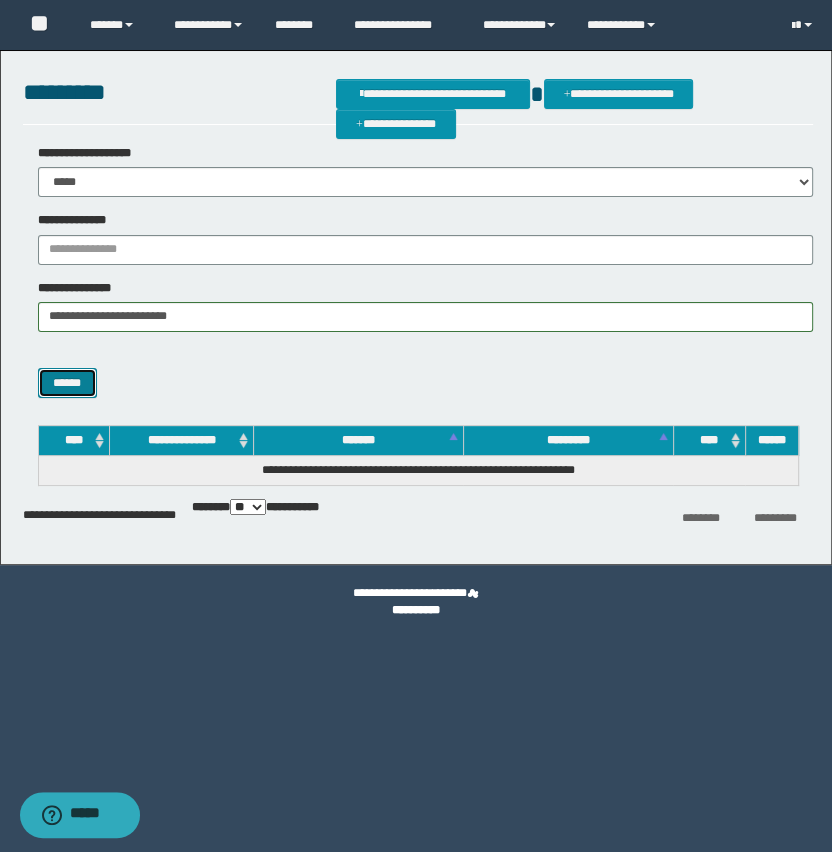 click on "******" at bounding box center [67, 383] 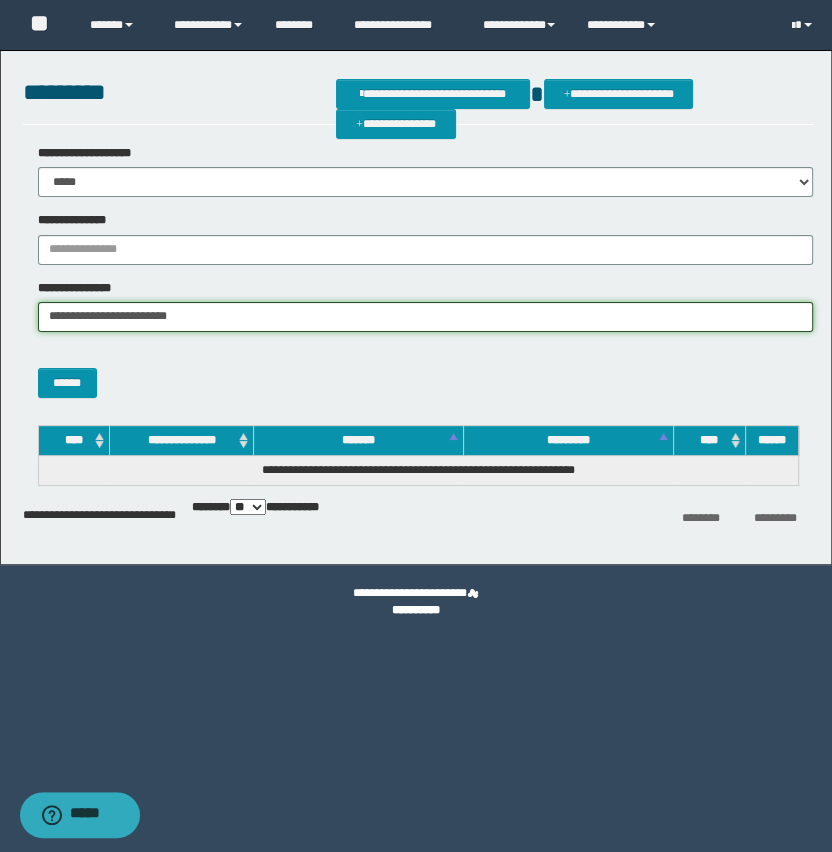 drag, startPoint x: 204, startPoint y: 315, endPoint x: 397, endPoint y: 310, distance: 193.06476 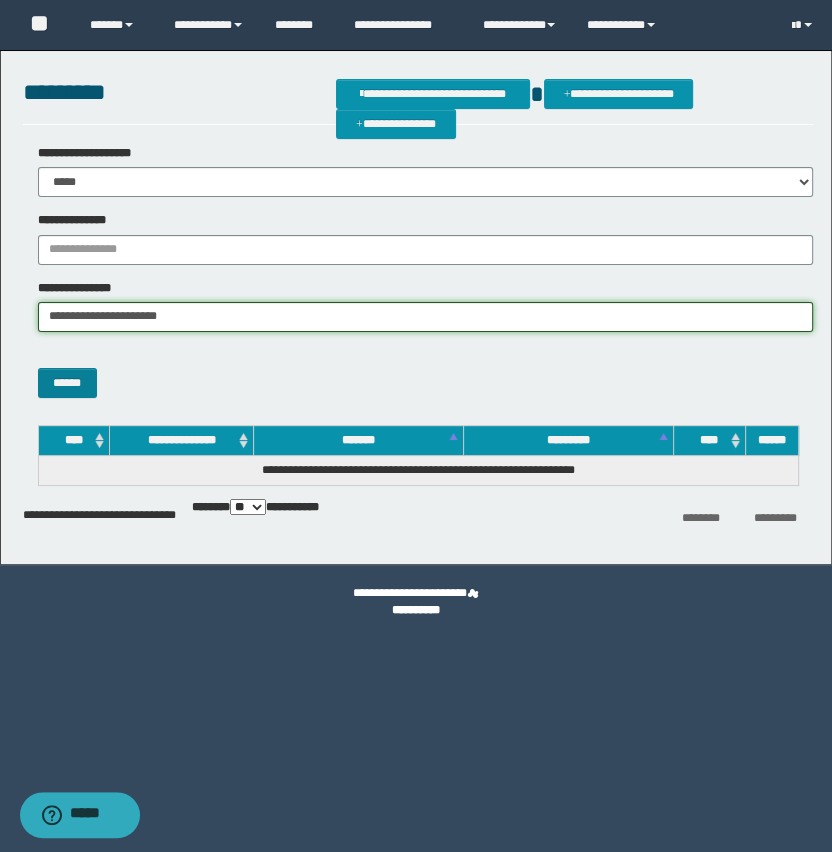type on "**********" 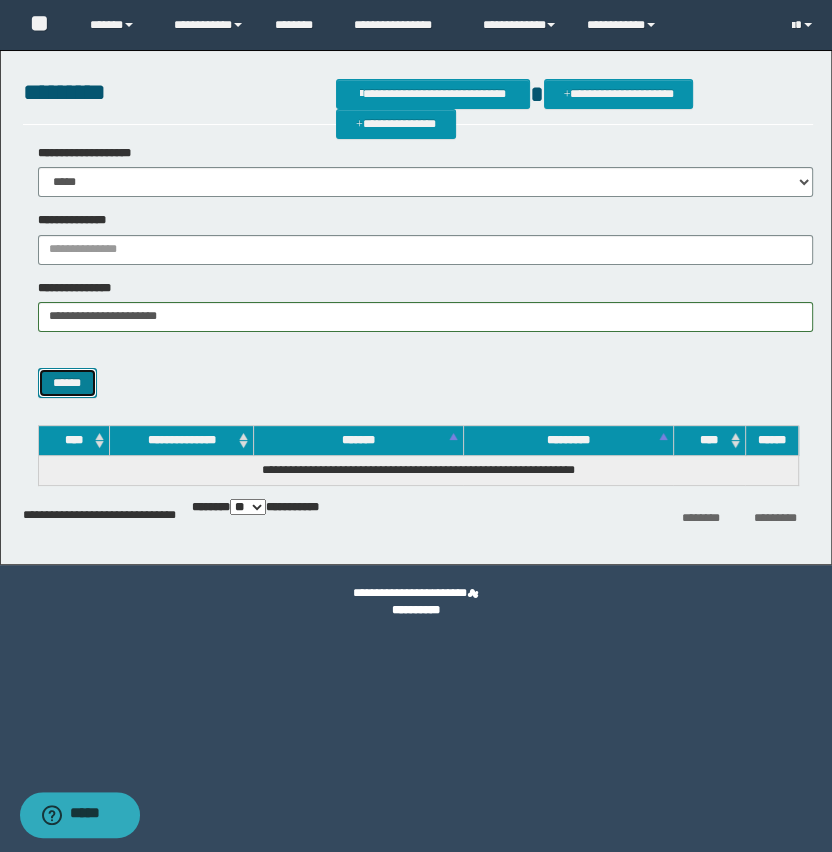click on "******" at bounding box center [67, 383] 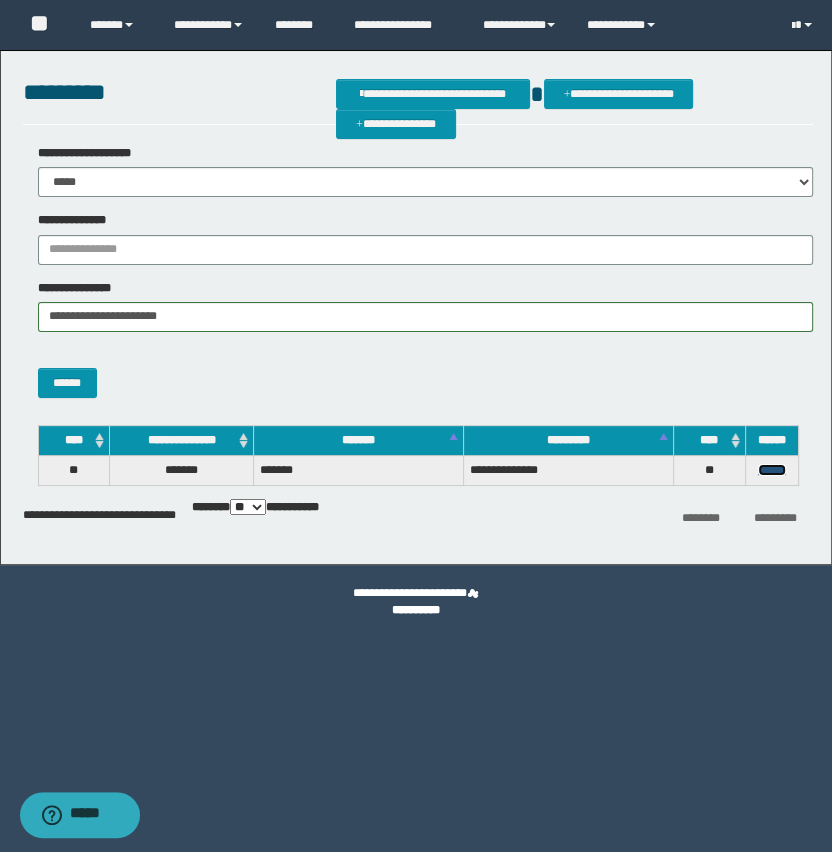 click on "******" at bounding box center [772, 470] 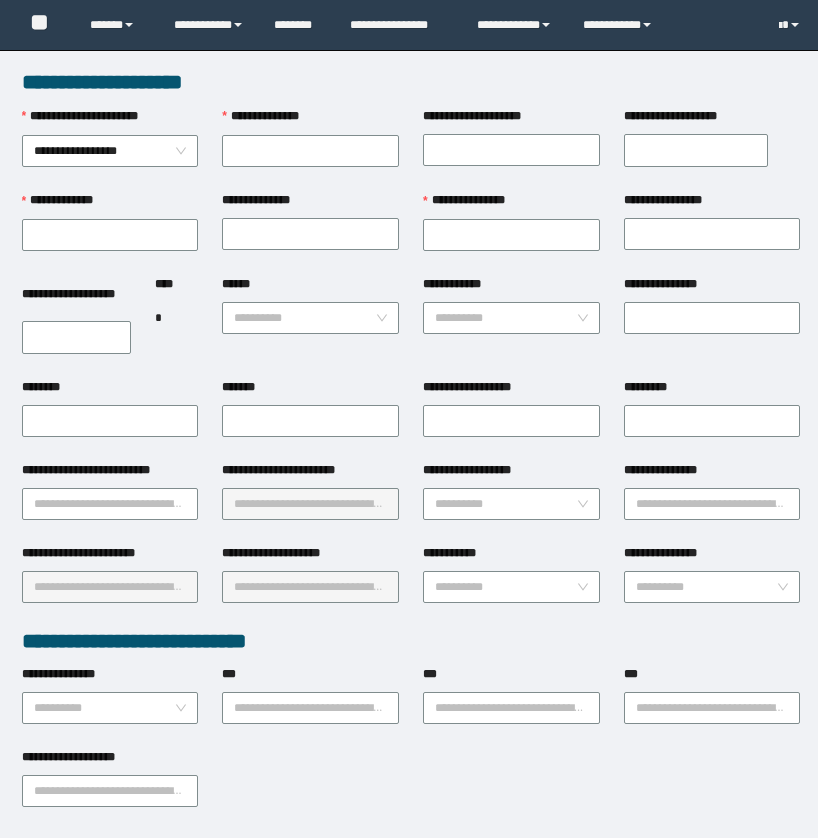scroll, scrollTop: 0, scrollLeft: 0, axis: both 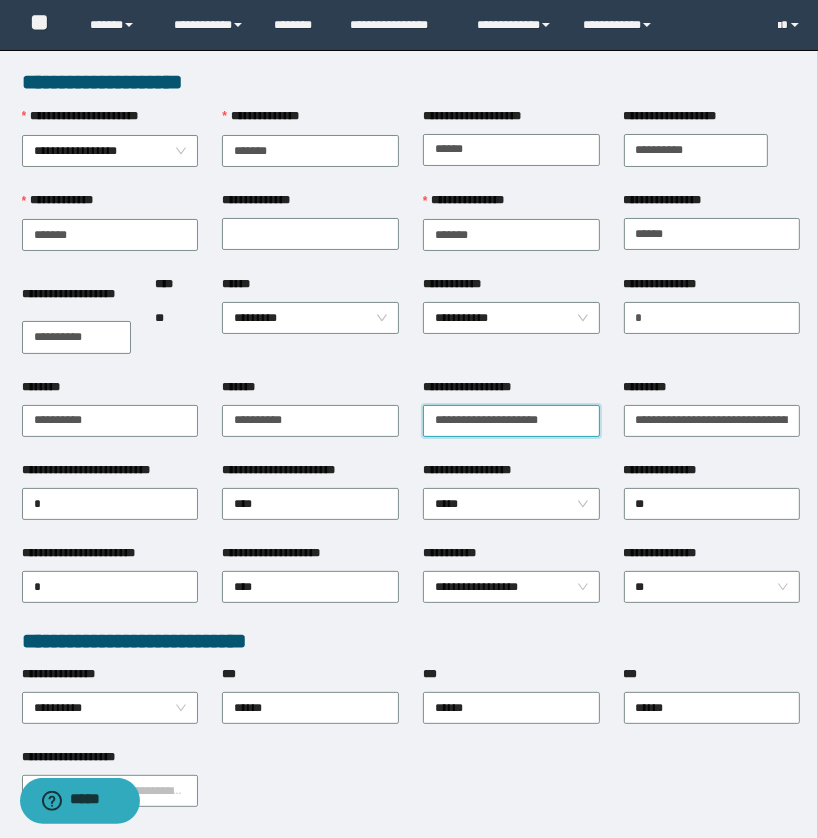 drag, startPoint x: 431, startPoint y: 420, endPoint x: 605, endPoint y: 432, distance: 174.4133 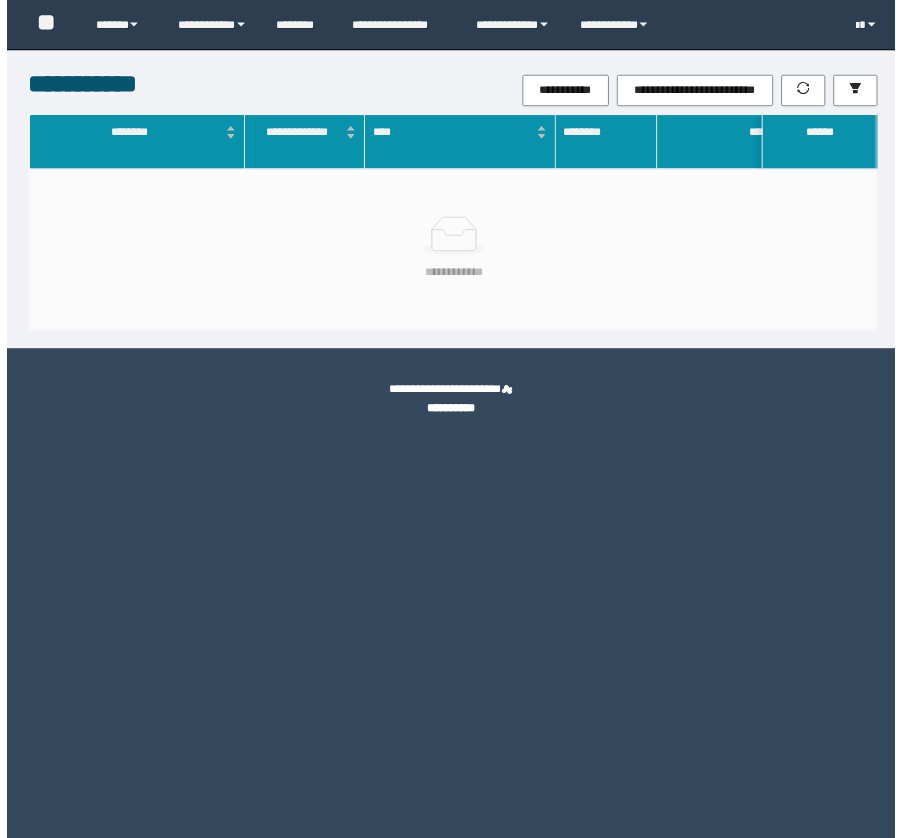 scroll, scrollTop: 0, scrollLeft: 0, axis: both 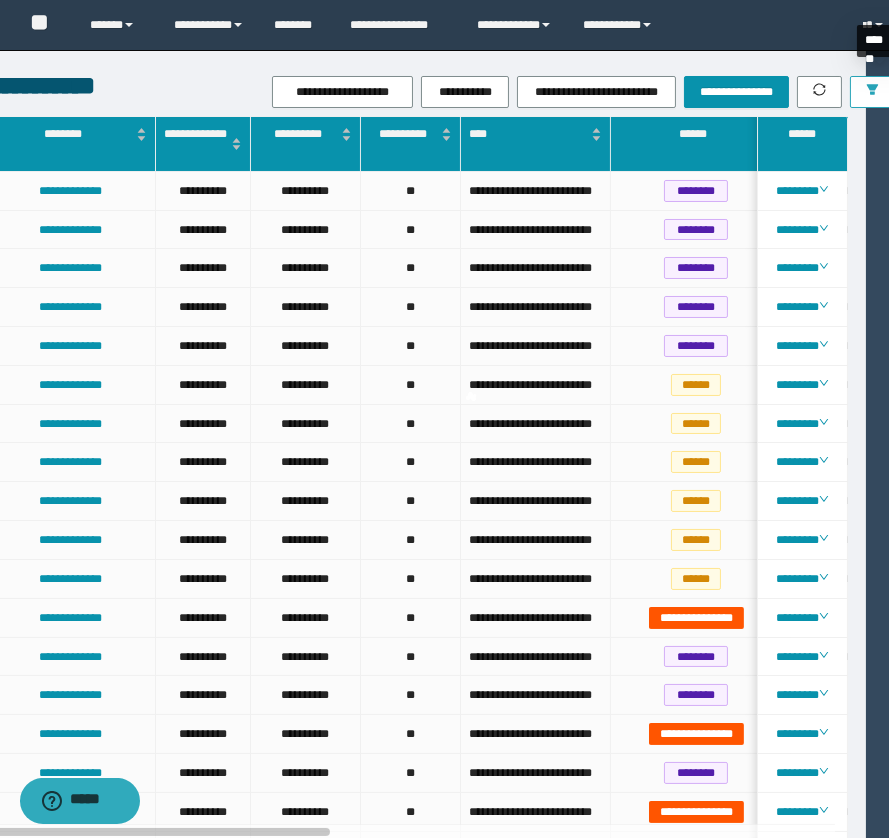 click at bounding box center [872, 91] 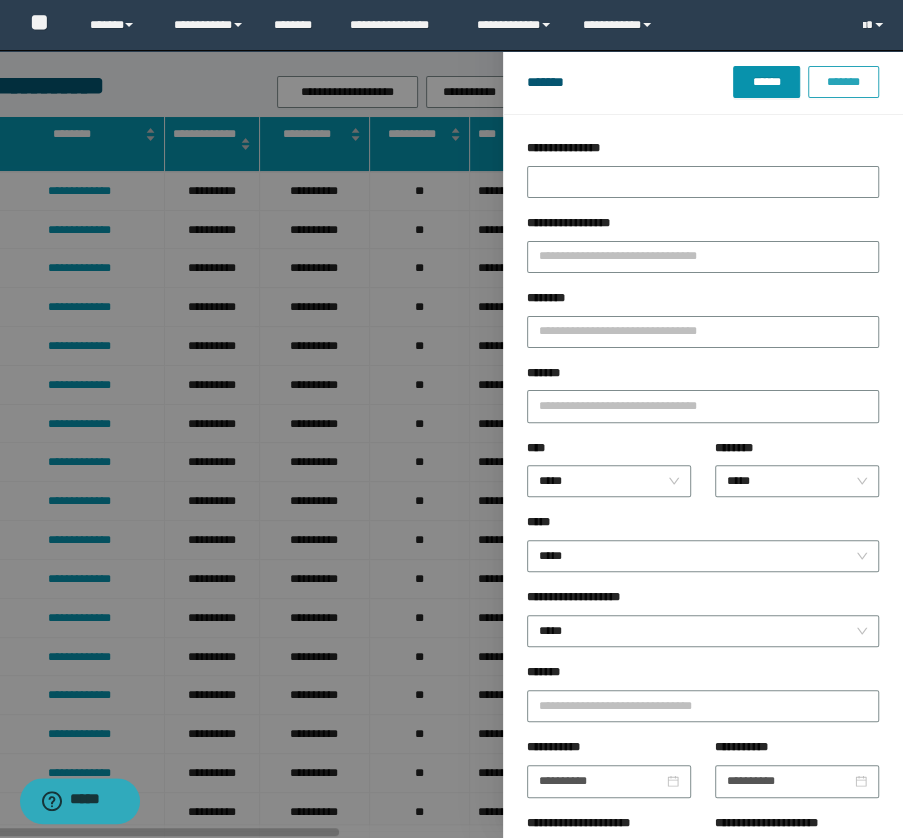 scroll, scrollTop: 0, scrollLeft: 32, axis: horizontal 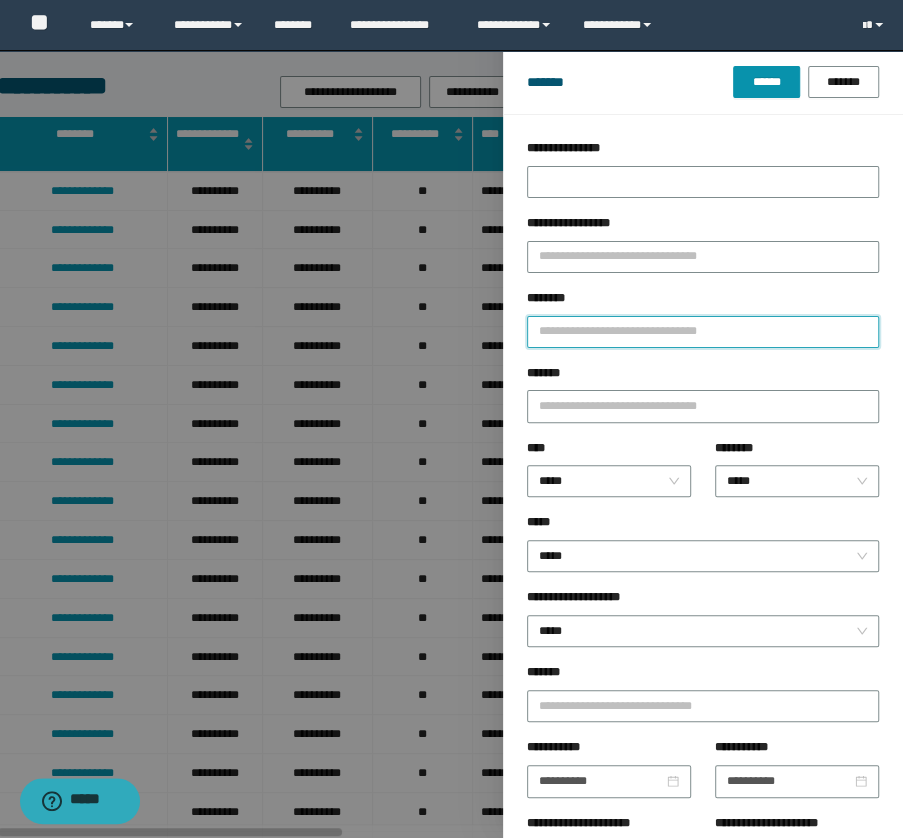 click on "********" at bounding box center (703, 332) 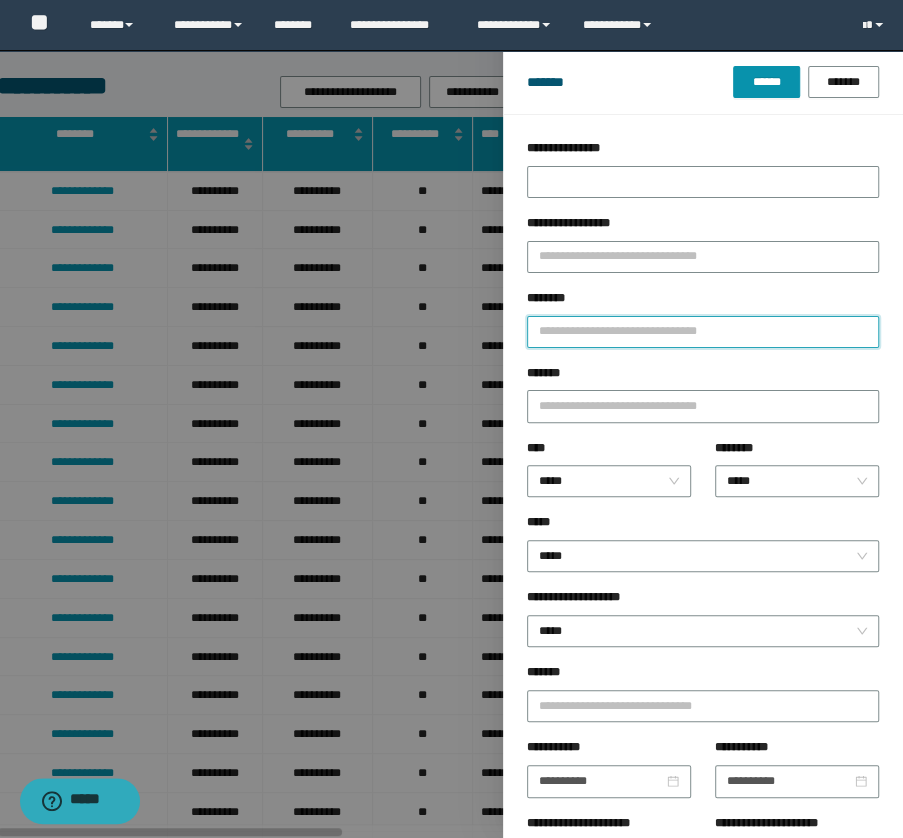 paste on "**********" 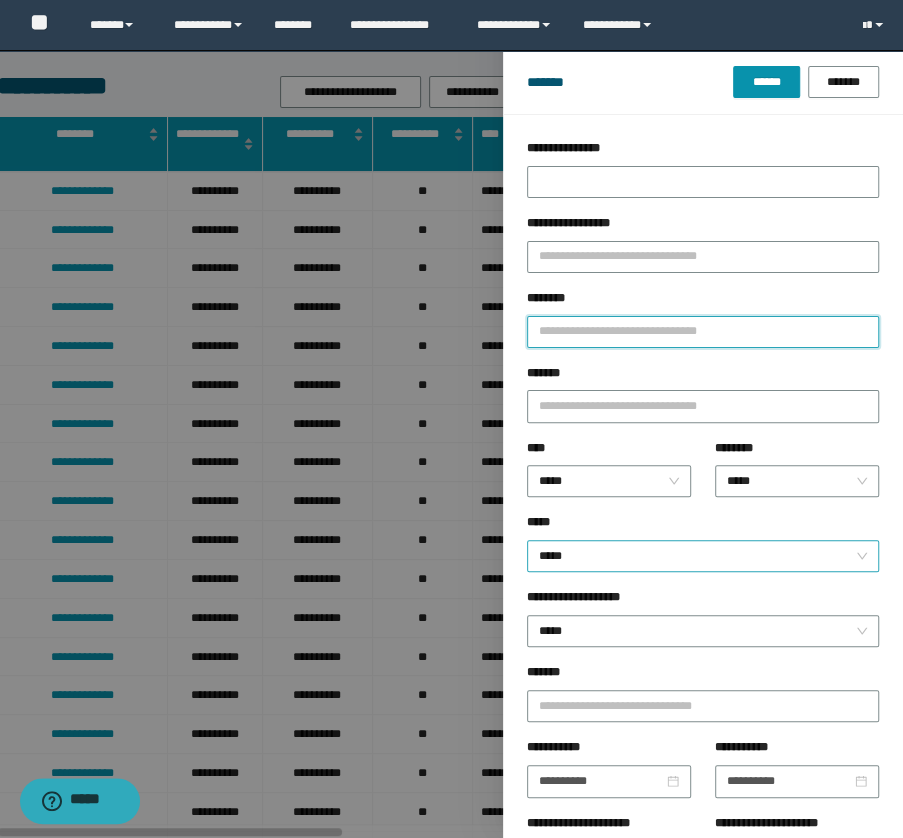 type on "**********" 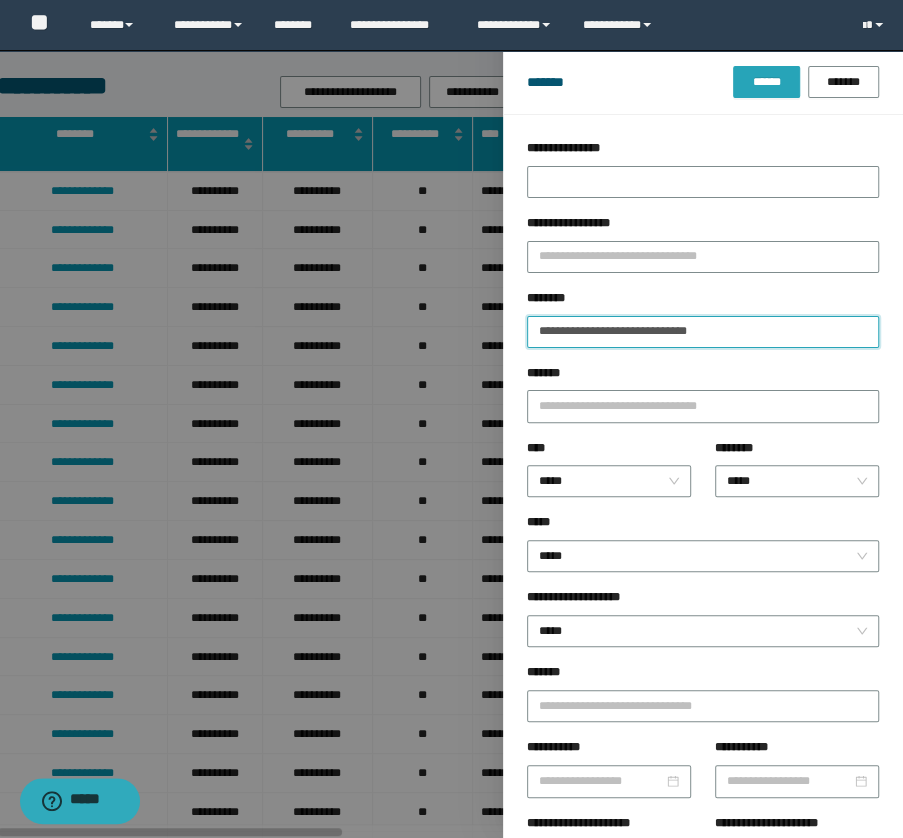 type on "**********" 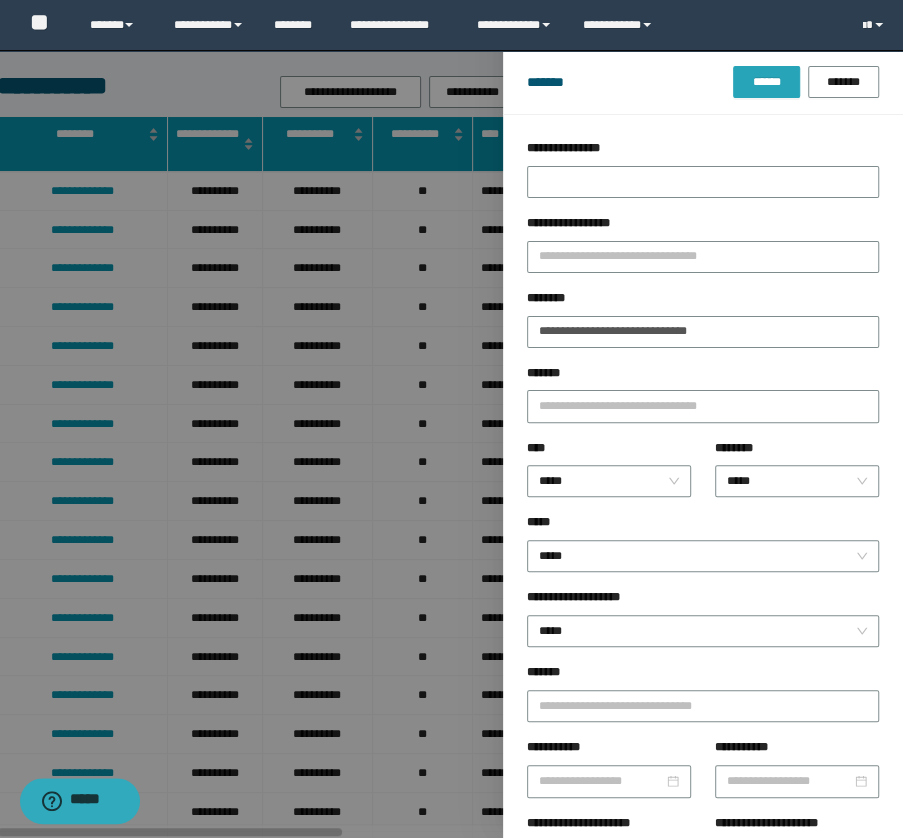 click on "******" at bounding box center [766, 82] 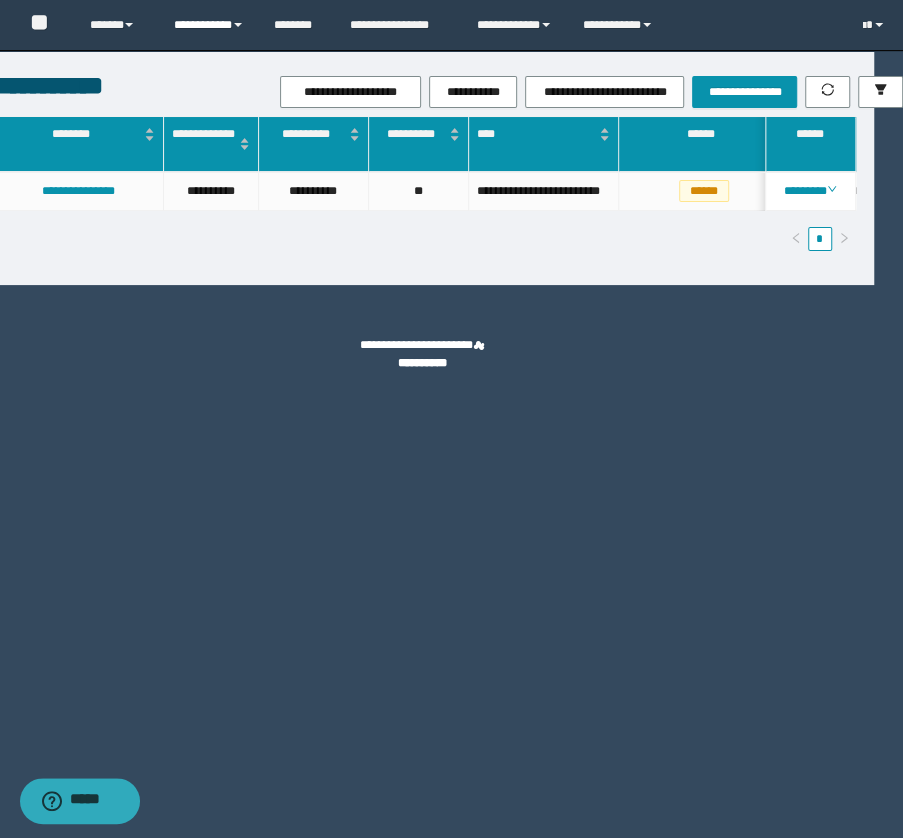 click on "**********" at bounding box center (209, 25) 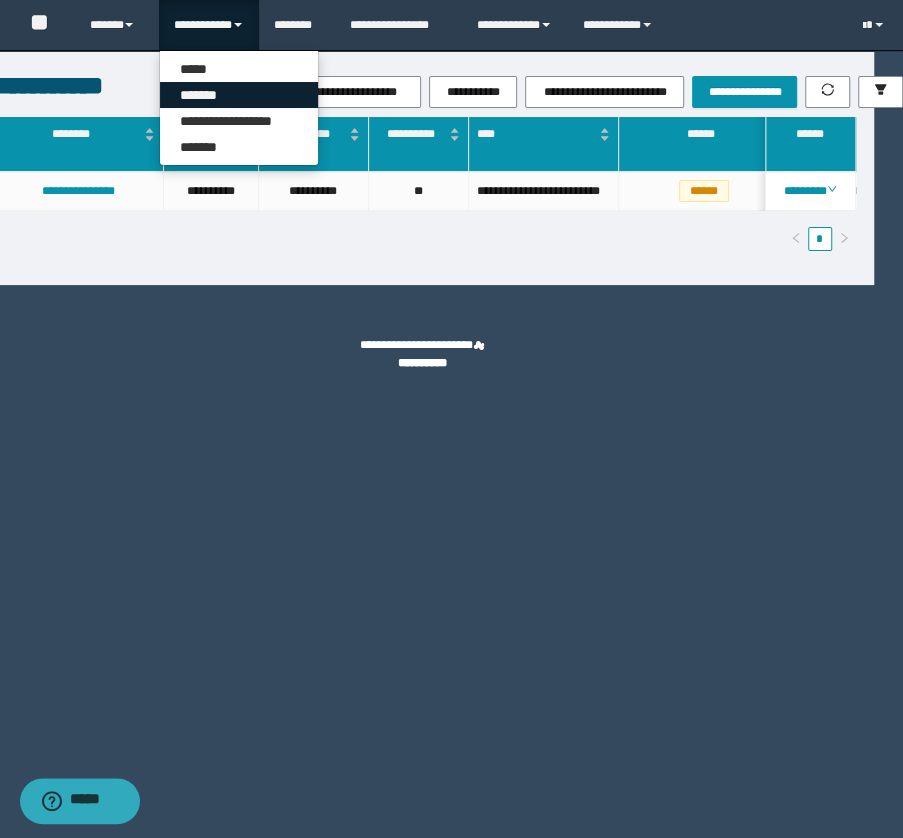 click on "*******" at bounding box center [239, 95] 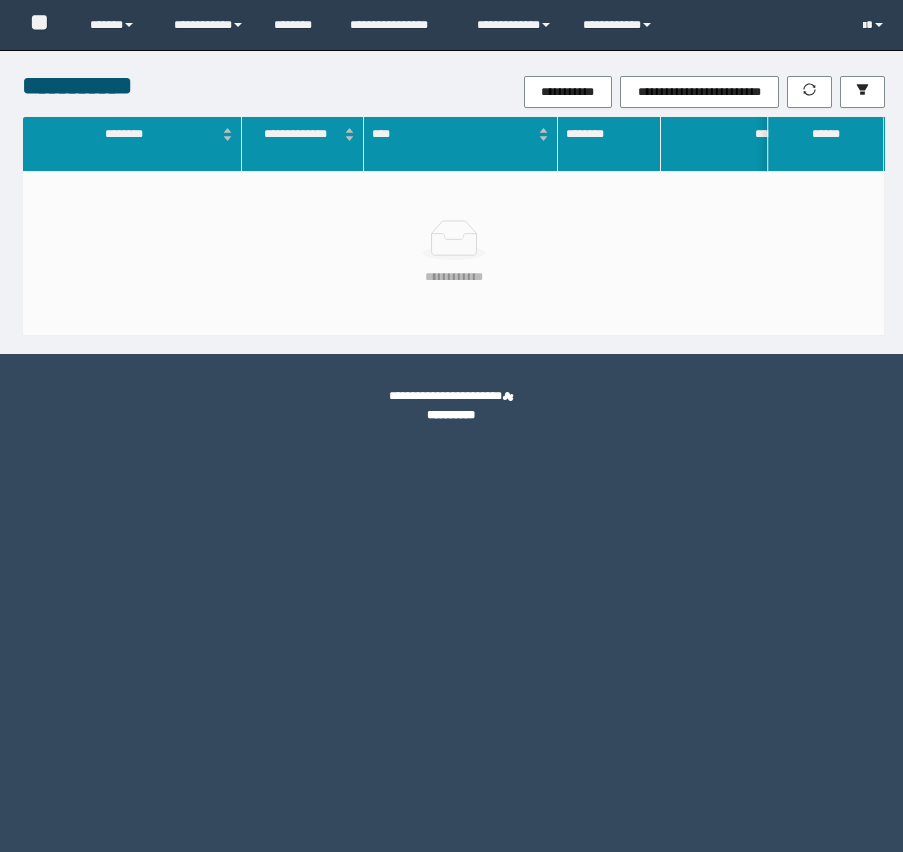 scroll, scrollTop: 0, scrollLeft: 0, axis: both 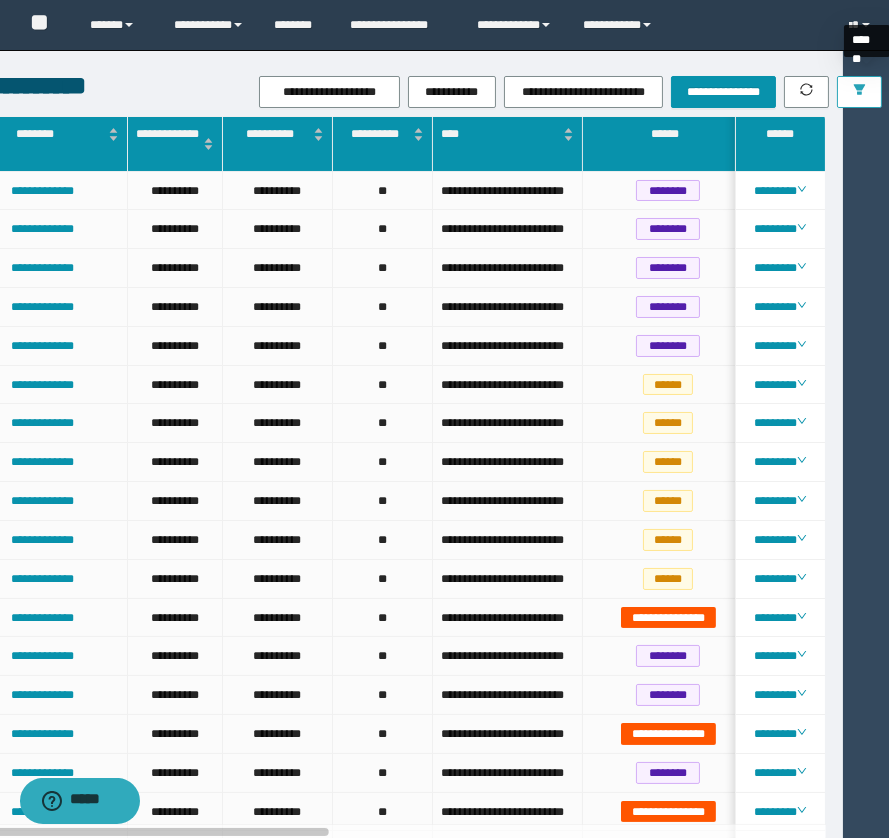click 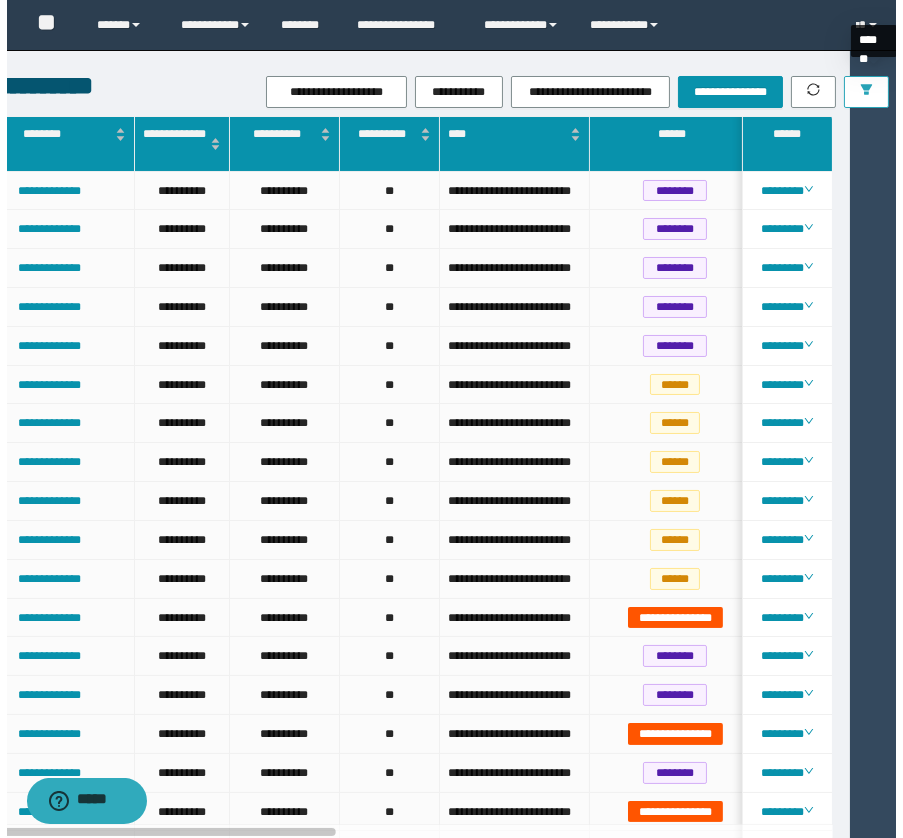 scroll, scrollTop: 0, scrollLeft: 32, axis: horizontal 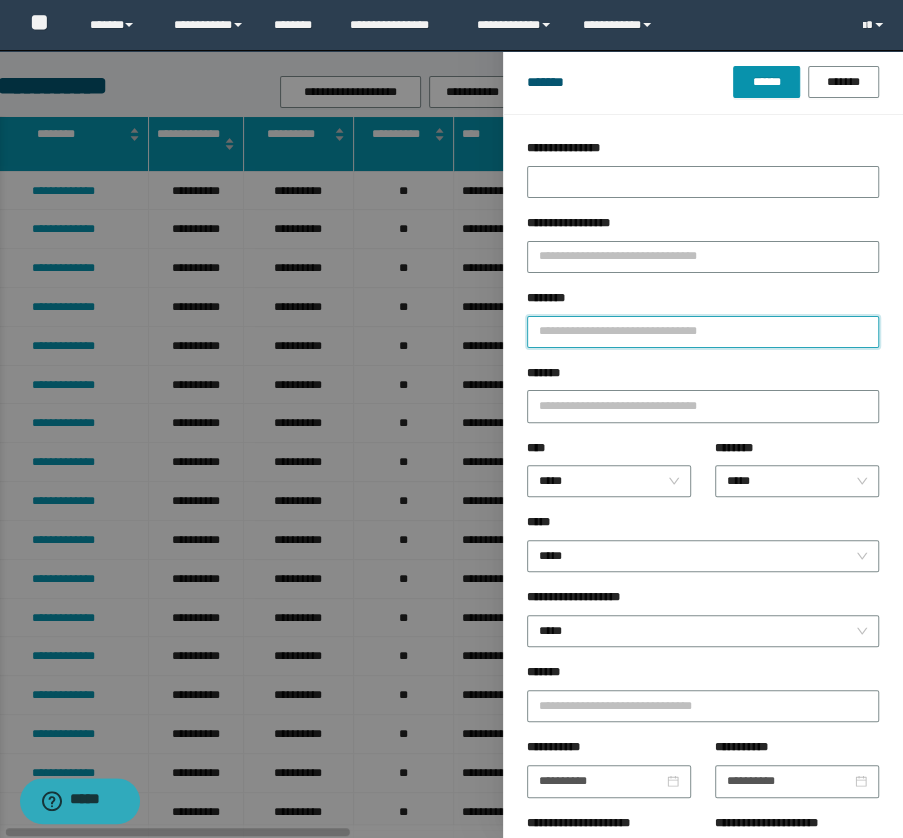click on "********" at bounding box center [703, 332] 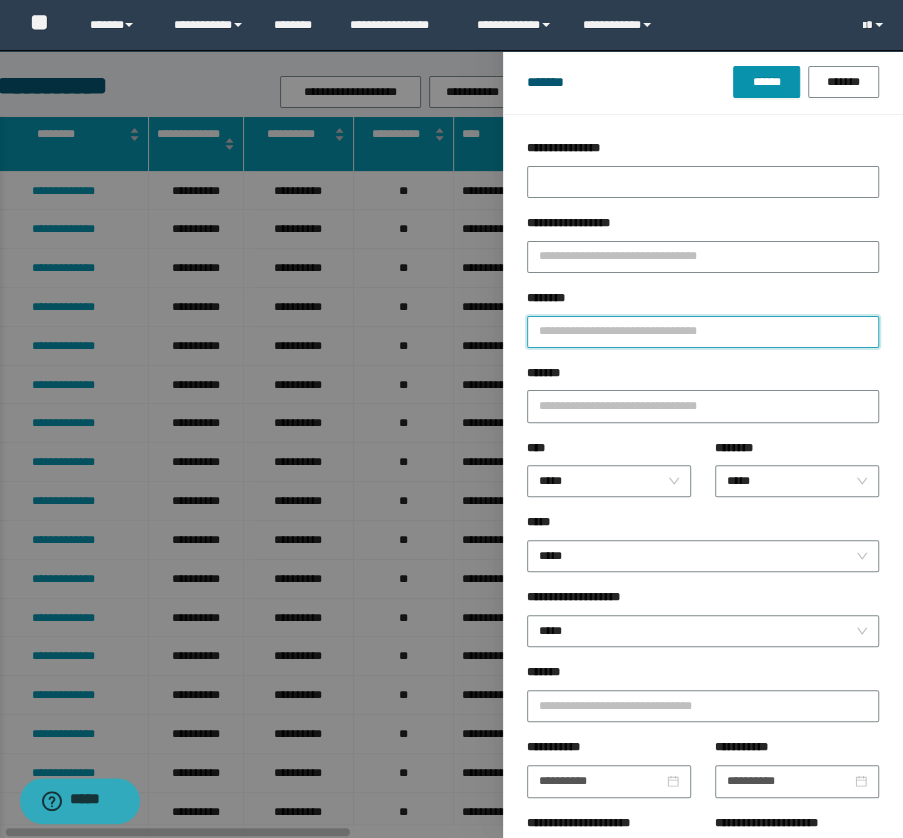 paste on "**********" 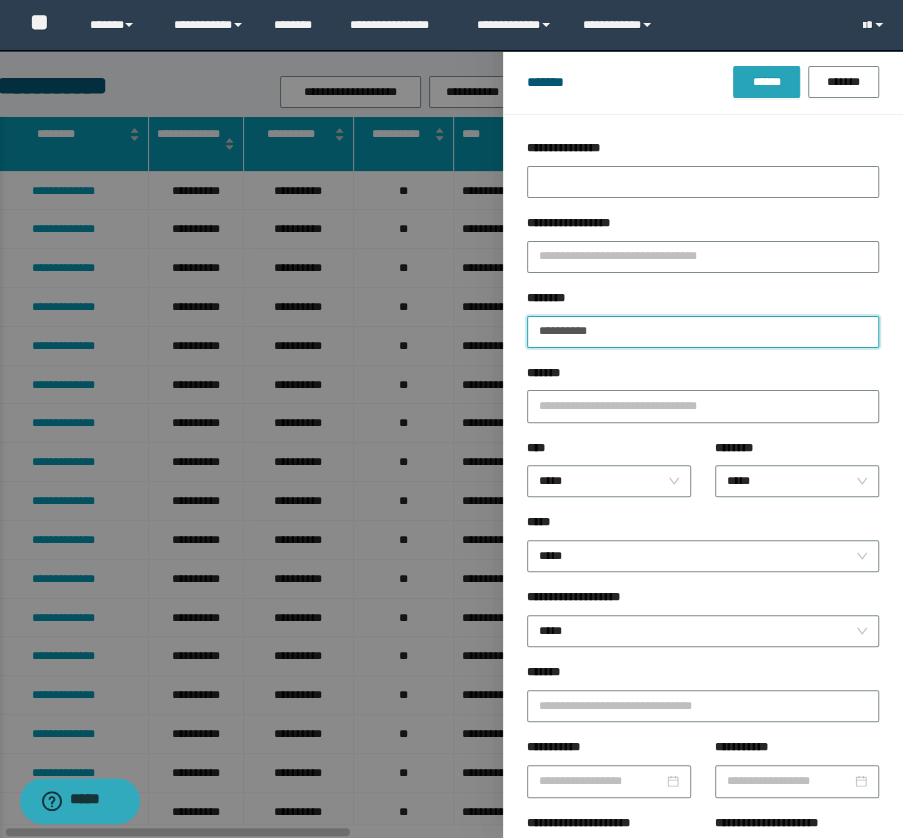 type on "**********" 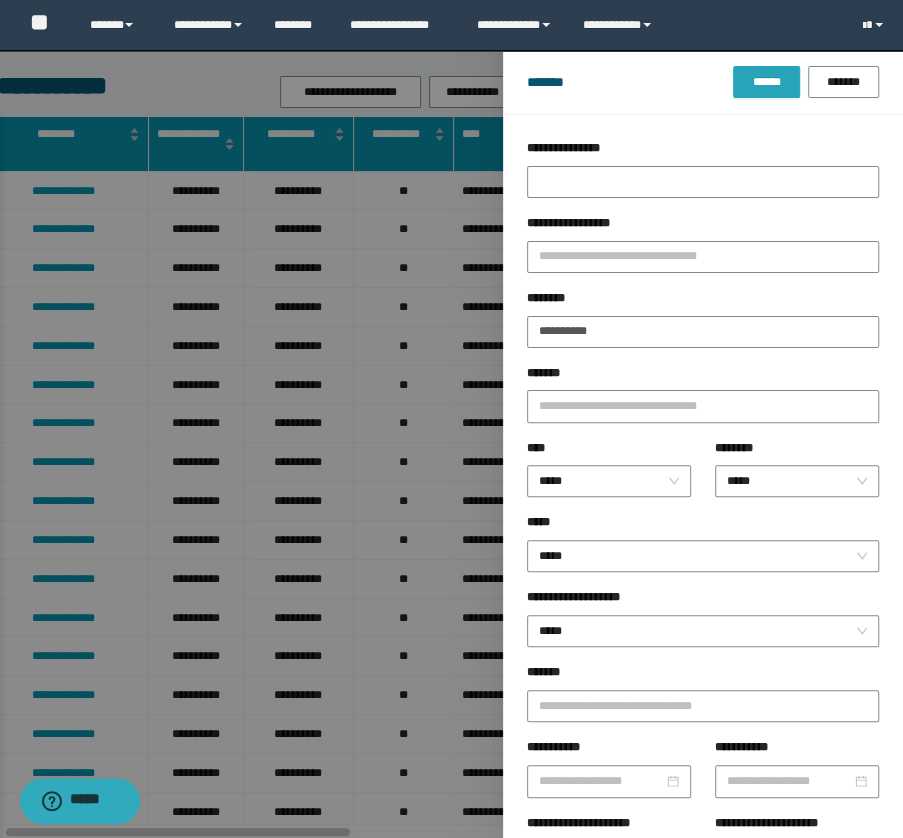 click on "******" at bounding box center [766, 82] 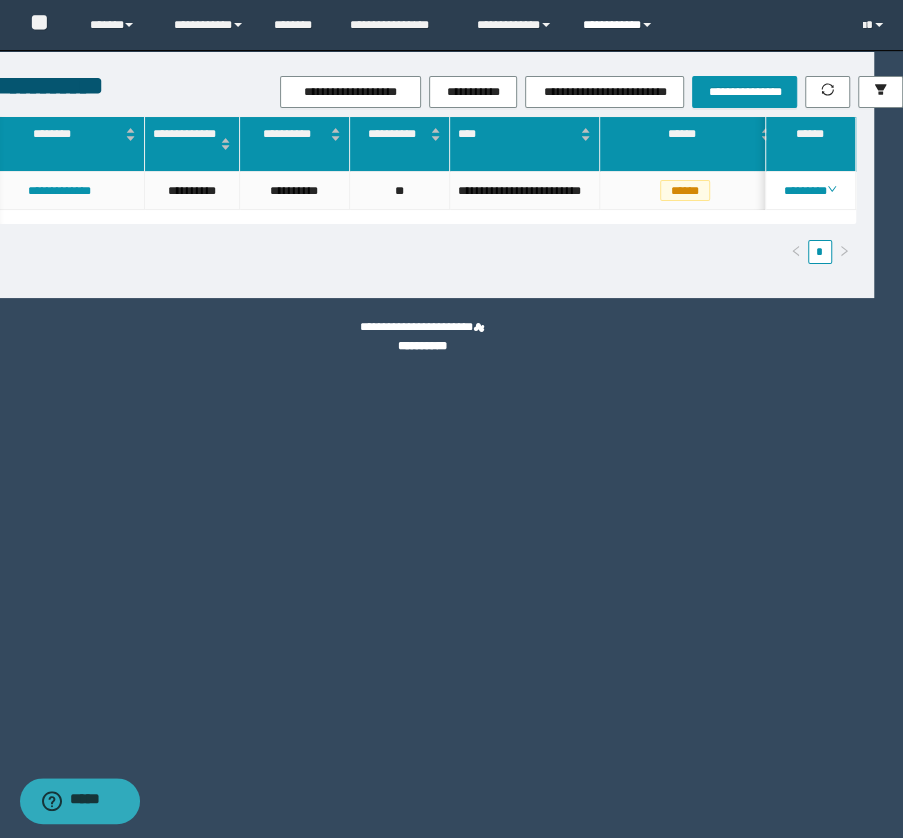 click on "**********" at bounding box center (620, 25) 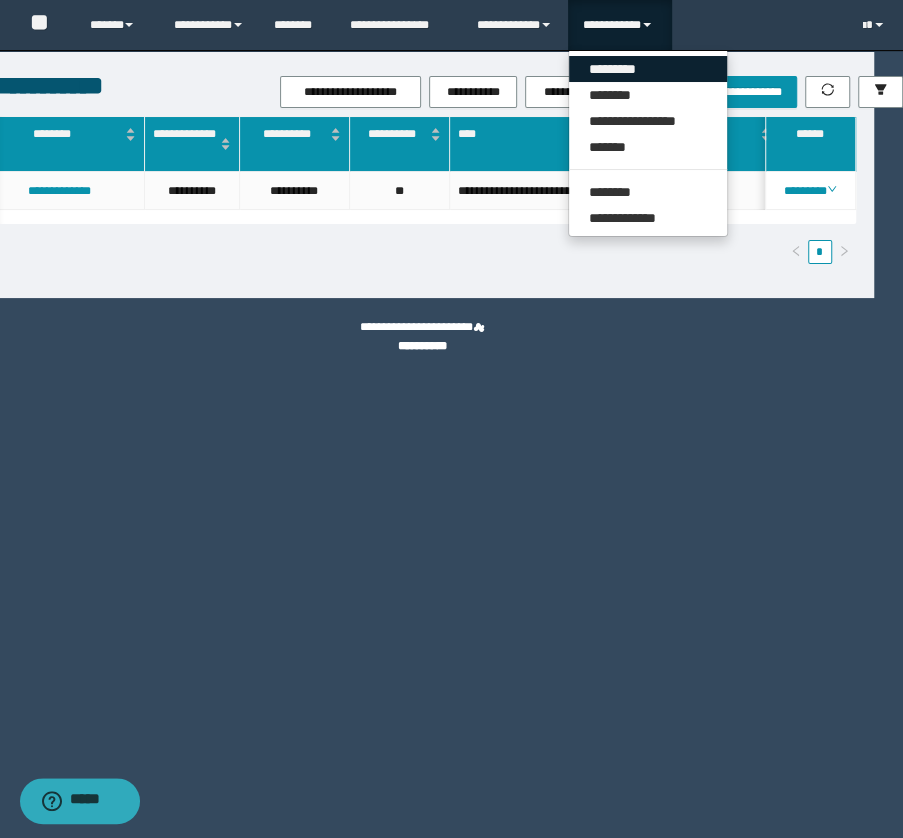 click on "*********" at bounding box center (648, 69) 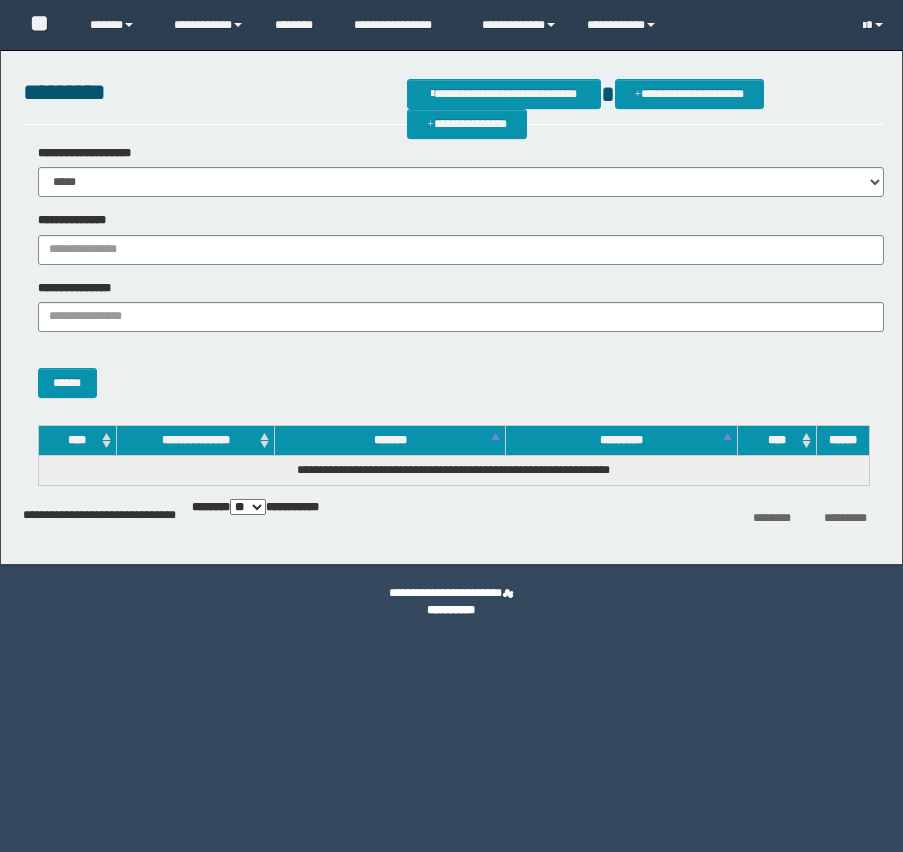 scroll, scrollTop: 0, scrollLeft: 0, axis: both 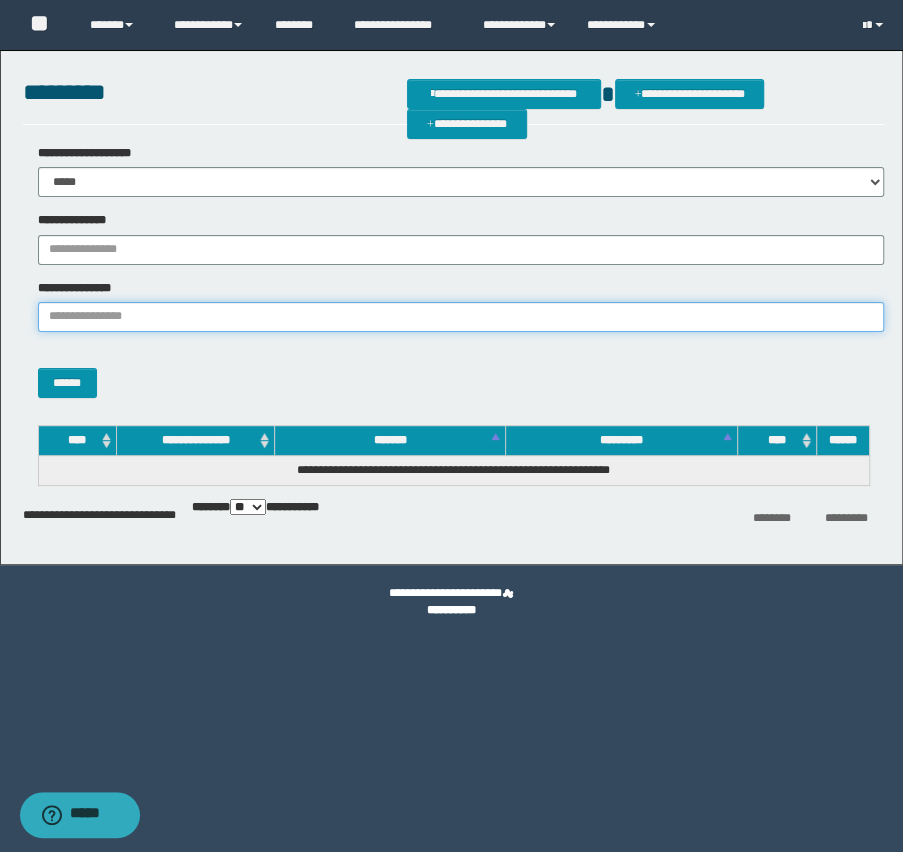 paste on "**********" 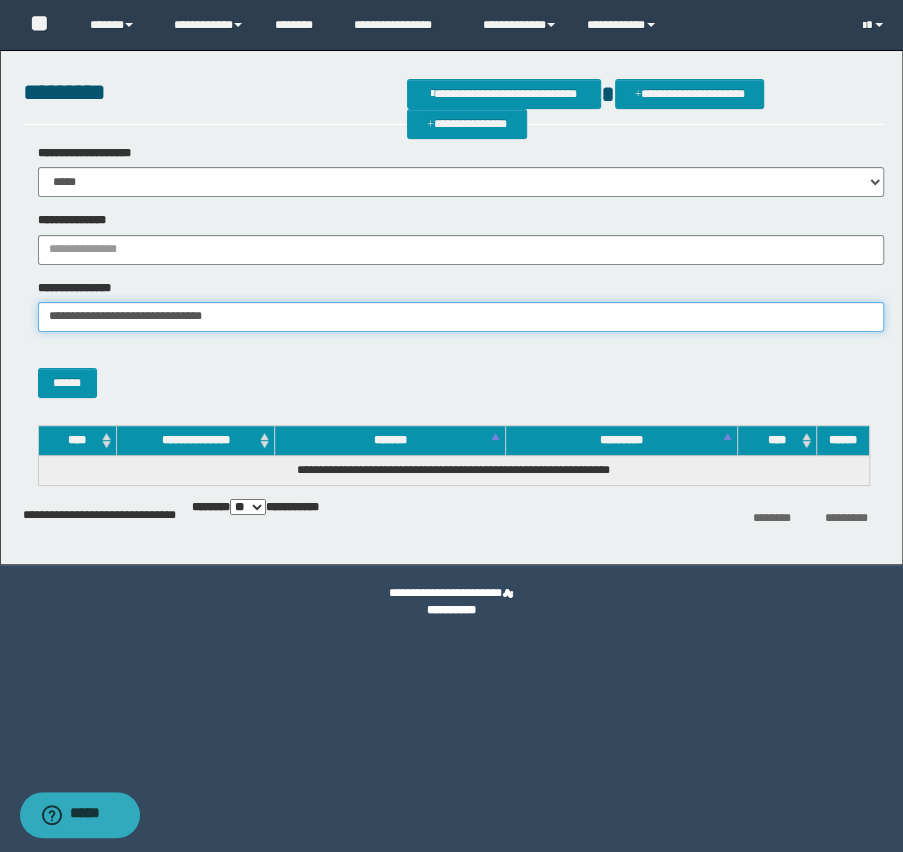 drag, startPoint x: 148, startPoint y: 317, endPoint x: 506, endPoint y: 337, distance: 358.55823 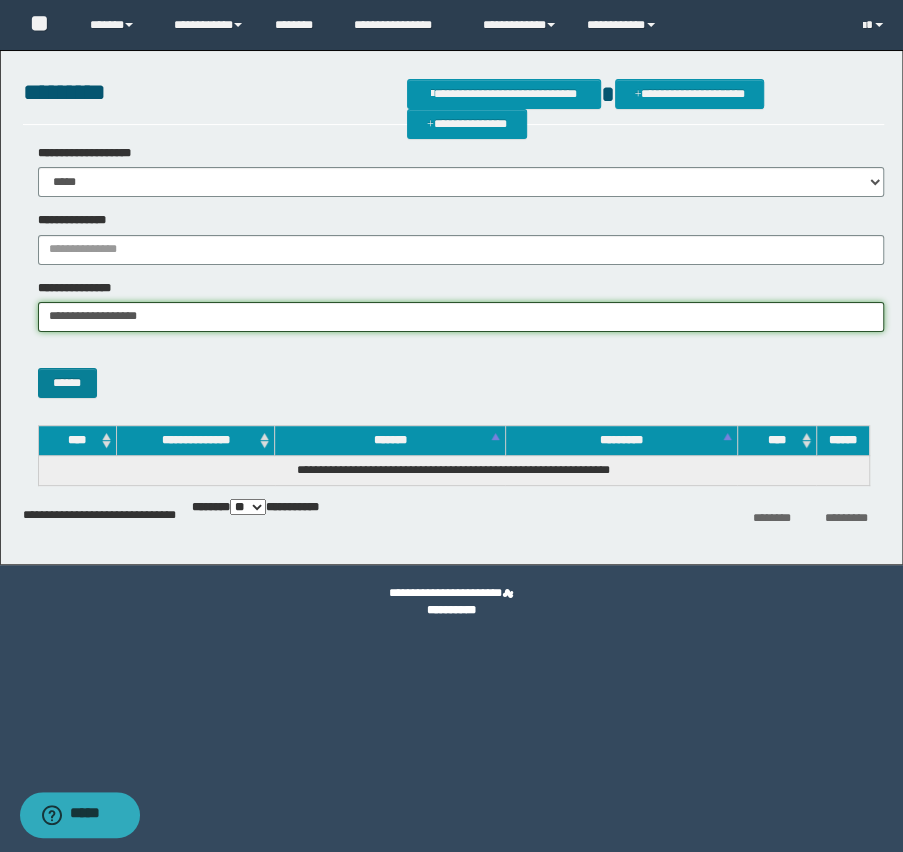 type on "**********" 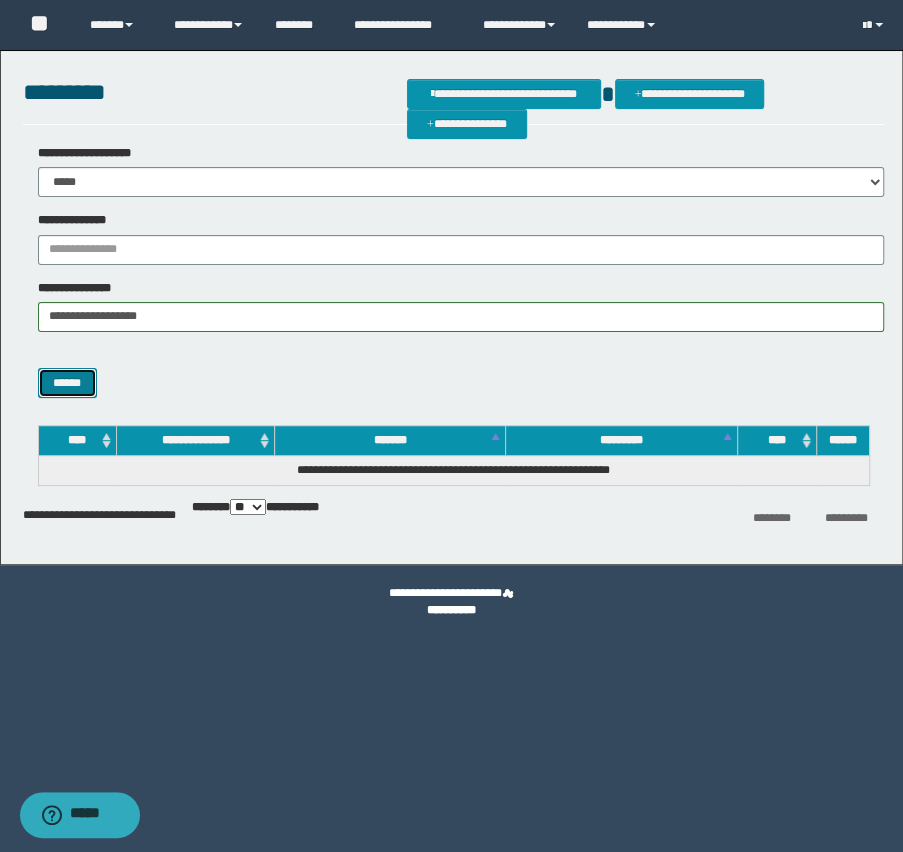 click on "******" at bounding box center (67, 383) 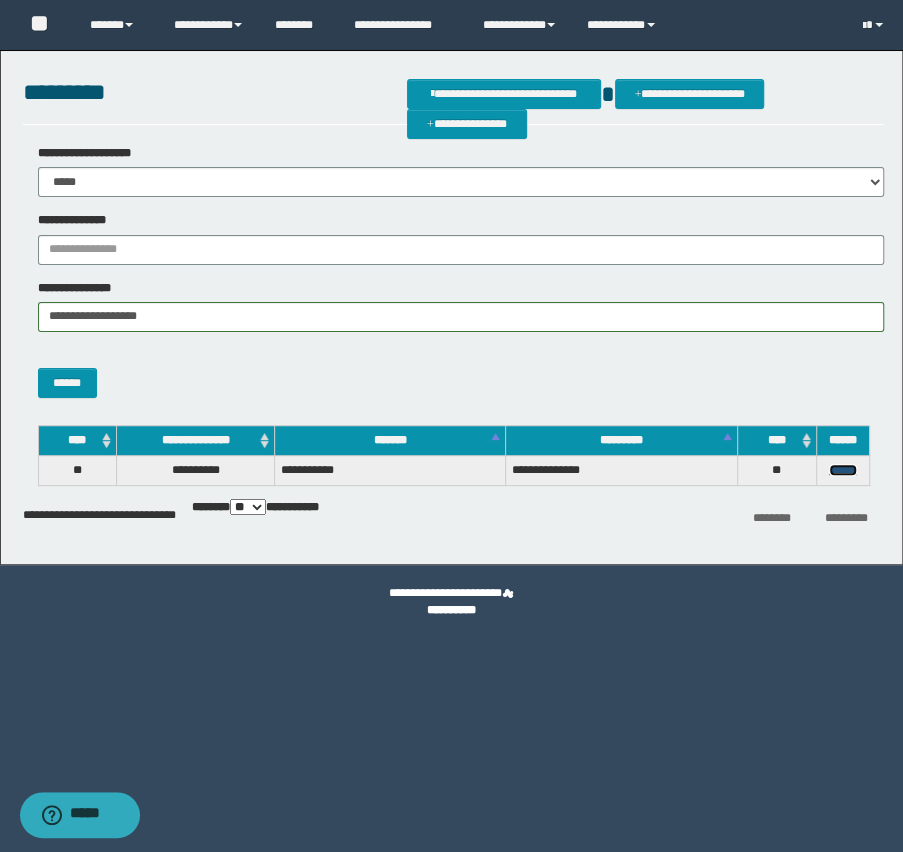 click on "******" at bounding box center [843, 470] 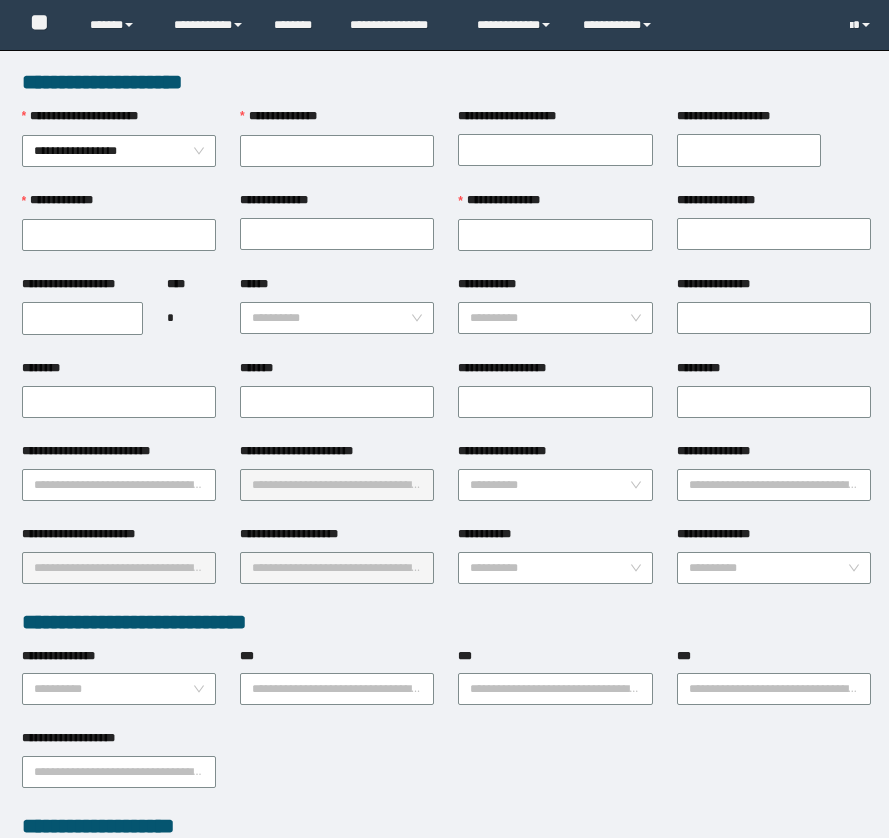 scroll, scrollTop: 0, scrollLeft: 0, axis: both 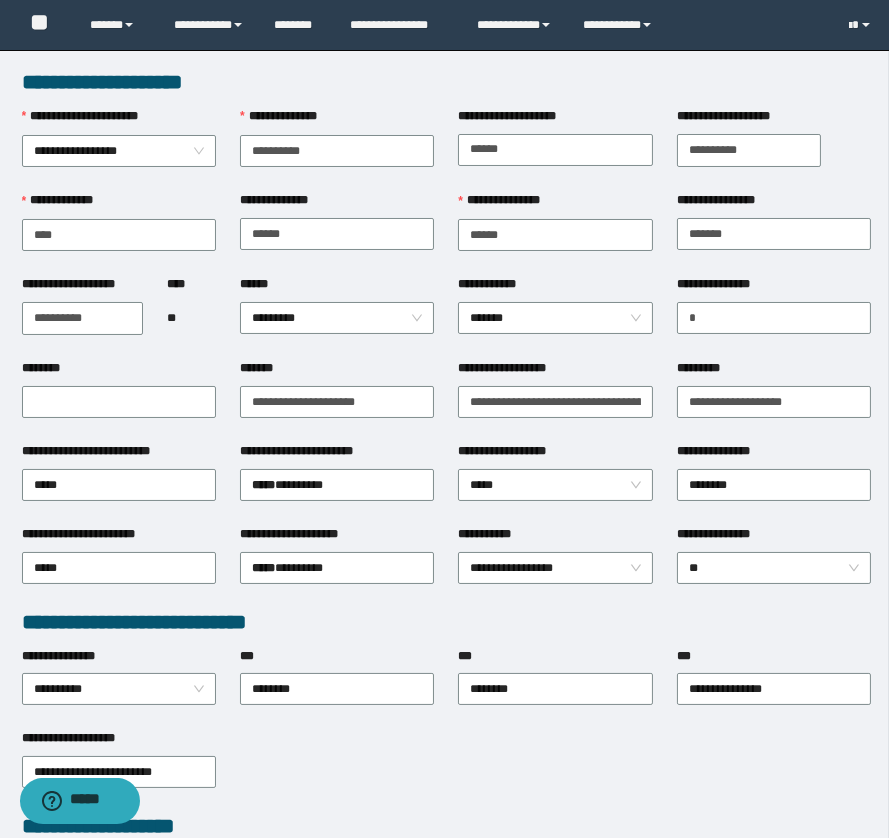 drag, startPoint x: 335, startPoint y: 149, endPoint x: 221, endPoint y: 150, distance: 114.00439 